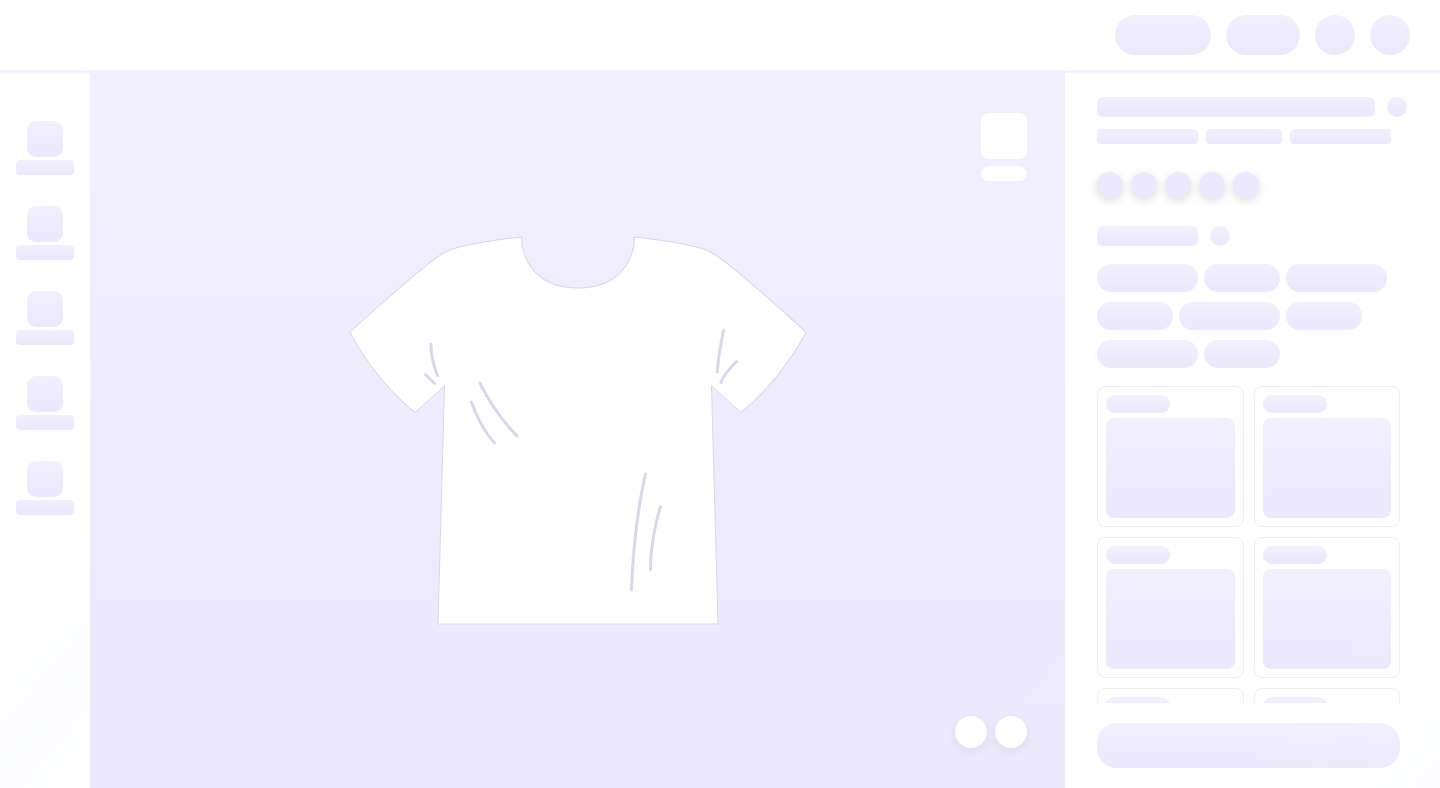 scroll, scrollTop: 0, scrollLeft: 0, axis: both 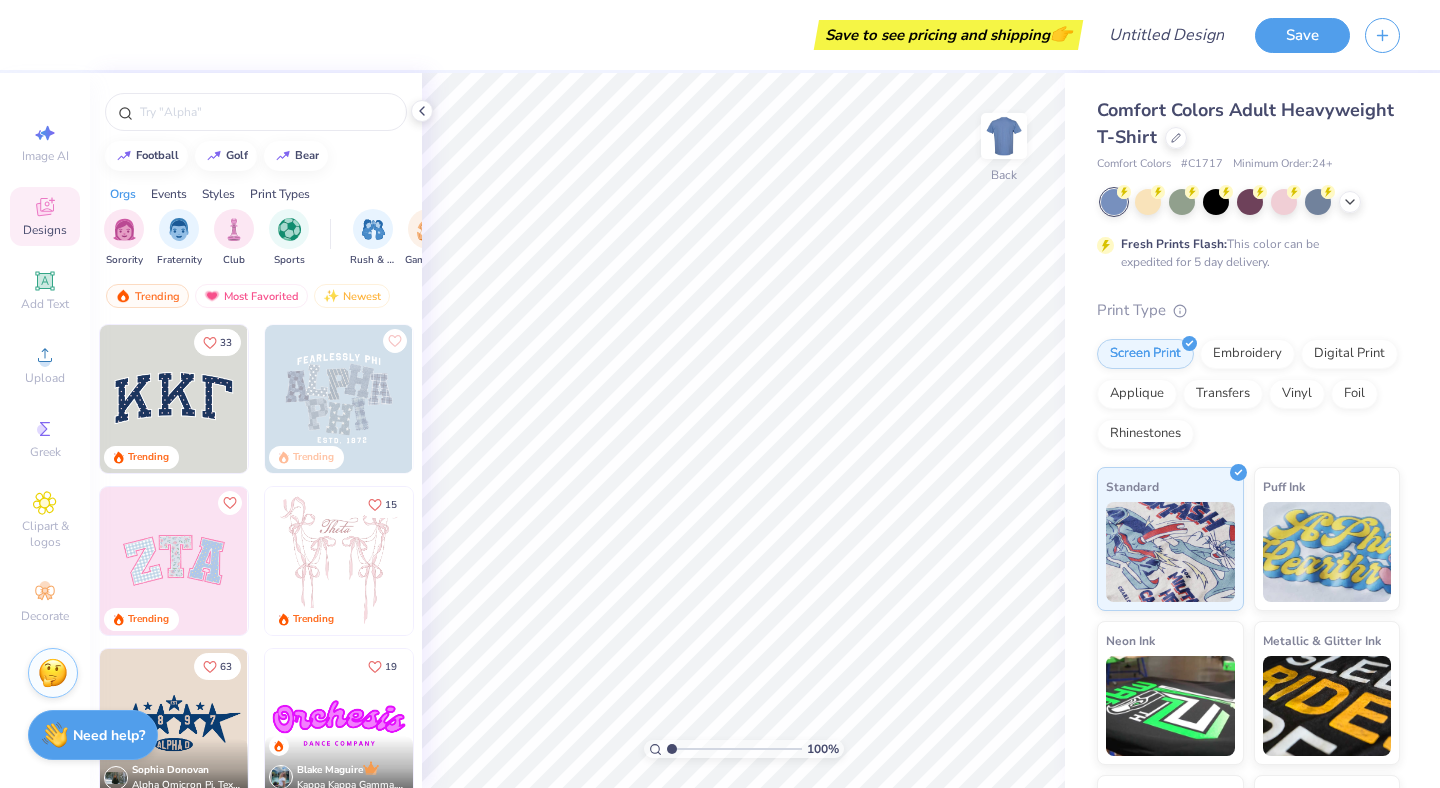 click at bounding box center (339, 561) 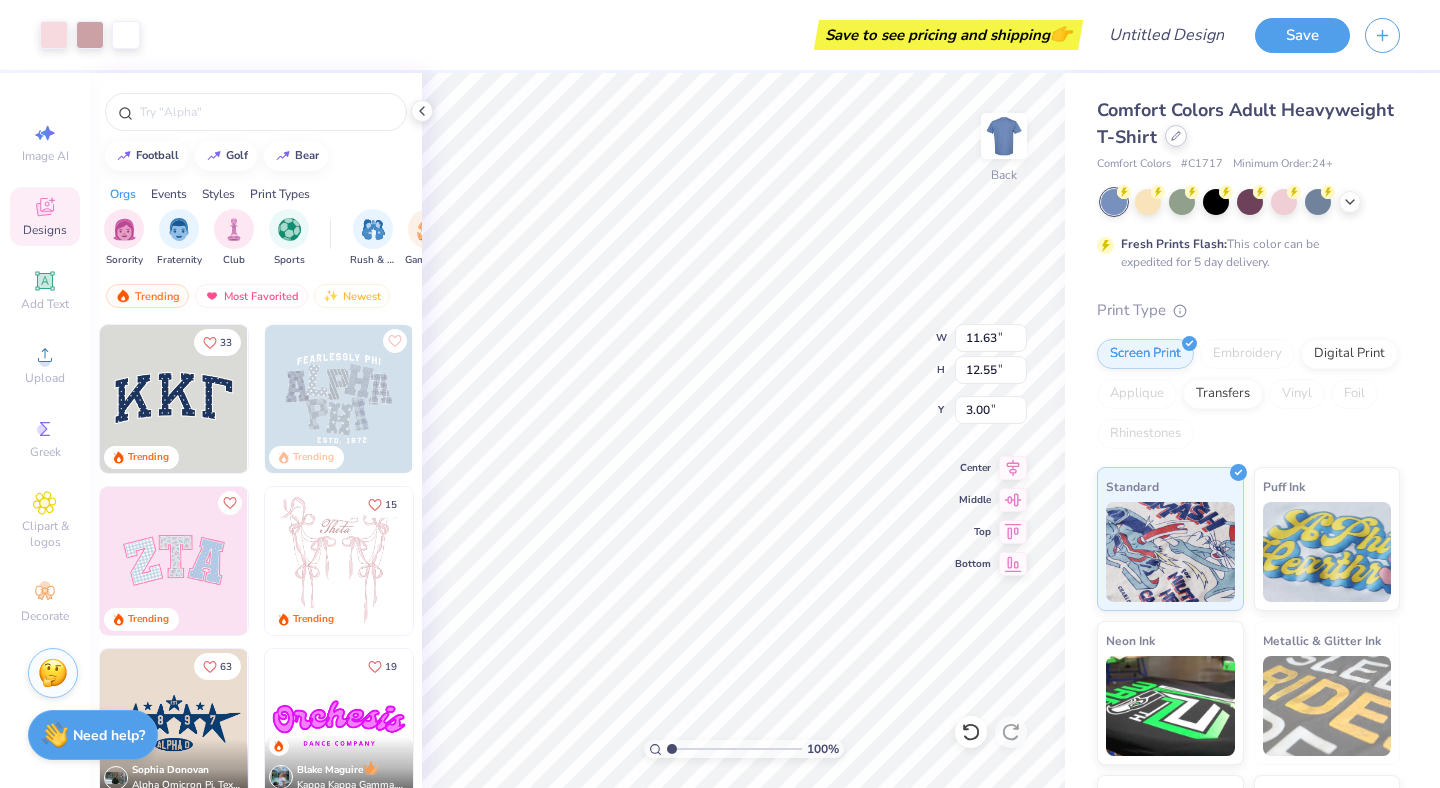 click at bounding box center [1176, 136] 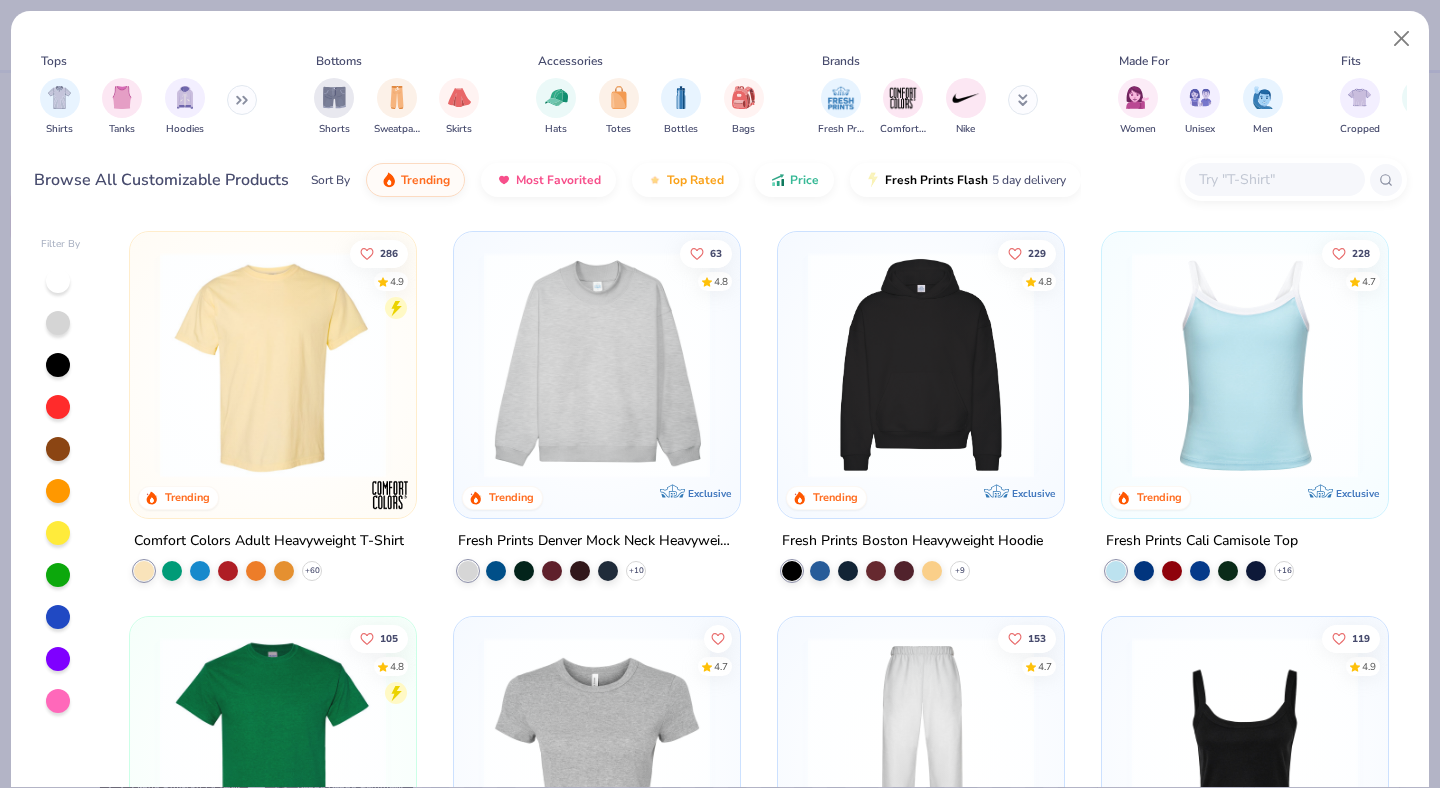 click on "Tops Shirts Tanks Hoodies Bottoms Shorts Sweatpants Skirts Accessories Hats Totes Bottles Bags Brands Fresh Prints Comfort Colors Nike Made For Women Unisex Men Fits Cropped Slim Regular Oversized Styles Classic Sportswear Athleisure Minimums 12-17 18-23 24-35 Print Types Guide Embroidery Screen Print Applique Browse All Customizable Products Sort By Trending Most Favorited Top Rated Price Fresh Prints Flash 5 day delivery" at bounding box center (720, 113) 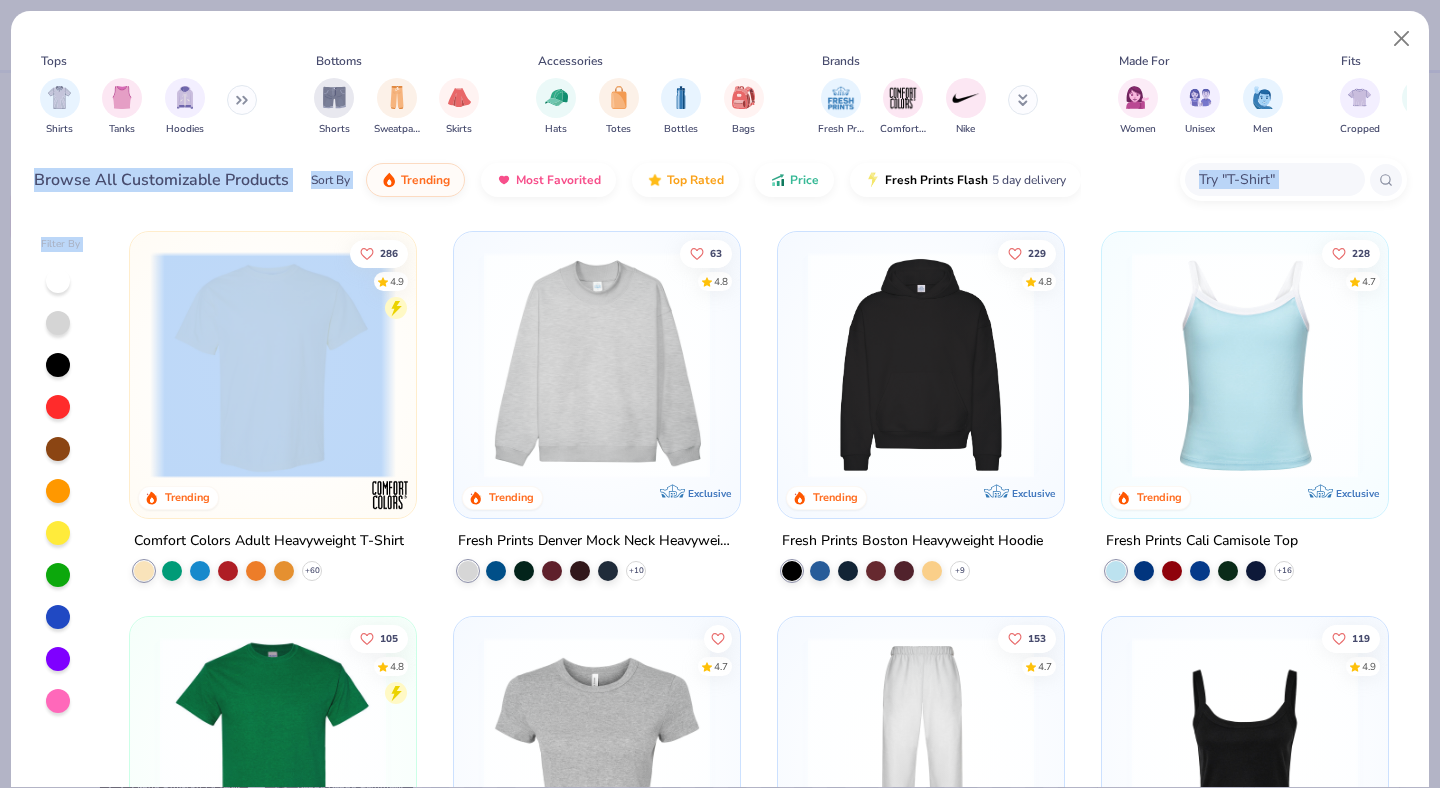 drag, startPoint x: 1419, startPoint y: 150, endPoint x: 1399, endPoint y: 299, distance: 150.33629 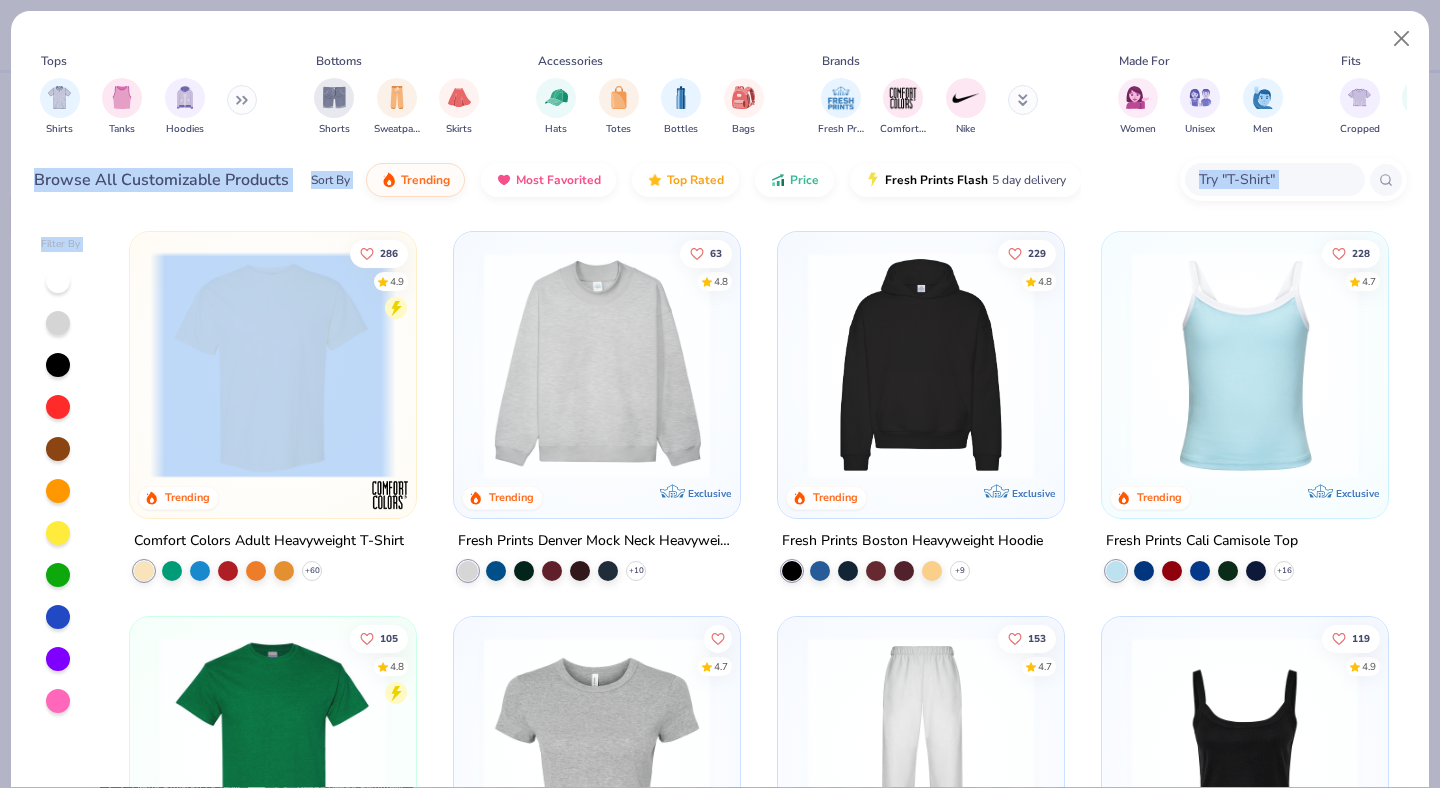 click on "Tops Shirts Tanks Hoodies Bottoms Shorts Sweatpants Skirts Accessories Hats Totes Bottles Bags Brands Fresh Prints Comfort Colors Nike Made For Women Unisex Men Fits Cropped Slim Regular Oversized Styles Classic Sportswear Athleisure Minimums 12-17 18-23 24-35 Print Types Guide Embroidery Screen Print Applique Browse All Customizable Products Sort By Trending Most Favorited Top Rated Price Fresh Prints Flash 5 day delivery Filter By 286 4.9 Trending Comfort Colors Adult Heavyweight T-Shirt + 60 63 4.8 Trending Exclusive Fresh Prints Denver Mock Neck Heavyweight Sweatshirt + 10 229 4.8 Trending Exclusive Fresh Prints Boston Heavyweight Hoodie + 9 228 4.7 Trending Exclusive Fresh Prints Cali Camisole Top + 16 105 4.8 Trending Gildan Adult Heavy Cotton T-Shirt + 44 4.7 Trending Bella + Canvas Ladies' Micro Ribbed Baby Tee 153 4.7 Trending Exclusive Fresh Prints San Diego Open Heavyweight Sweatpants + 10 119 4.9 Trending Bella Canvas Ladies' Micro Ribbed Scoop Tank 210 4.8 Trending + 37 261 4.8 Trending Exclusive" at bounding box center (720, 399) 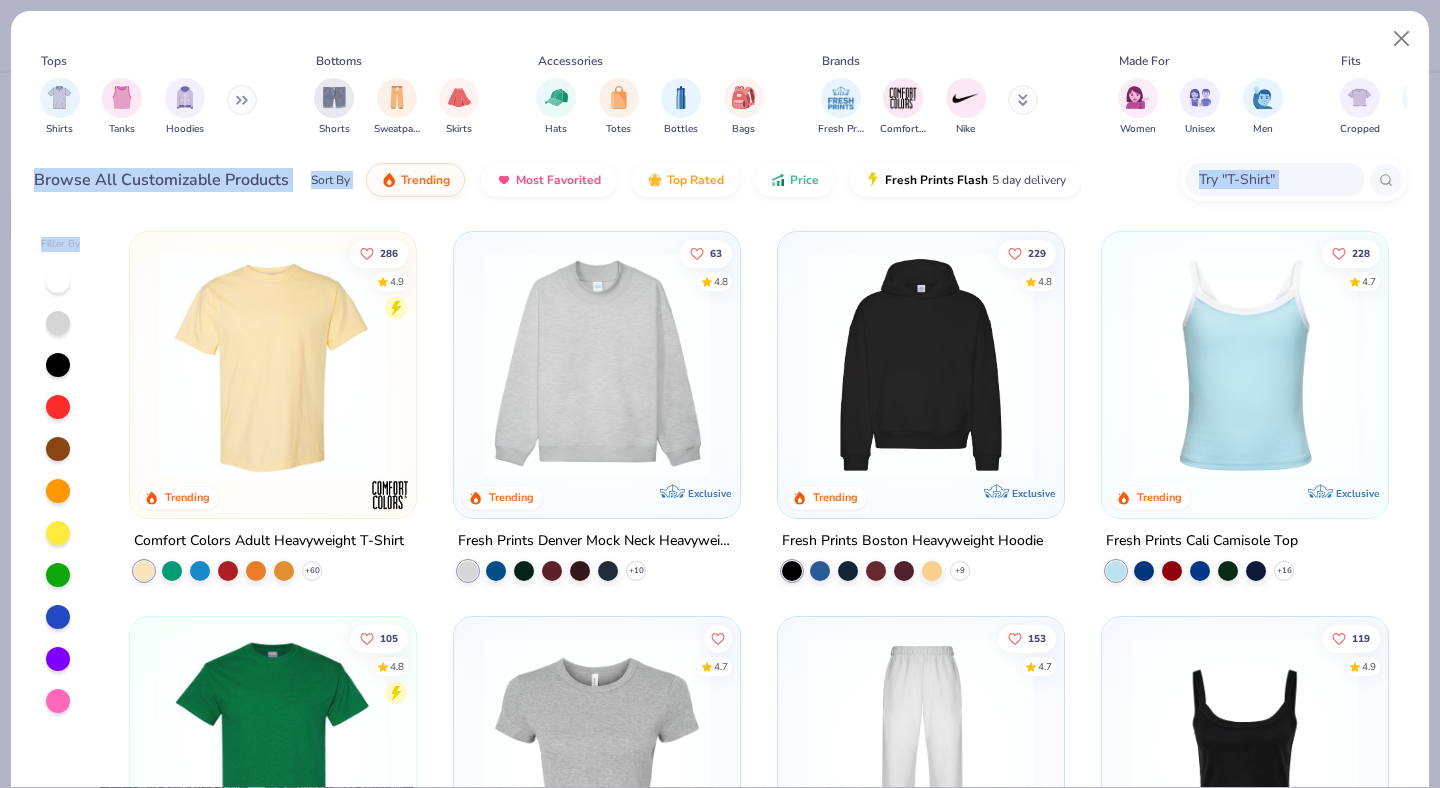 click on "Browse All Customizable Products Sort By Trending Most Favorited Top Rated Price Fresh Prints Flash 5 day delivery" at bounding box center [720, 180] 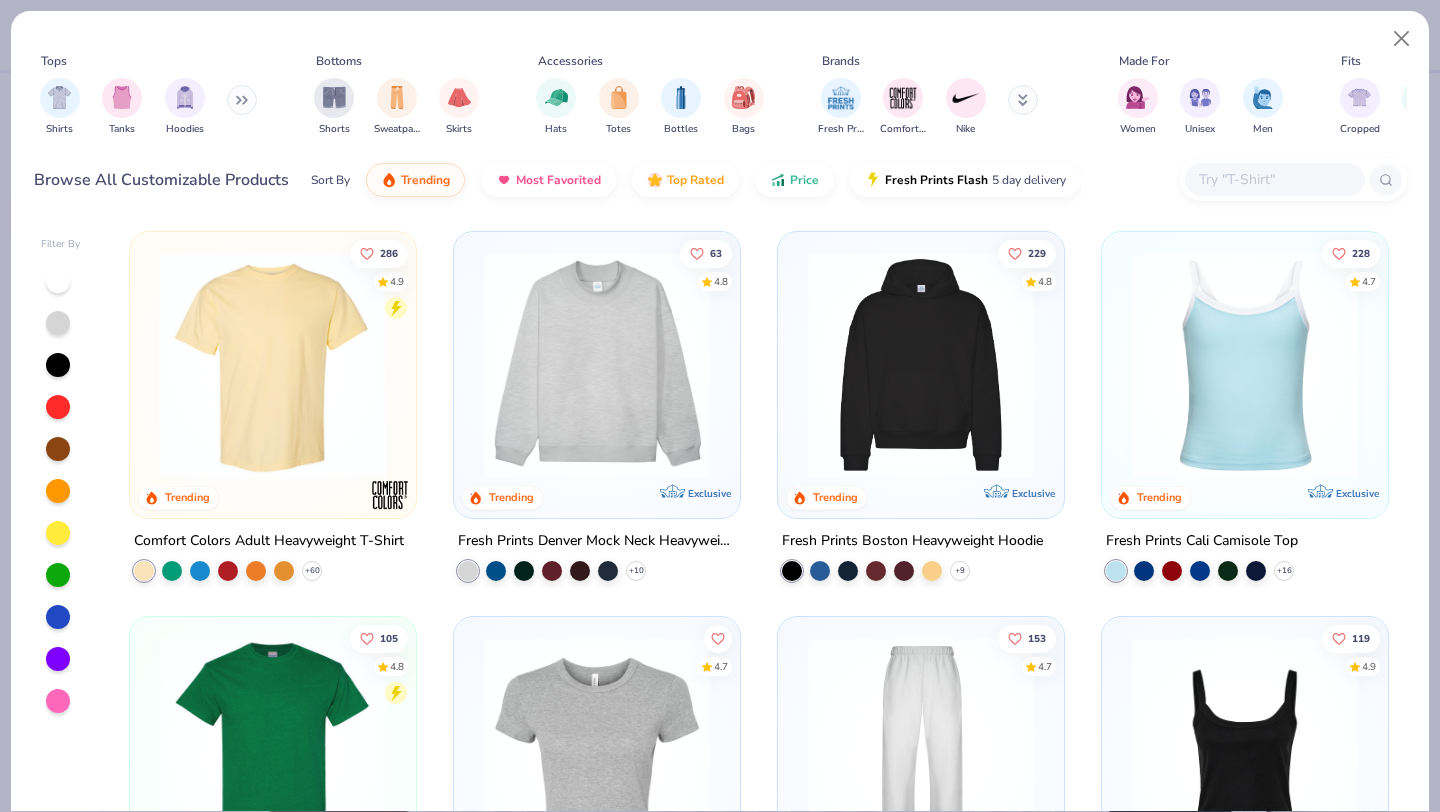 click on "Browse All Customizable Products Sort By Trending Most Favorited Top Rated Price Fresh Prints Flash 5 day delivery" at bounding box center [720, 180] 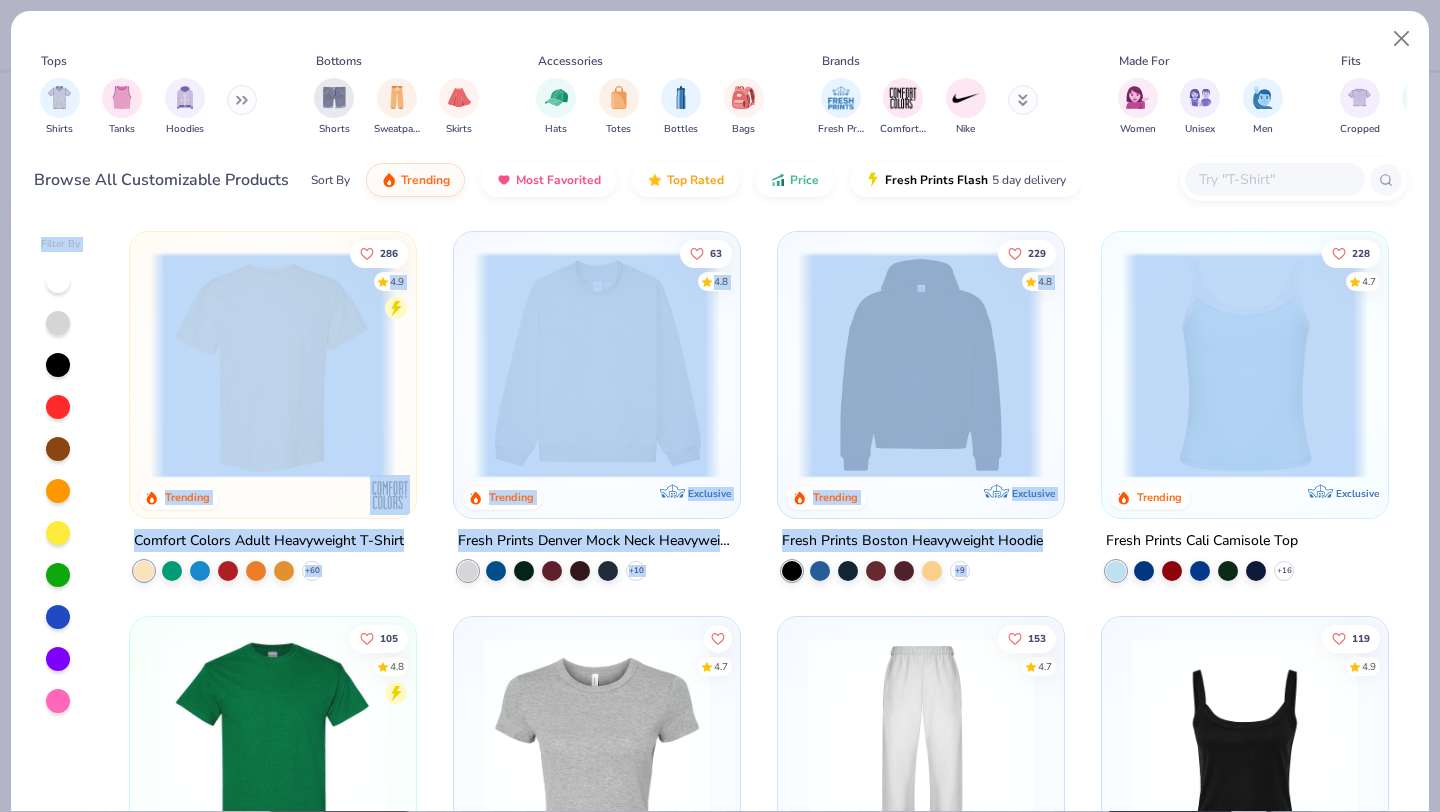 drag, startPoint x: 1394, startPoint y: 155, endPoint x: 1290, endPoint y: 289, distance: 169.62311 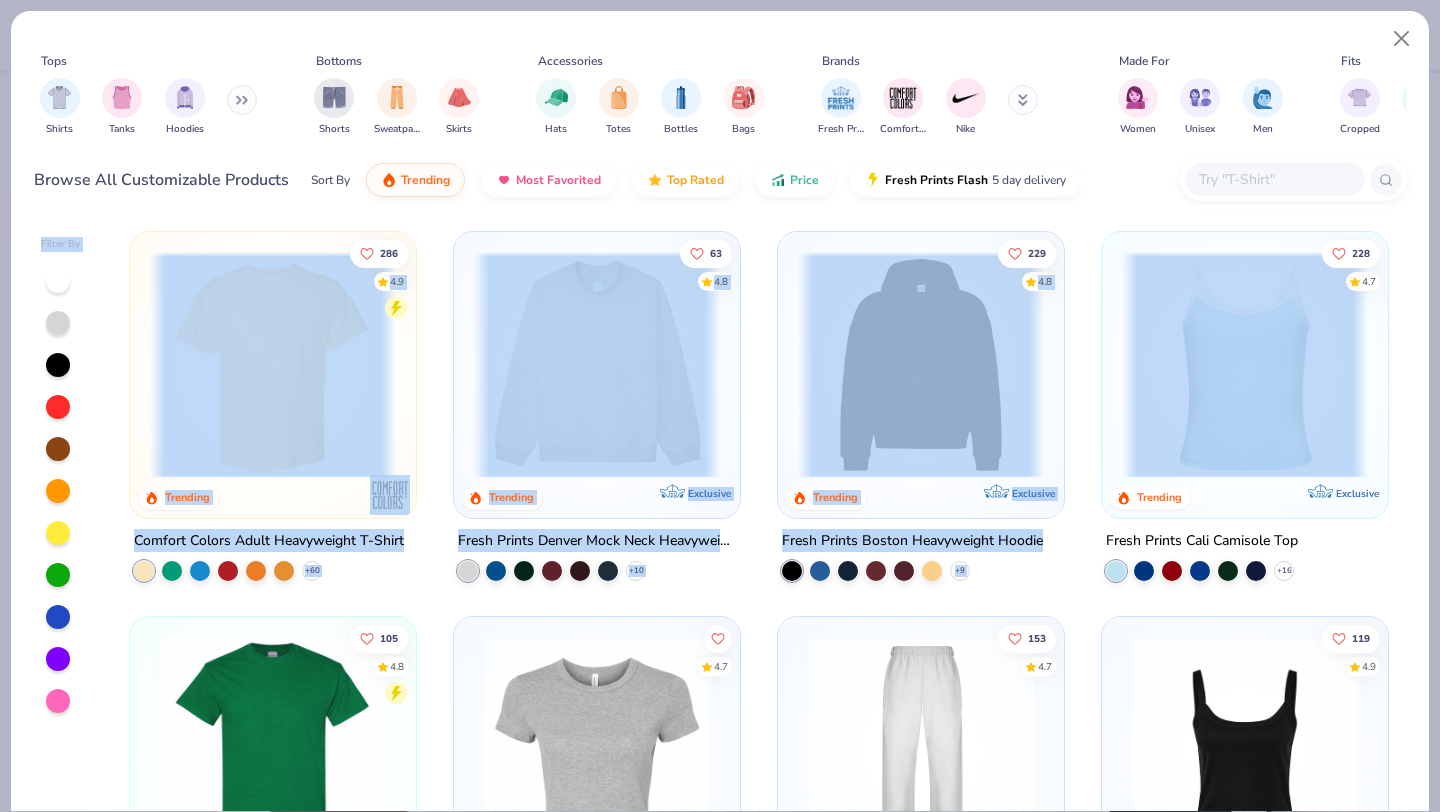 click on "Tops Shirts Tanks Hoodies Bottoms Shorts Sweatpants Skirts Accessories Hats Totes Bottles Bags Brands Fresh Prints Comfort Colors Nike Made For Women Unisex Men Fits Cropped Slim Regular Oversized Styles Classic Sportswear Athleisure Minimums 12-17 18-23 24-35 Print Types Guide Embroidery Screen Print Applique Browse All Customizable Products Sort By Trending Most Favorited Top Rated Price Fresh Prints Flash 5 day delivery Filter By 286 4.9 Trending Comfort Colors Adult Heavyweight T-Shirt + 60 63 4.8 Trending Exclusive Fresh Prints Denver Mock Neck Heavyweight Sweatshirt + 10 229 4.8 Trending Exclusive Fresh Prints Boston Heavyweight Hoodie + 9 228 4.7 Trending Exclusive Fresh Prints Cali Camisole Top + 16 105 4.8 Trending Gildan Adult Heavy Cotton T-Shirt + 44 4.7 Trending Bella + Canvas Ladies' Micro Ribbed Baby Tee 153 4.7 Trending Exclusive Fresh Prints San Diego Open Heavyweight Sweatpants + 10 119 4.9 Trending Bella Canvas Ladies' Micro Ribbed Scoop Tank 210 4.8 Trending + 37 261 4.8 Trending Exclusive" at bounding box center (720, 411) 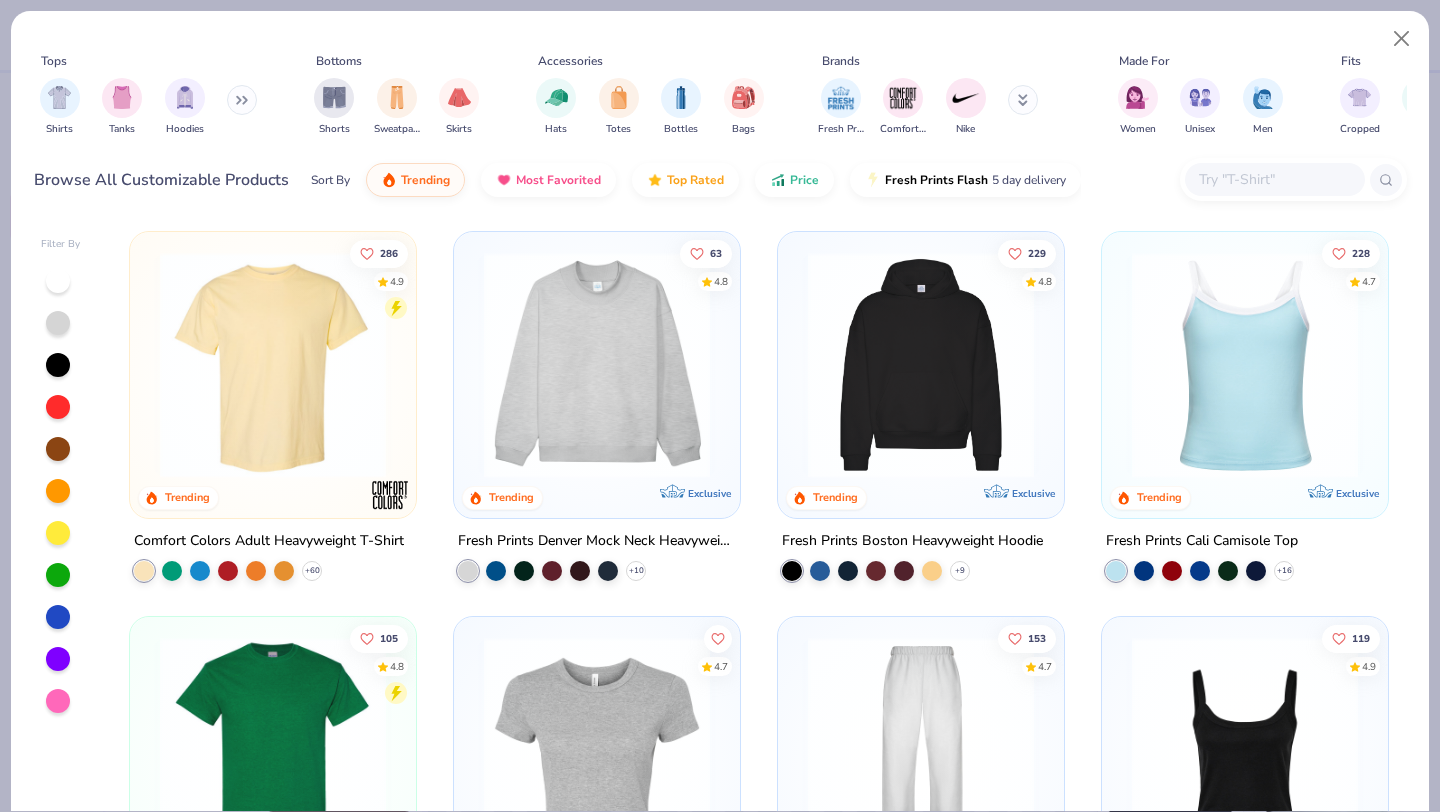 click on "Fresh Prints Cali Camisole Top + 16" at bounding box center (1245, 555) 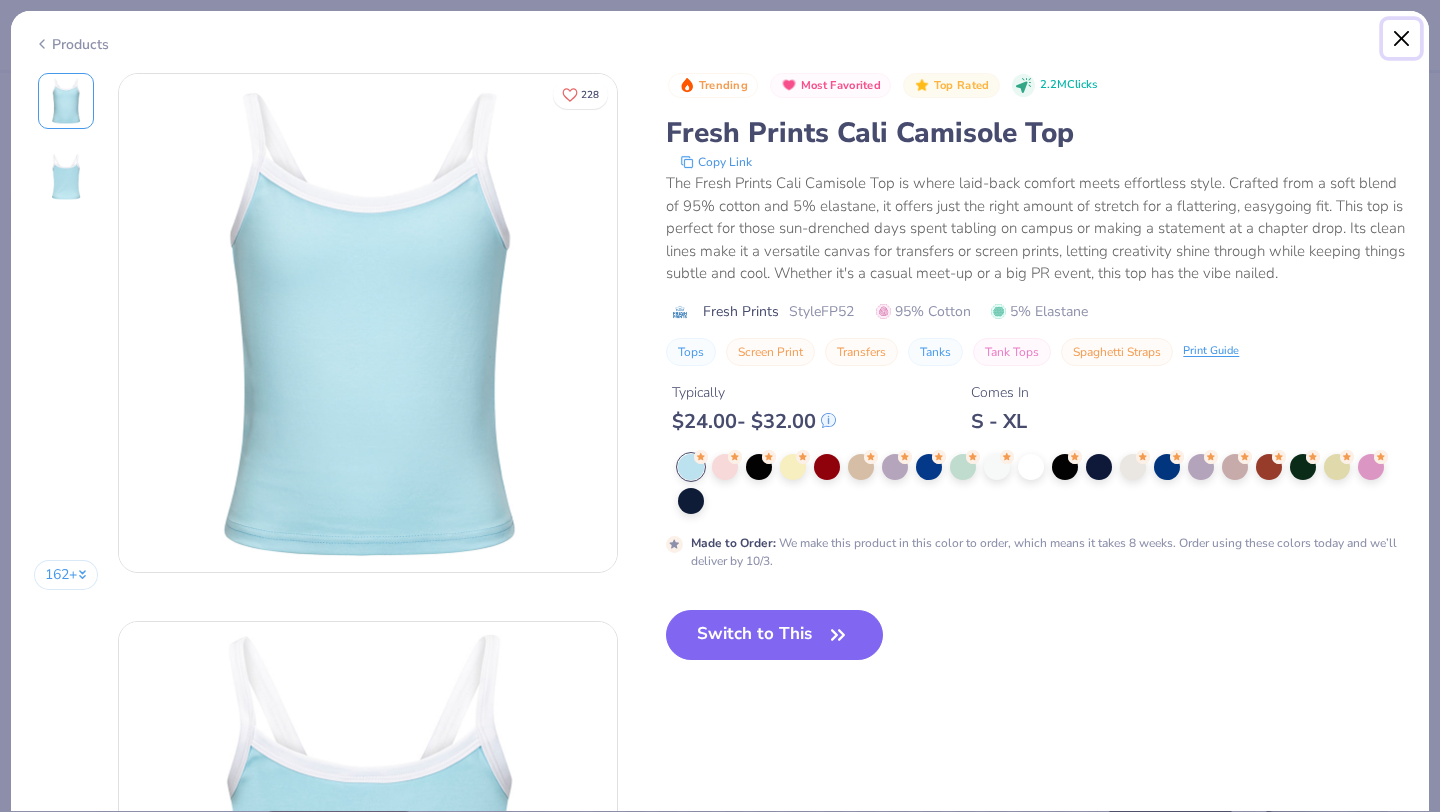 click at bounding box center (1402, 39) 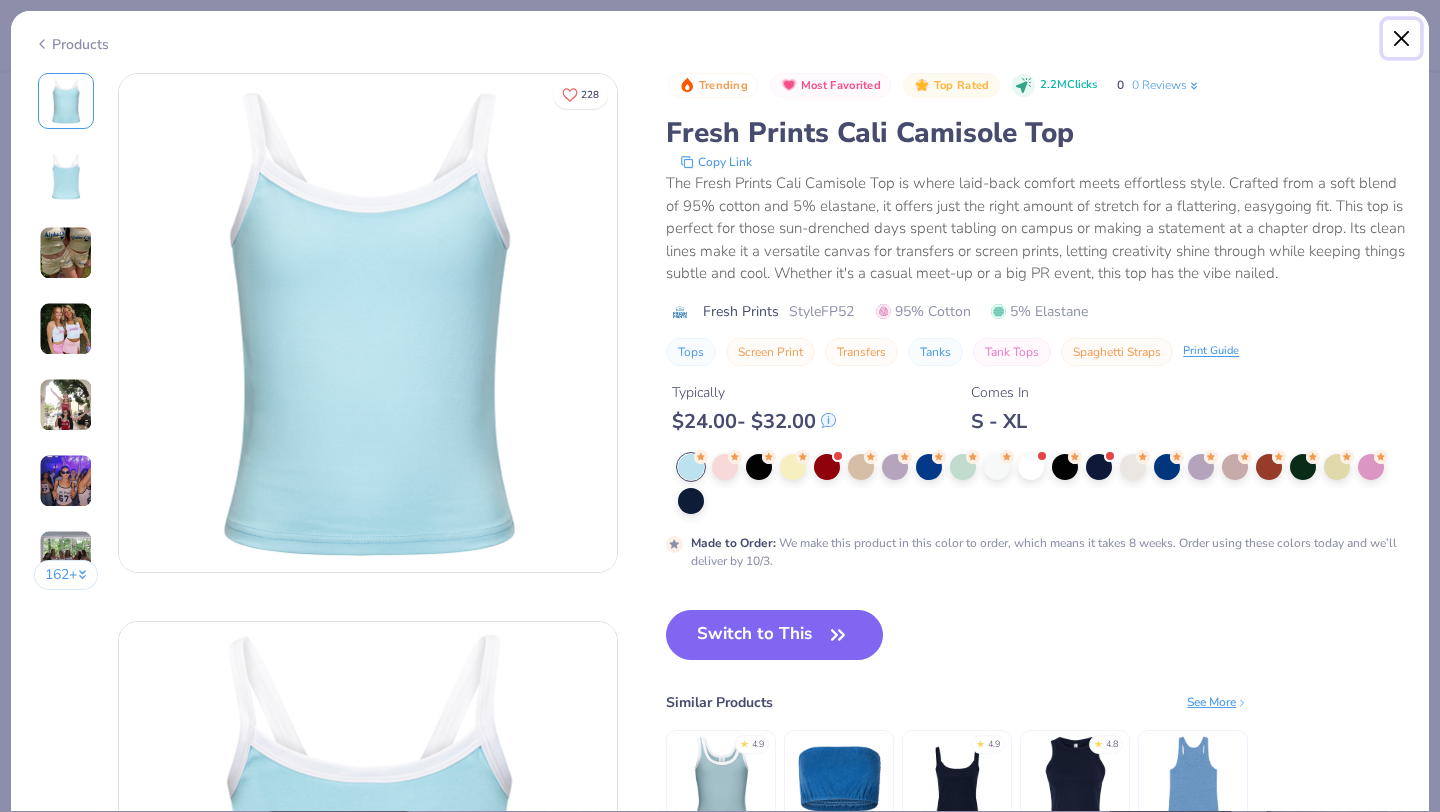 click at bounding box center [1402, 39] 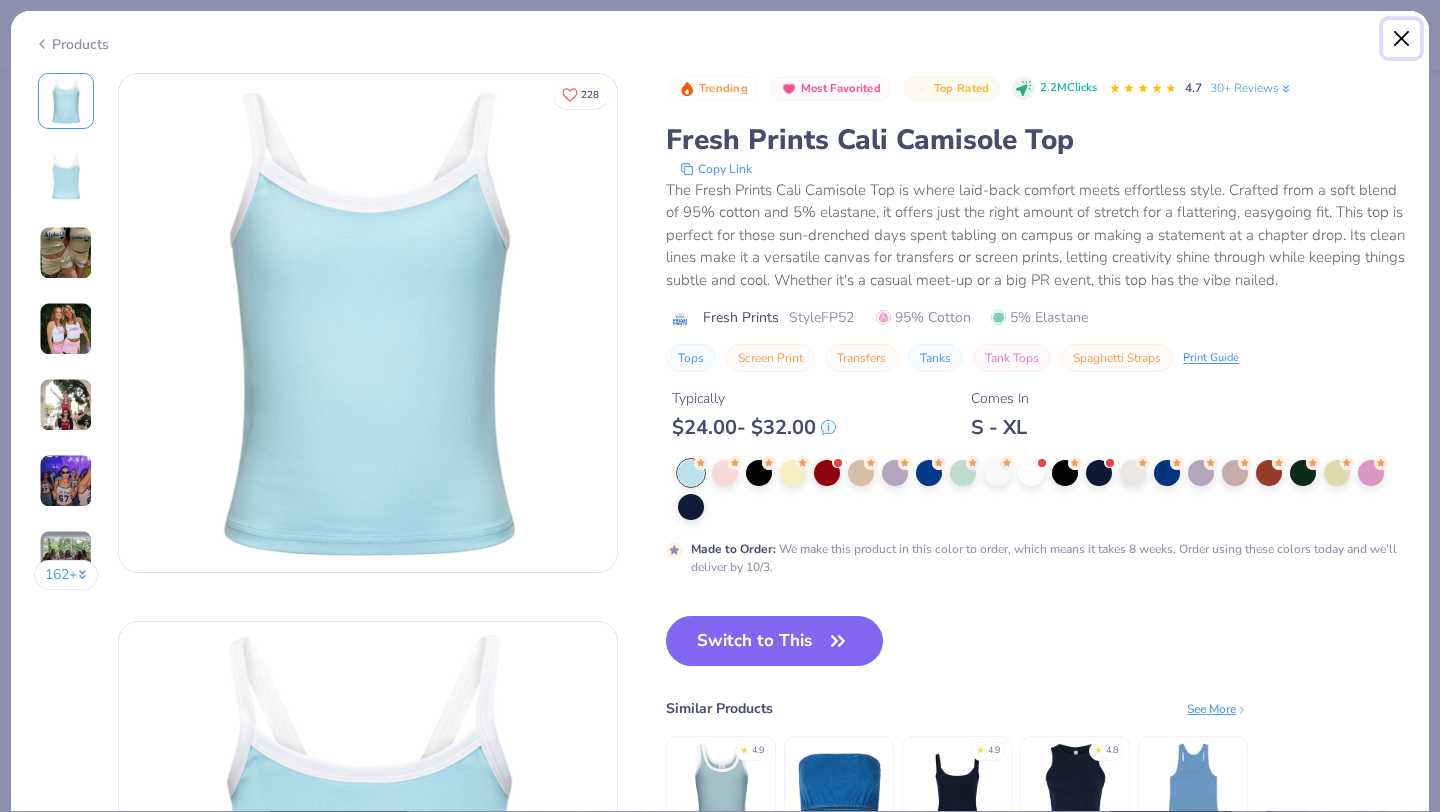 click at bounding box center [1402, 39] 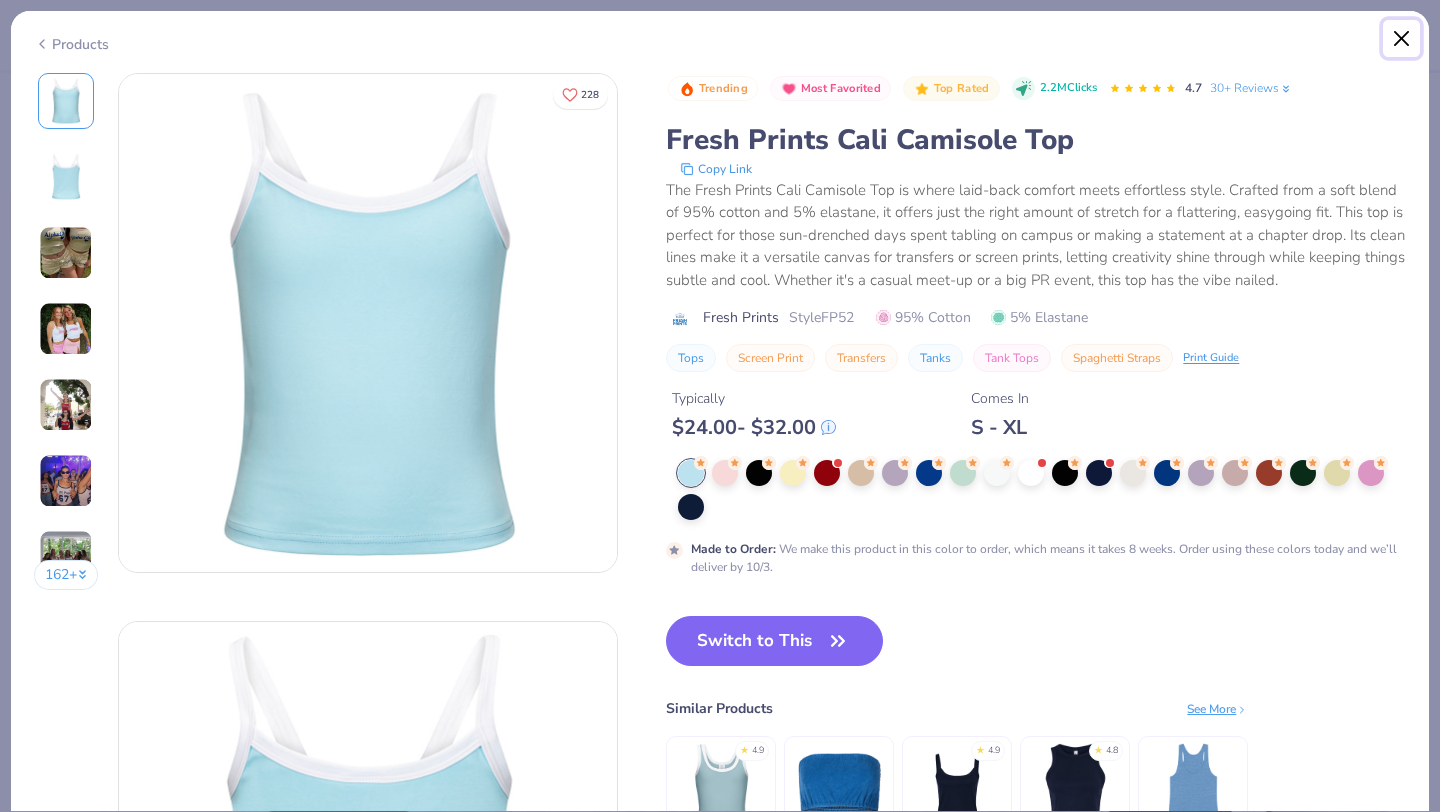click at bounding box center [1402, 39] 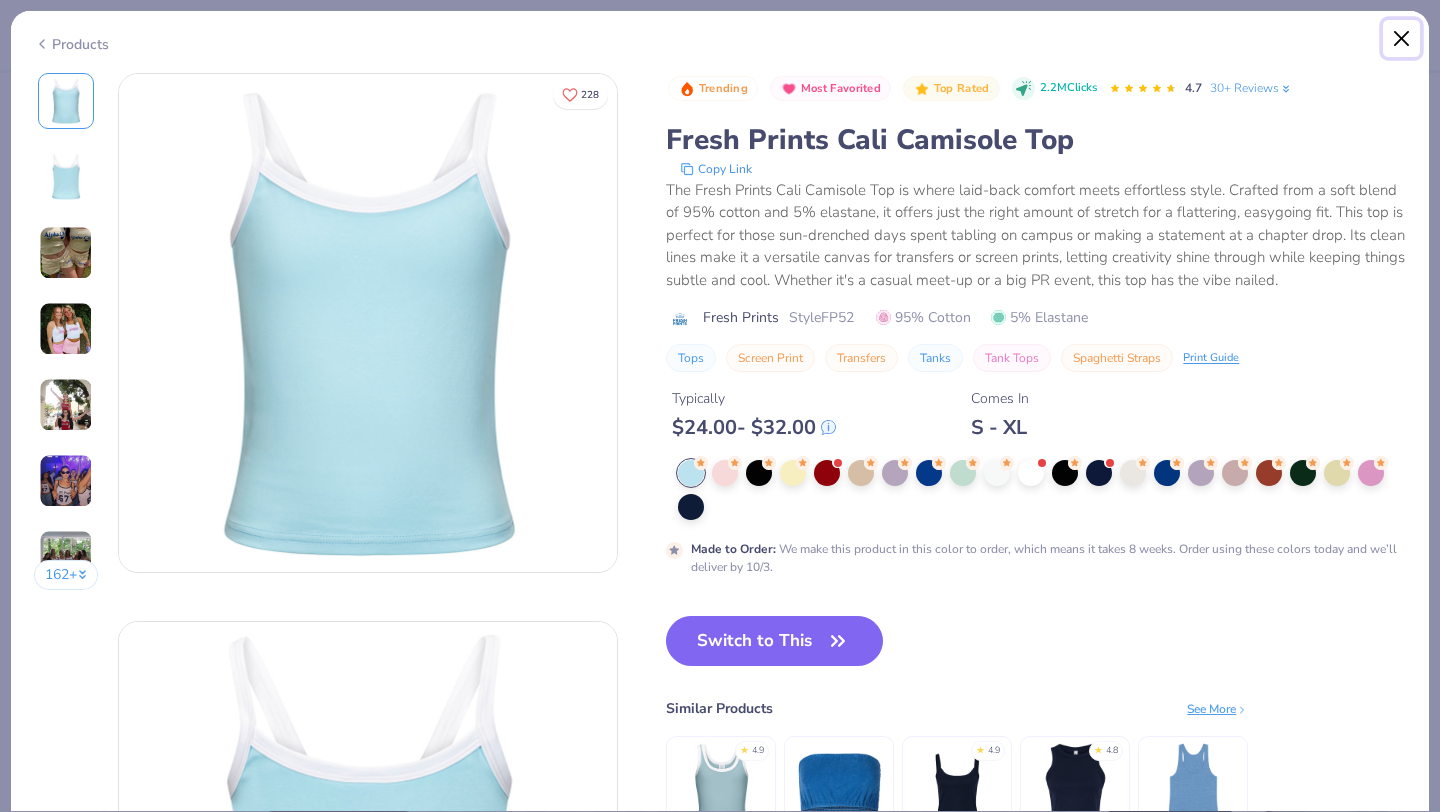 click at bounding box center (1402, 39) 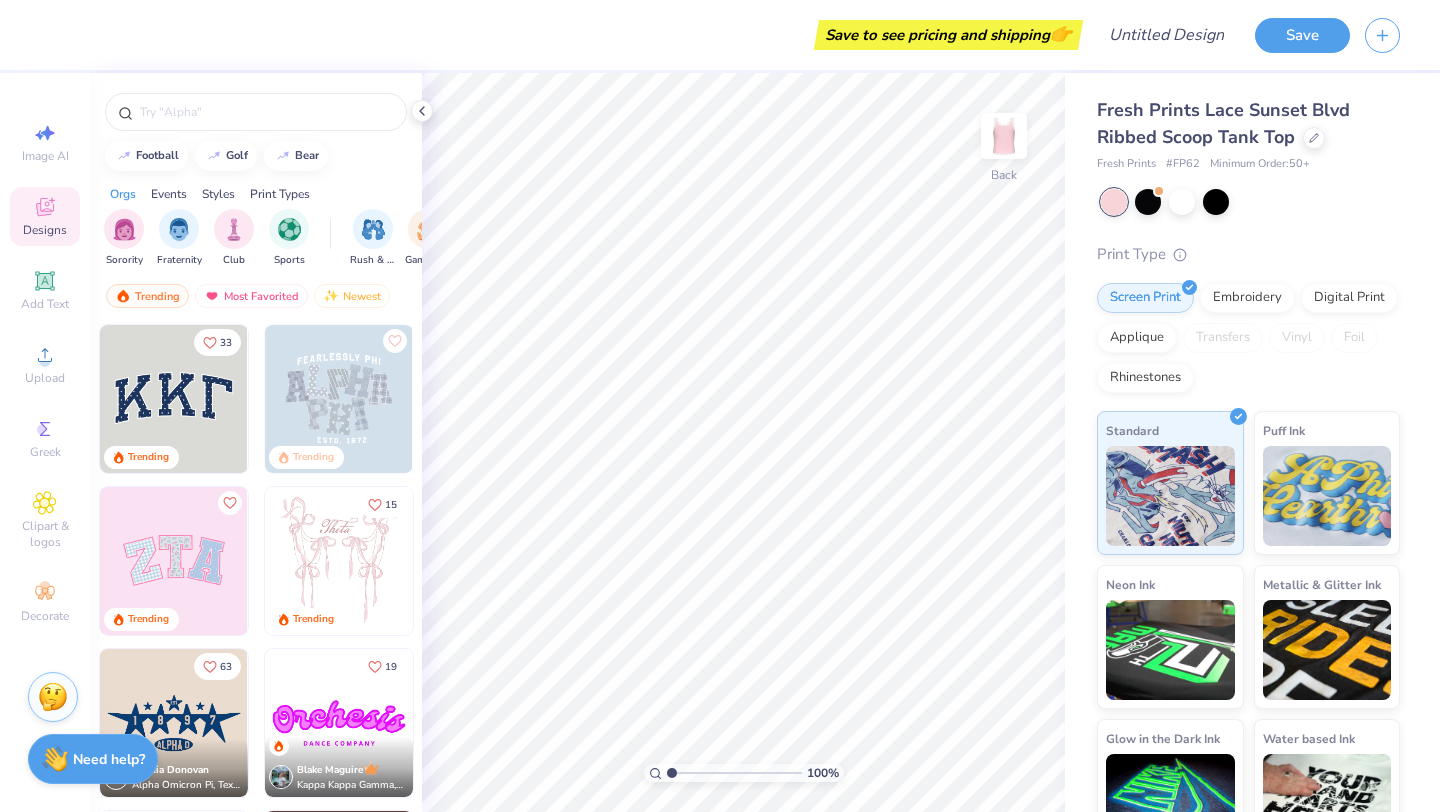 scroll, scrollTop: 0, scrollLeft: 0, axis: both 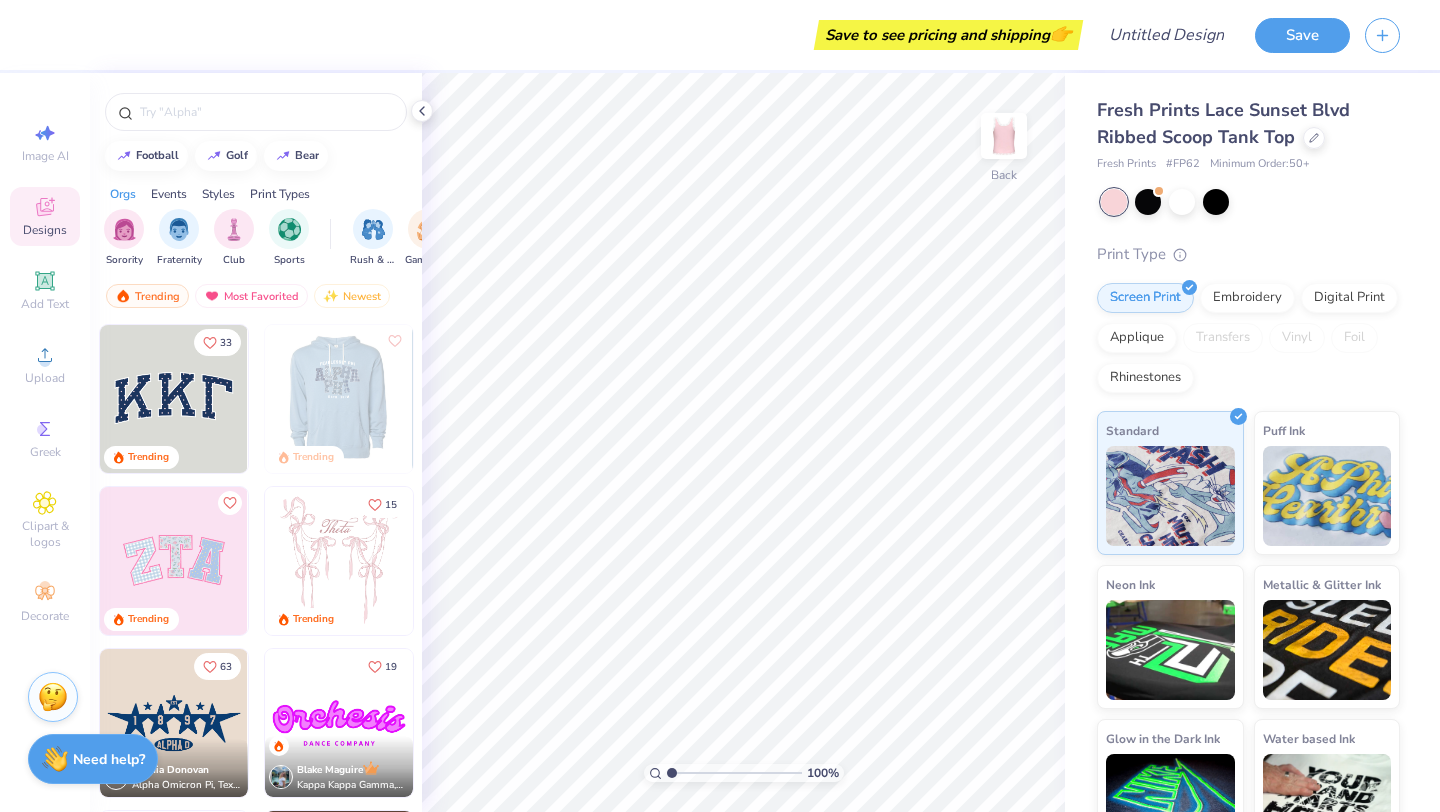 click at bounding box center (339, 561) 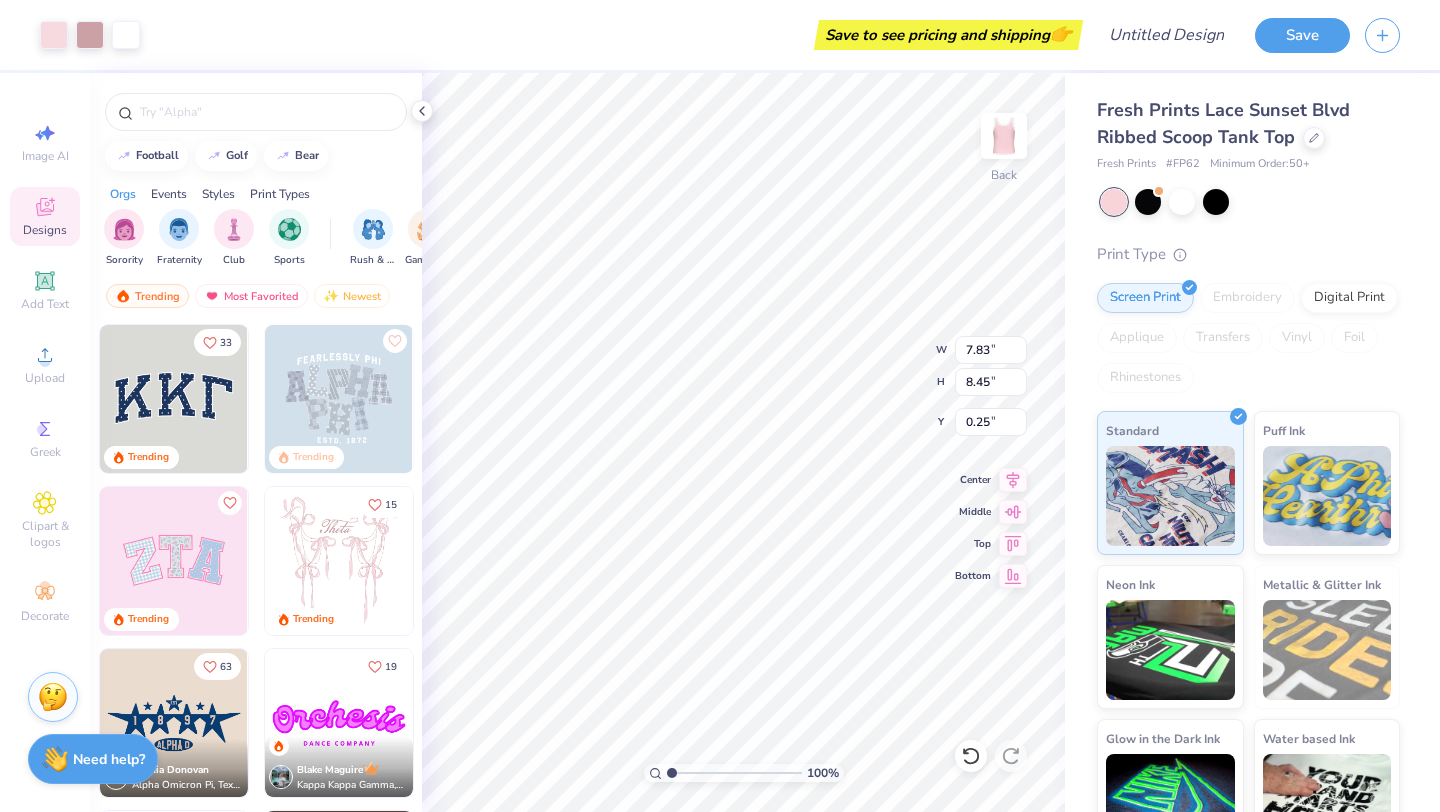 type on "0.61" 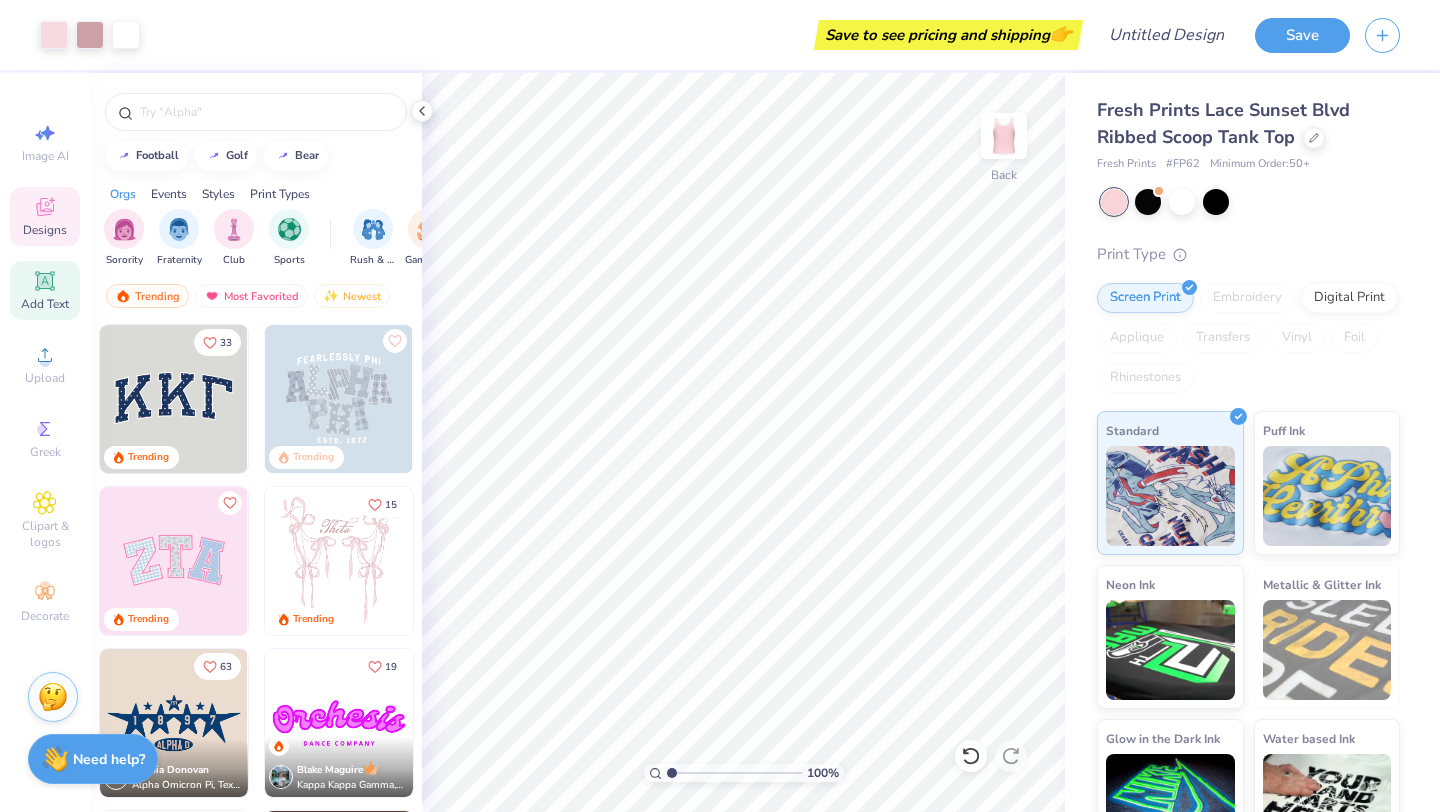 click on "Add Text" at bounding box center (45, 290) 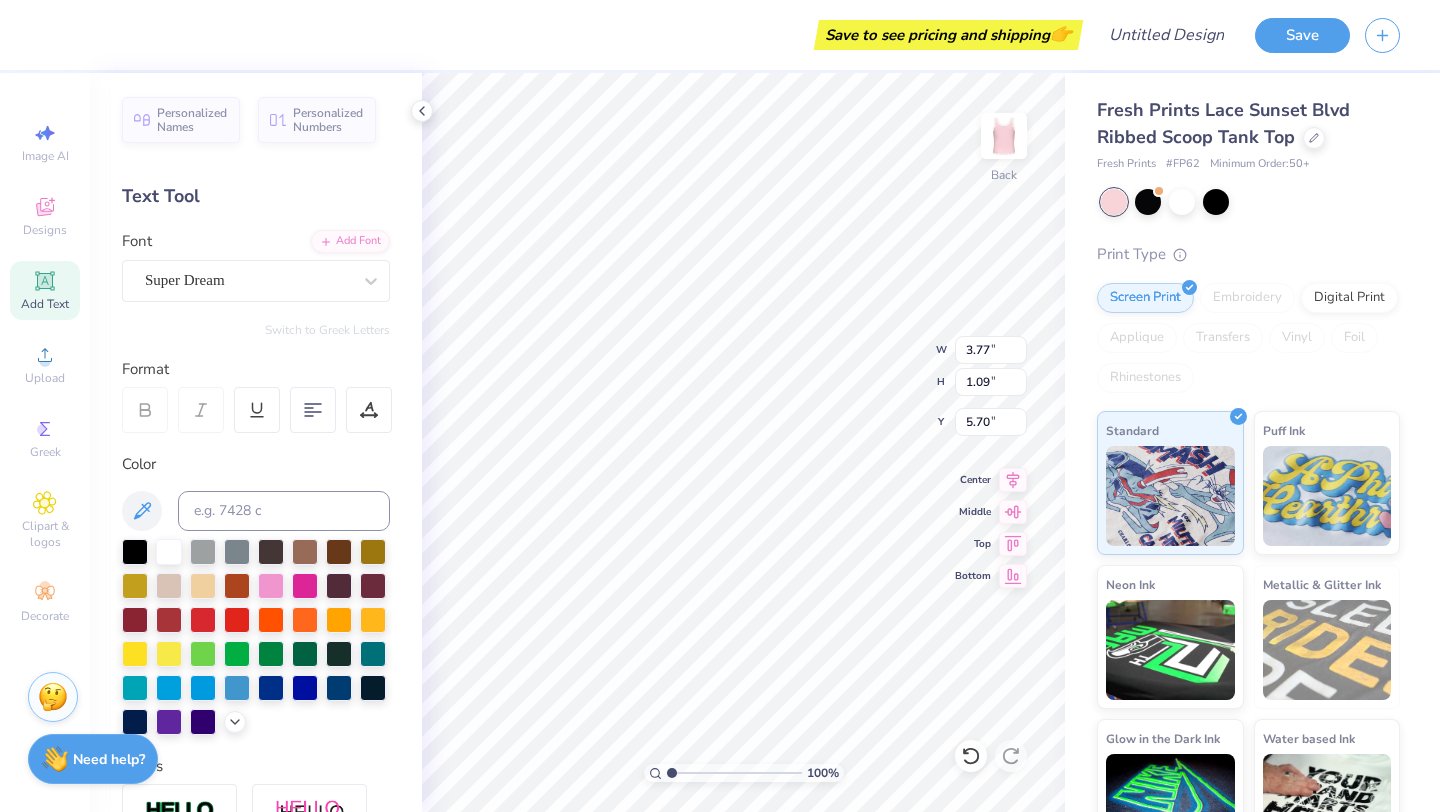 type on "Phi" 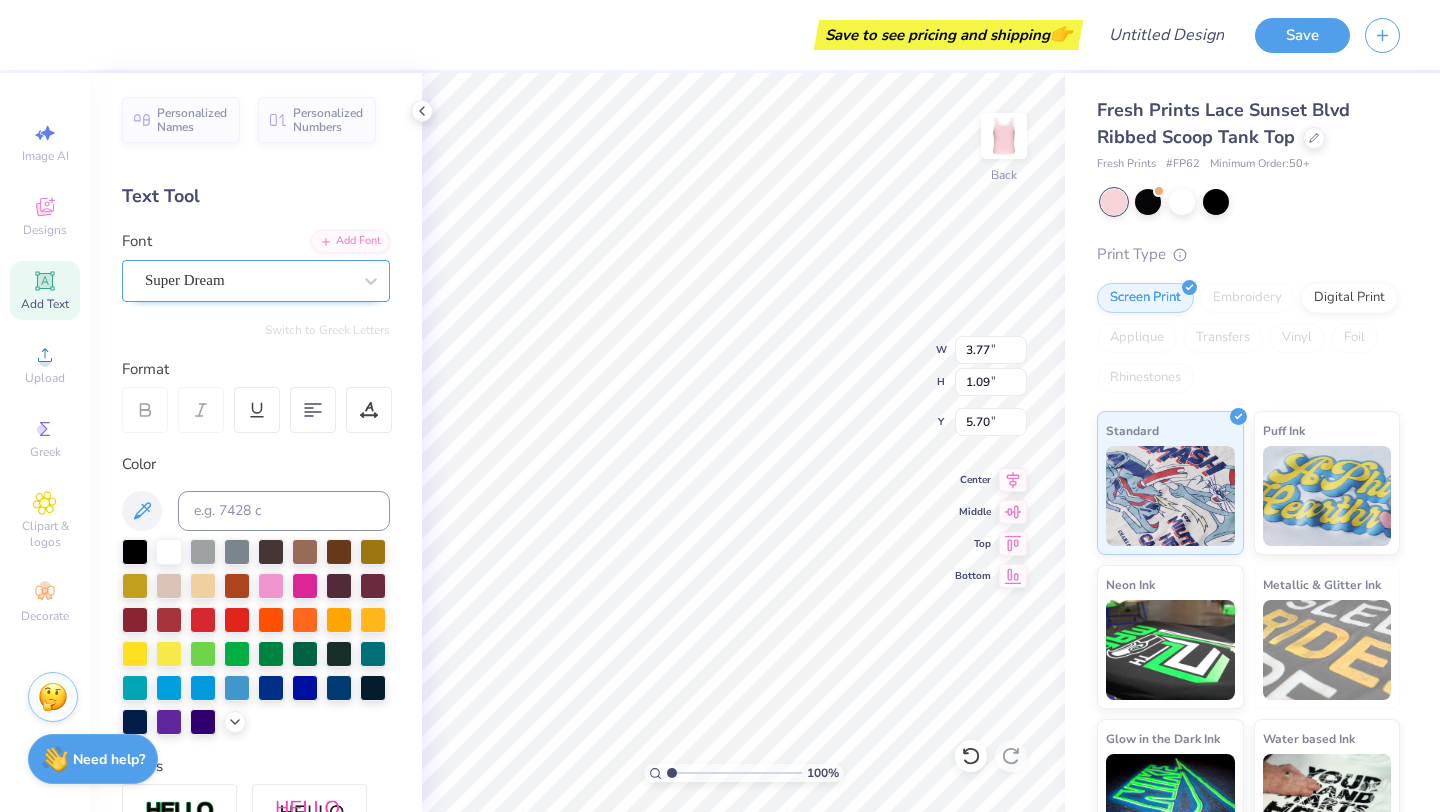 click at bounding box center (248, 280) 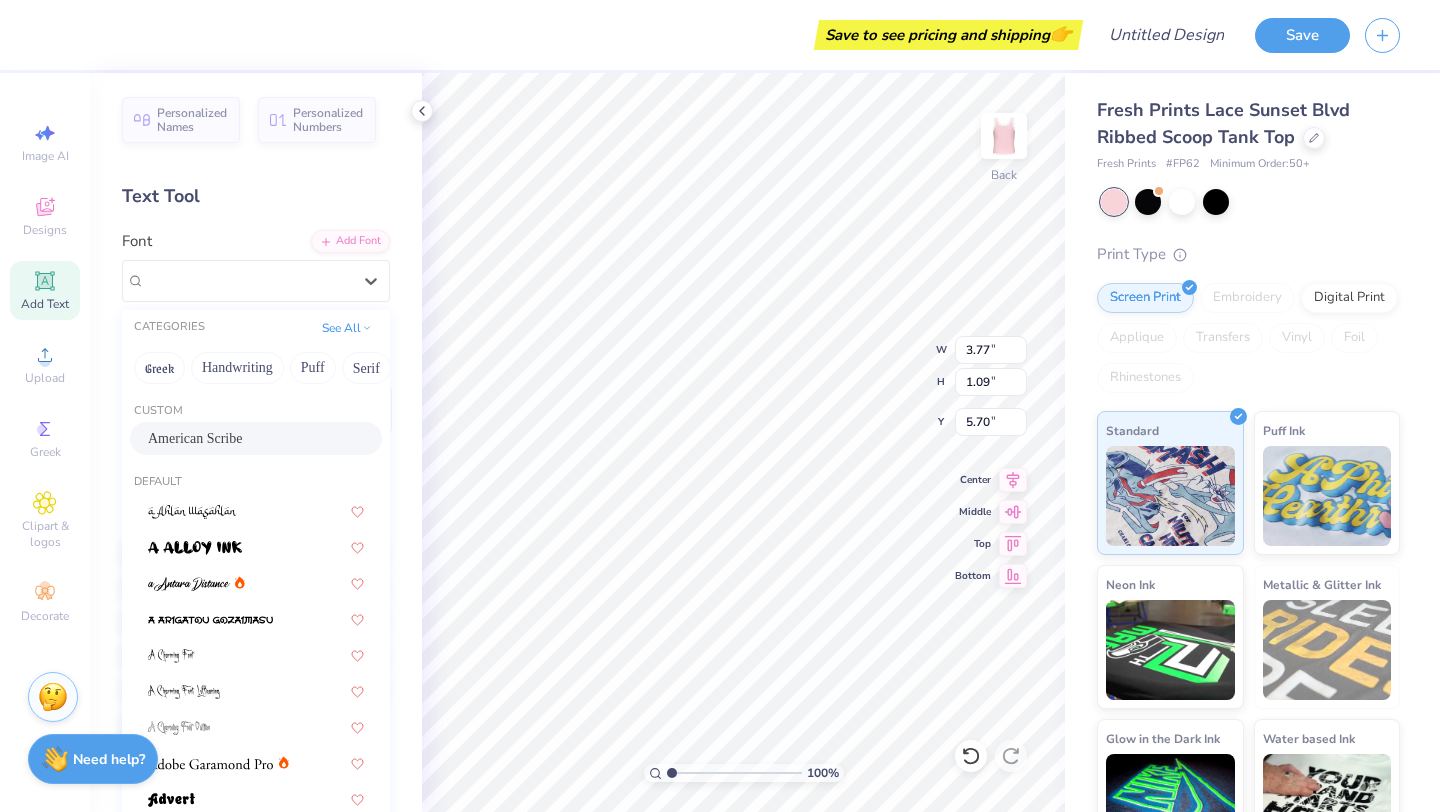 click on "American Scribe" at bounding box center (256, 438) 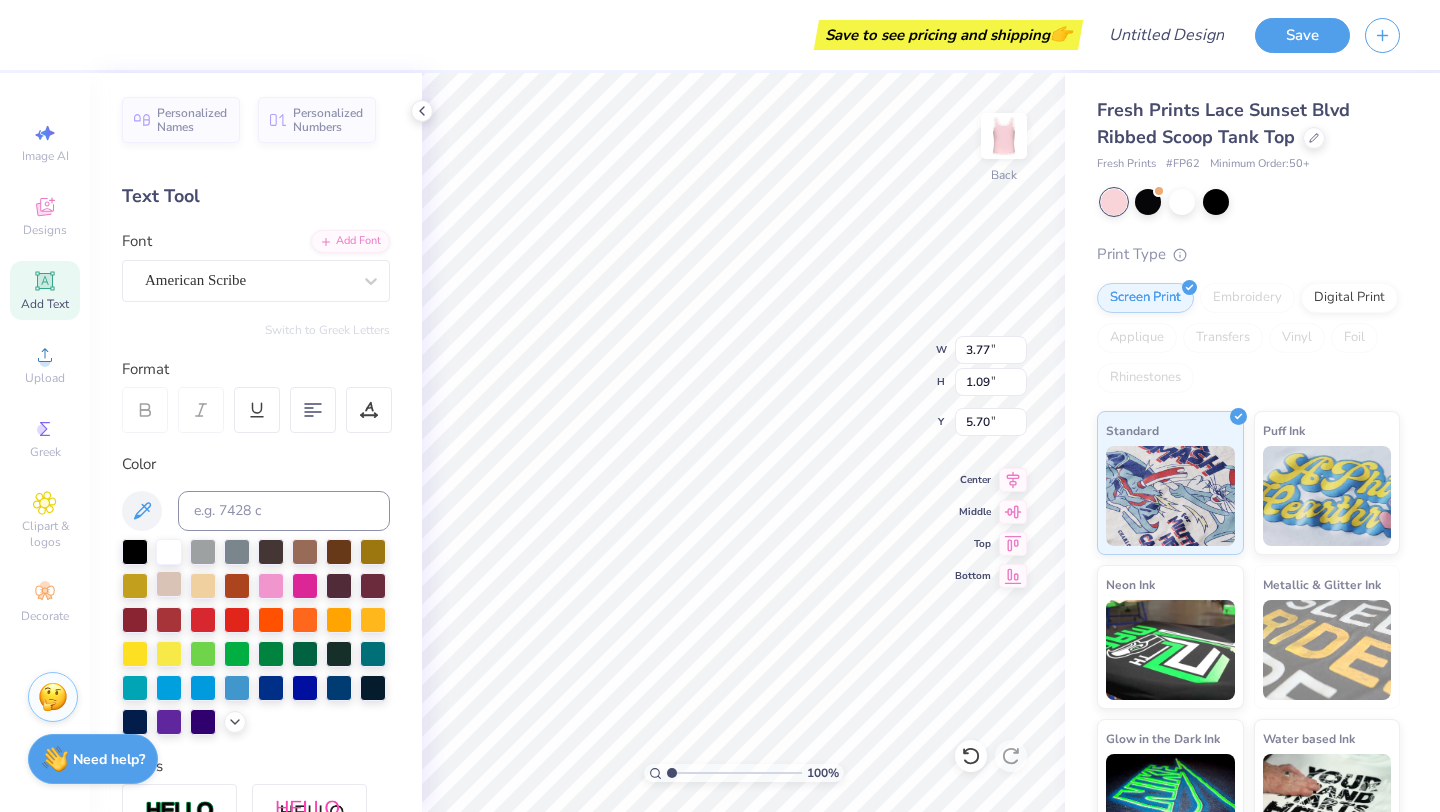 click at bounding box center (169, 584) 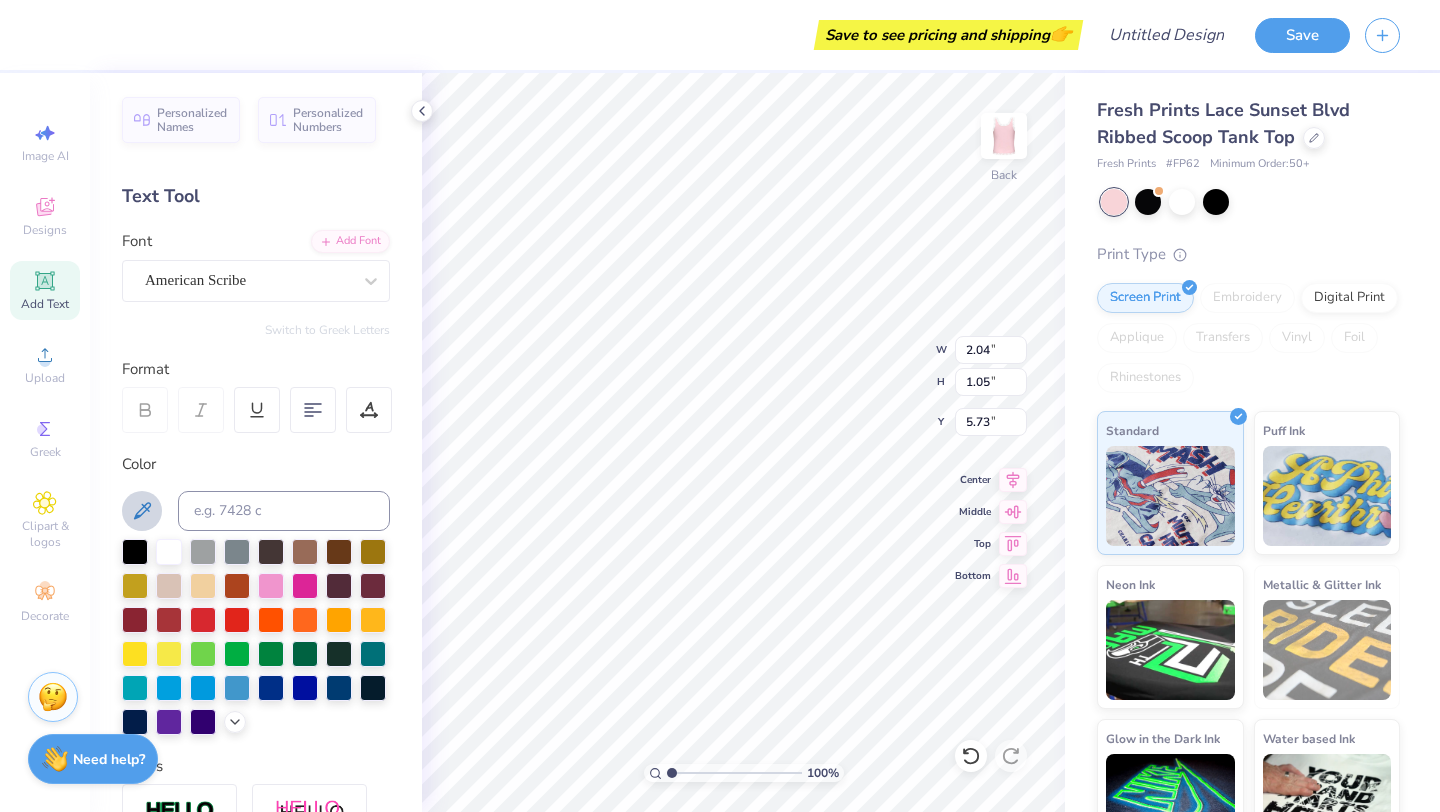 click 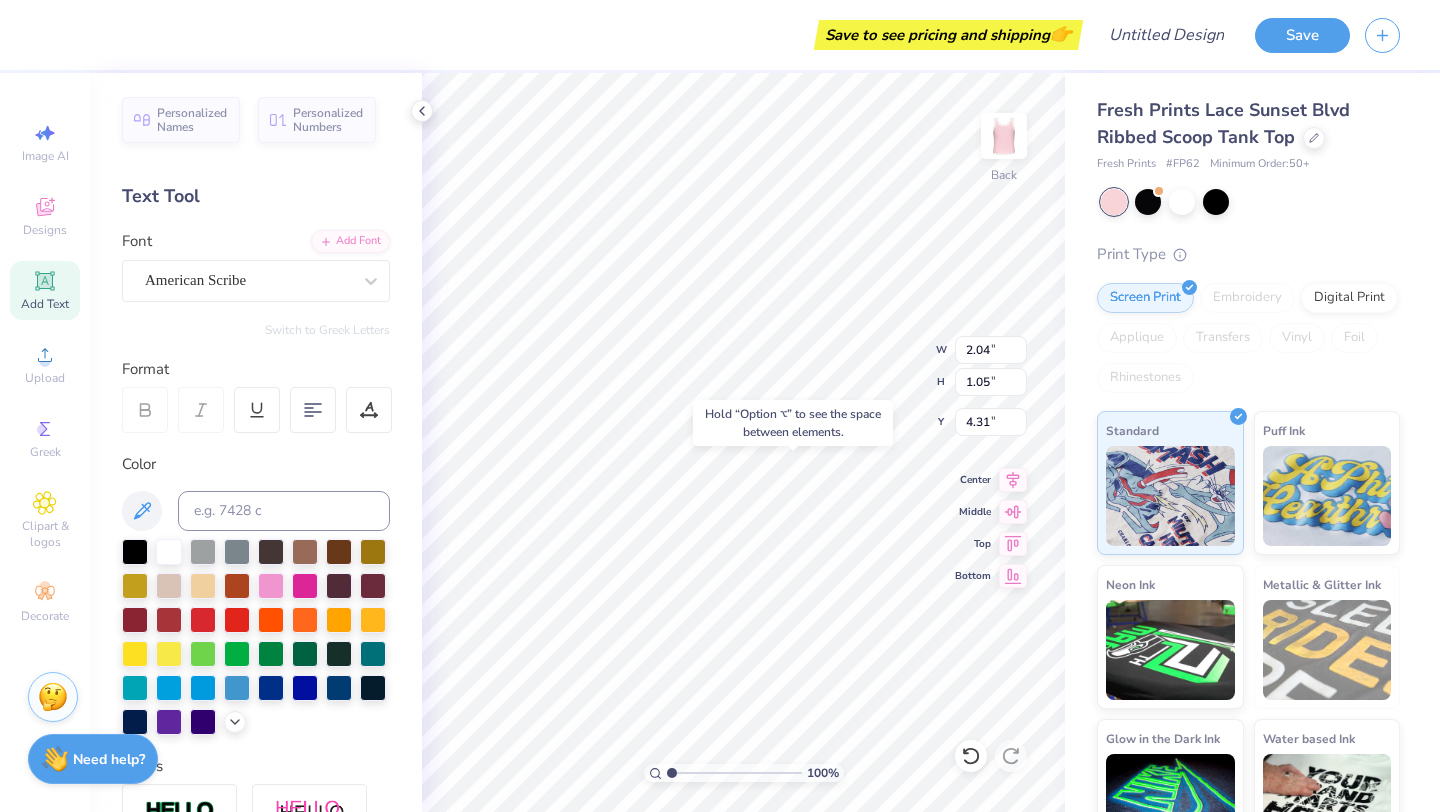 type on "4.31" 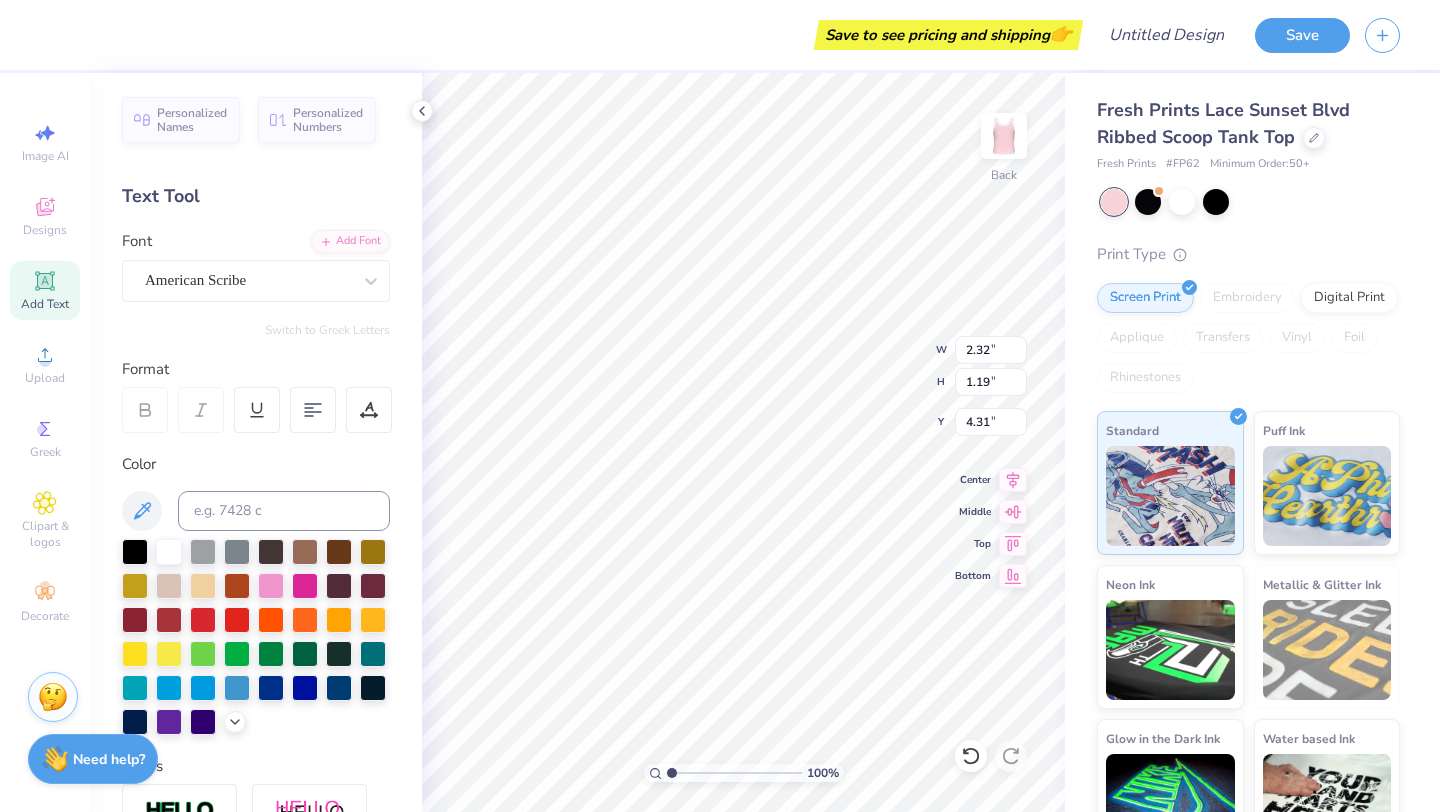 type on "2.32" 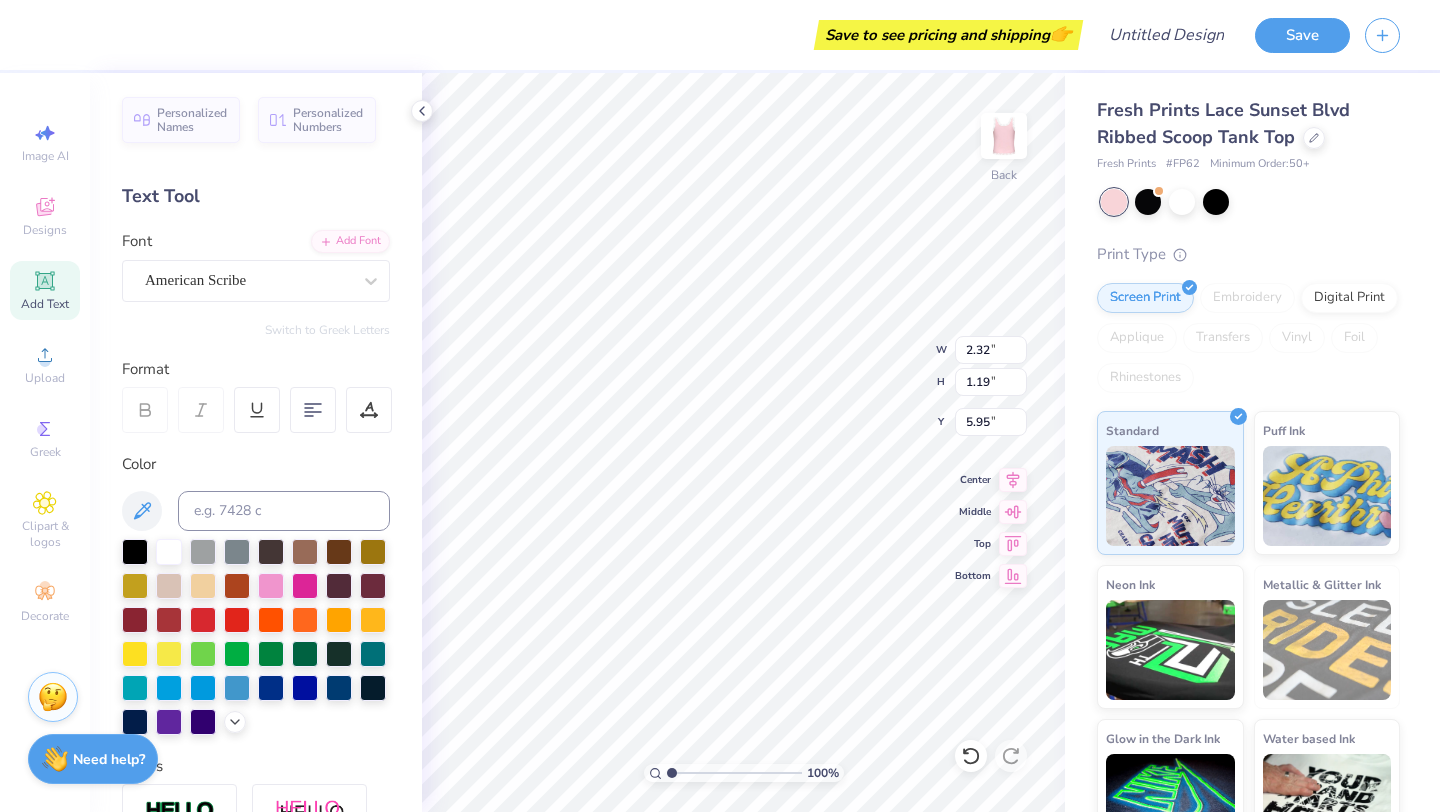 type on "2.63" 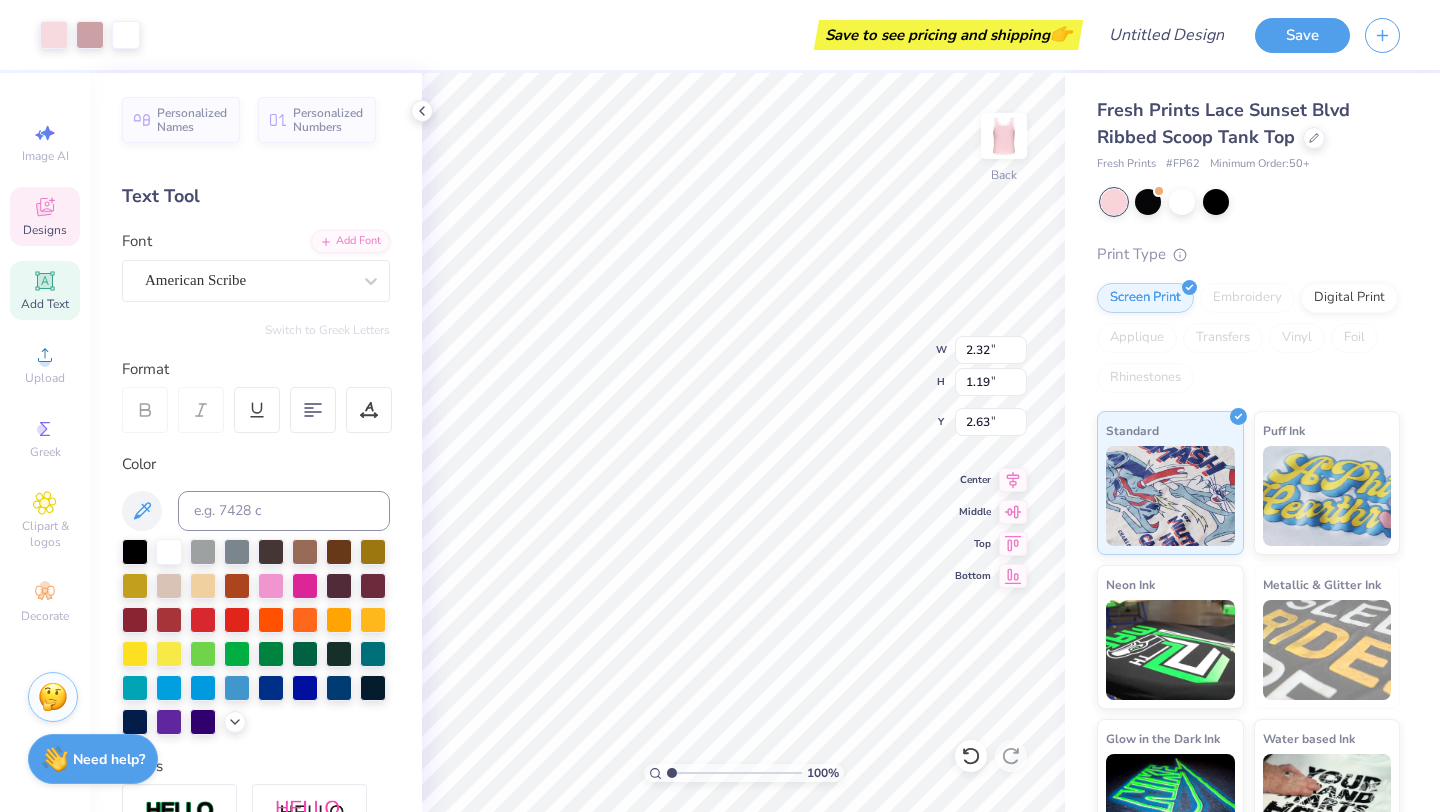 type on "7.83" 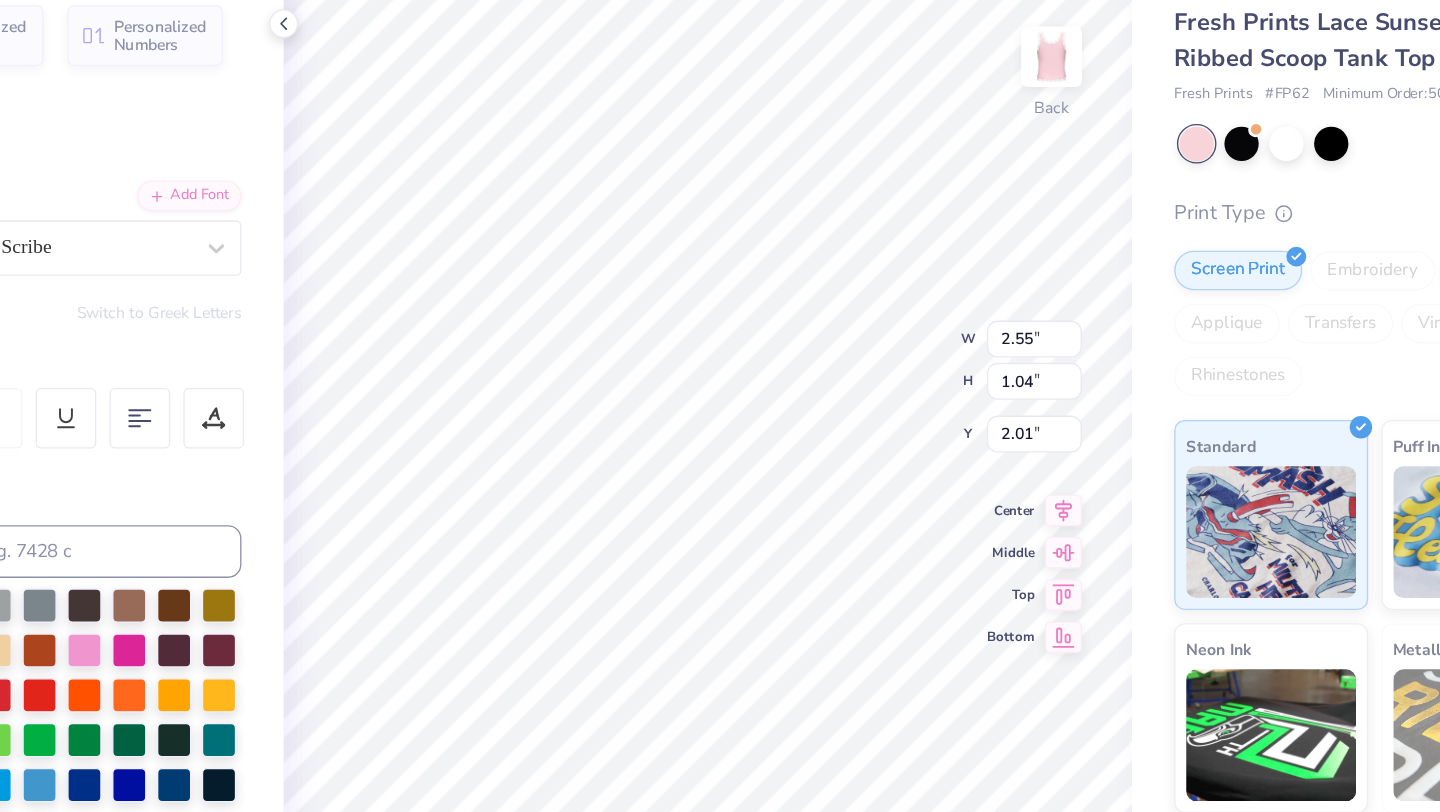 type on "T" 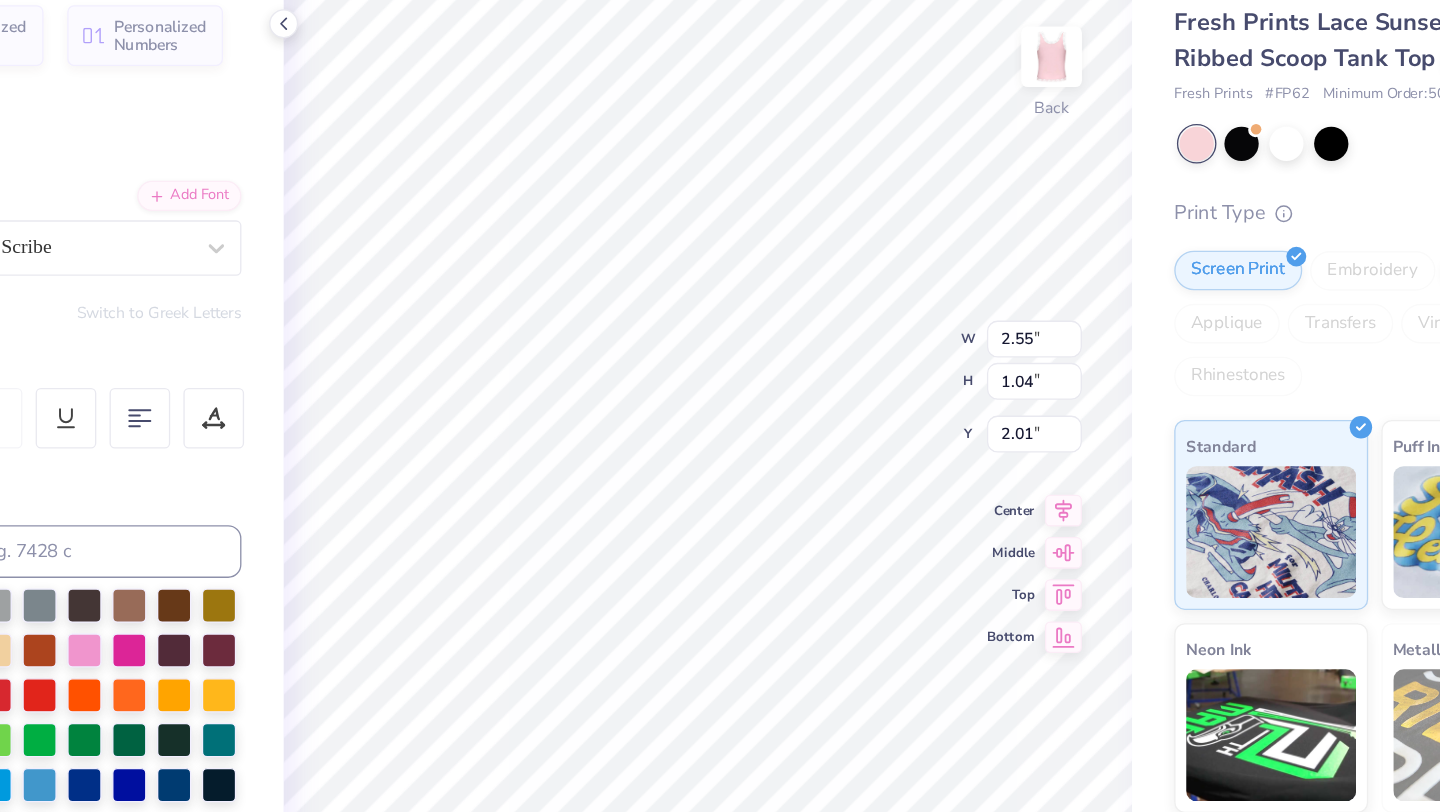 type on "Theta Phi" 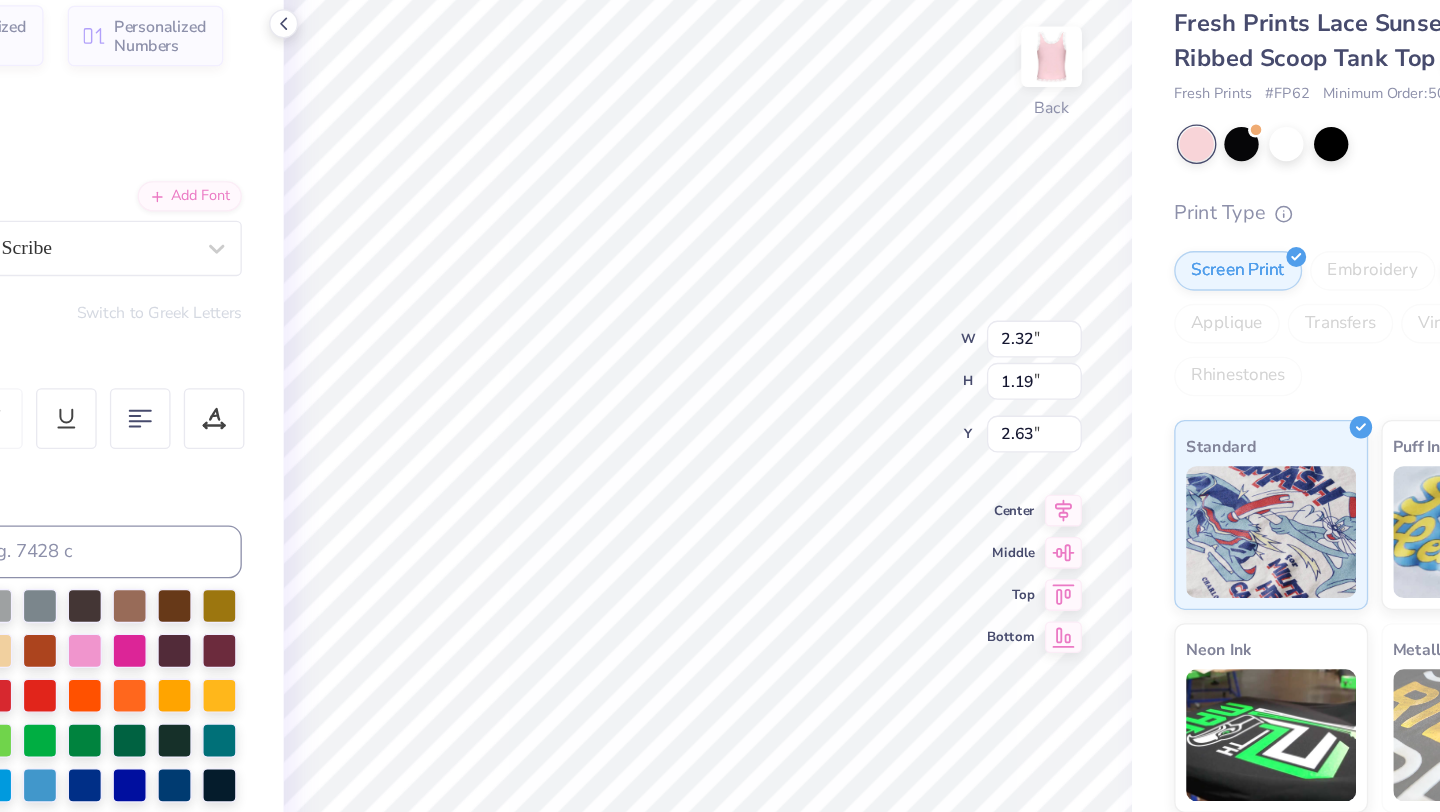 type on "2.32" 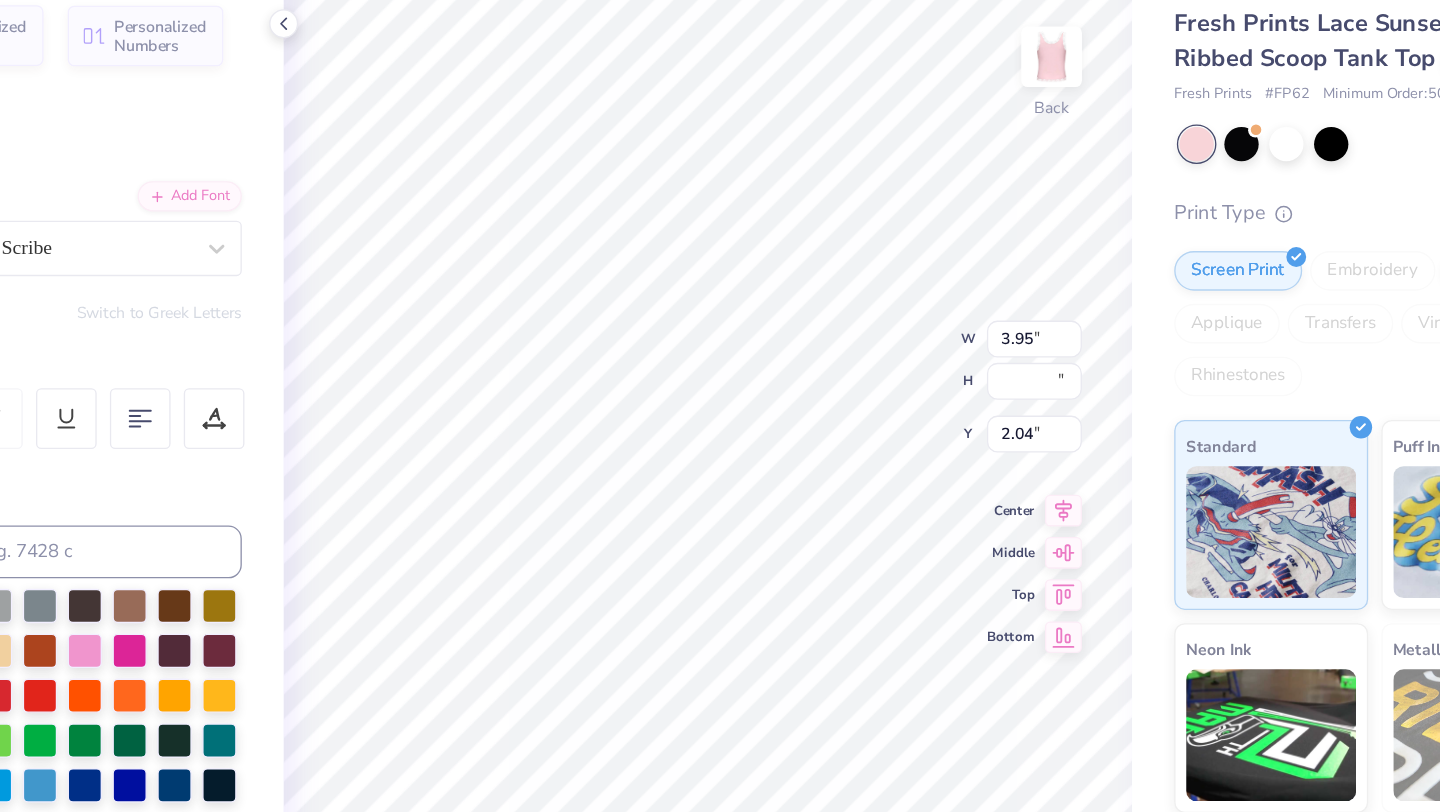 type on "3.95" 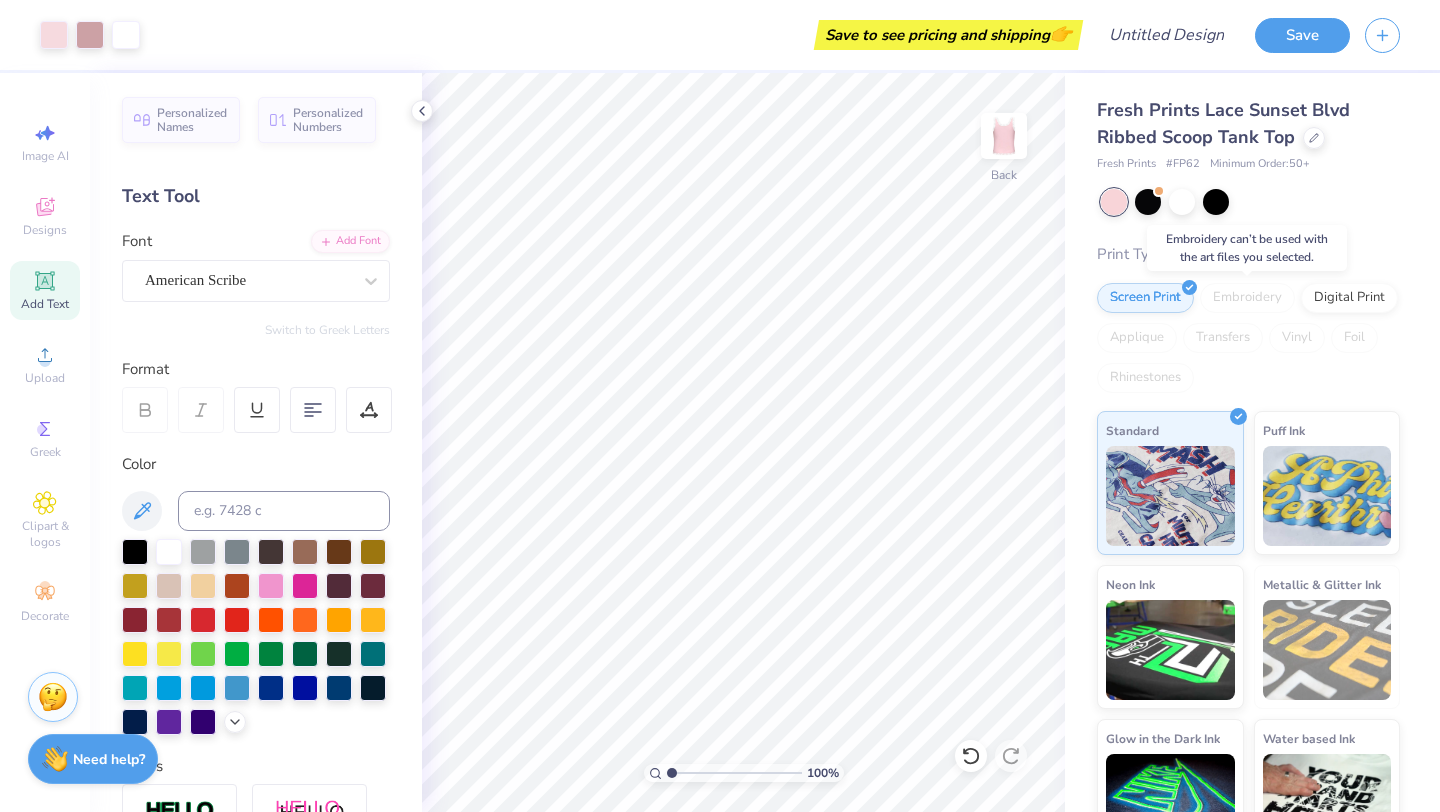 click on "Embroidery" at bounding box center [1247, 298] 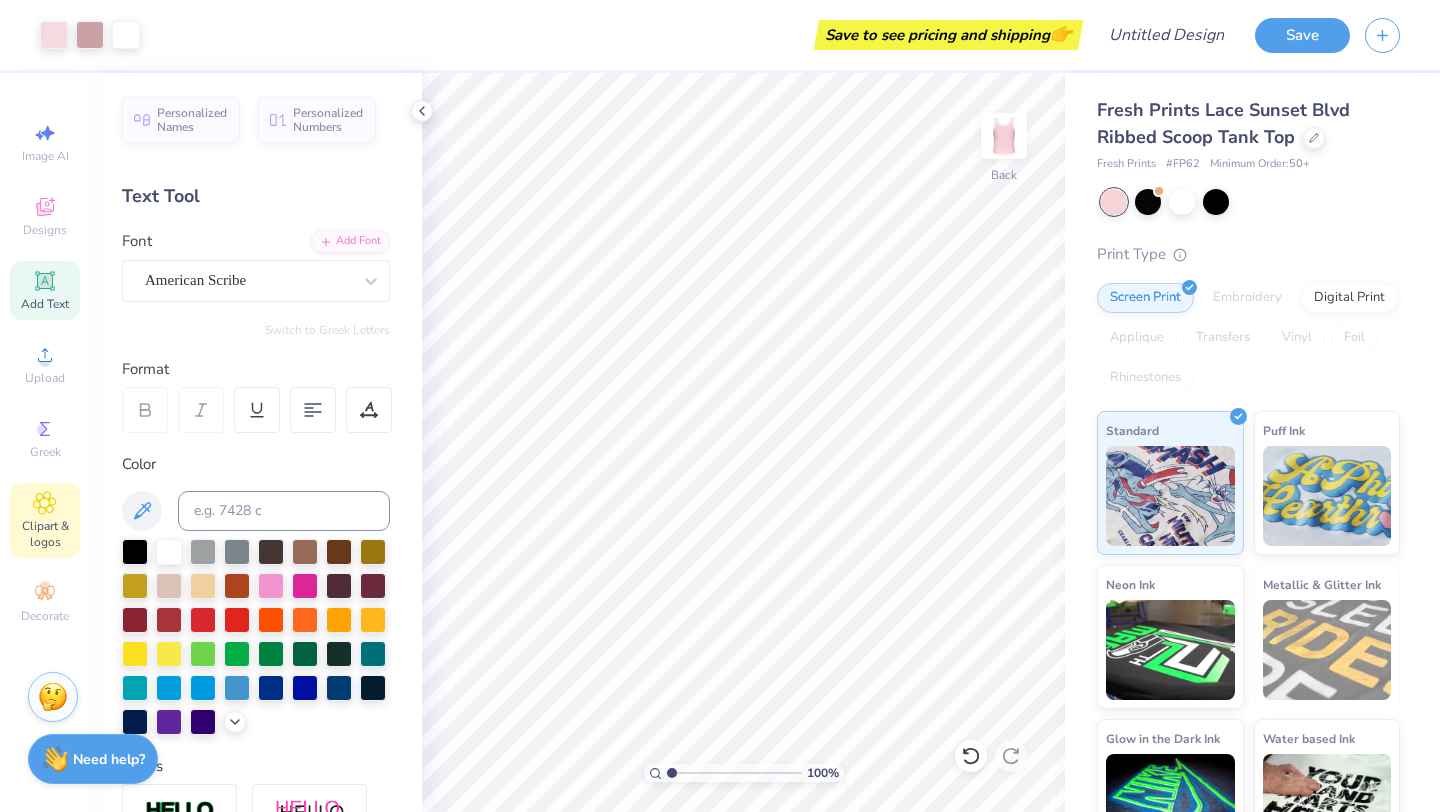 click 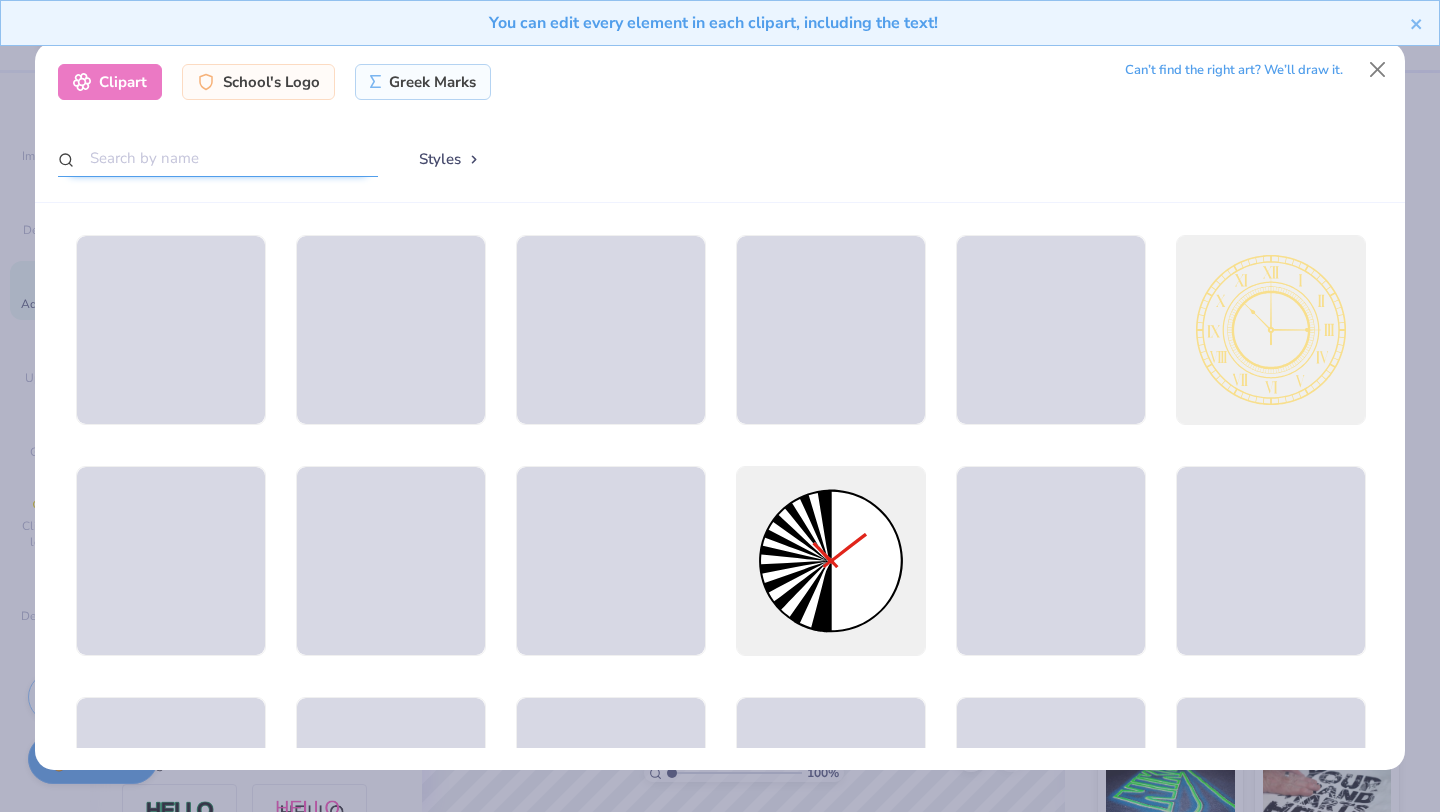 click at bounding box center (218, 158) 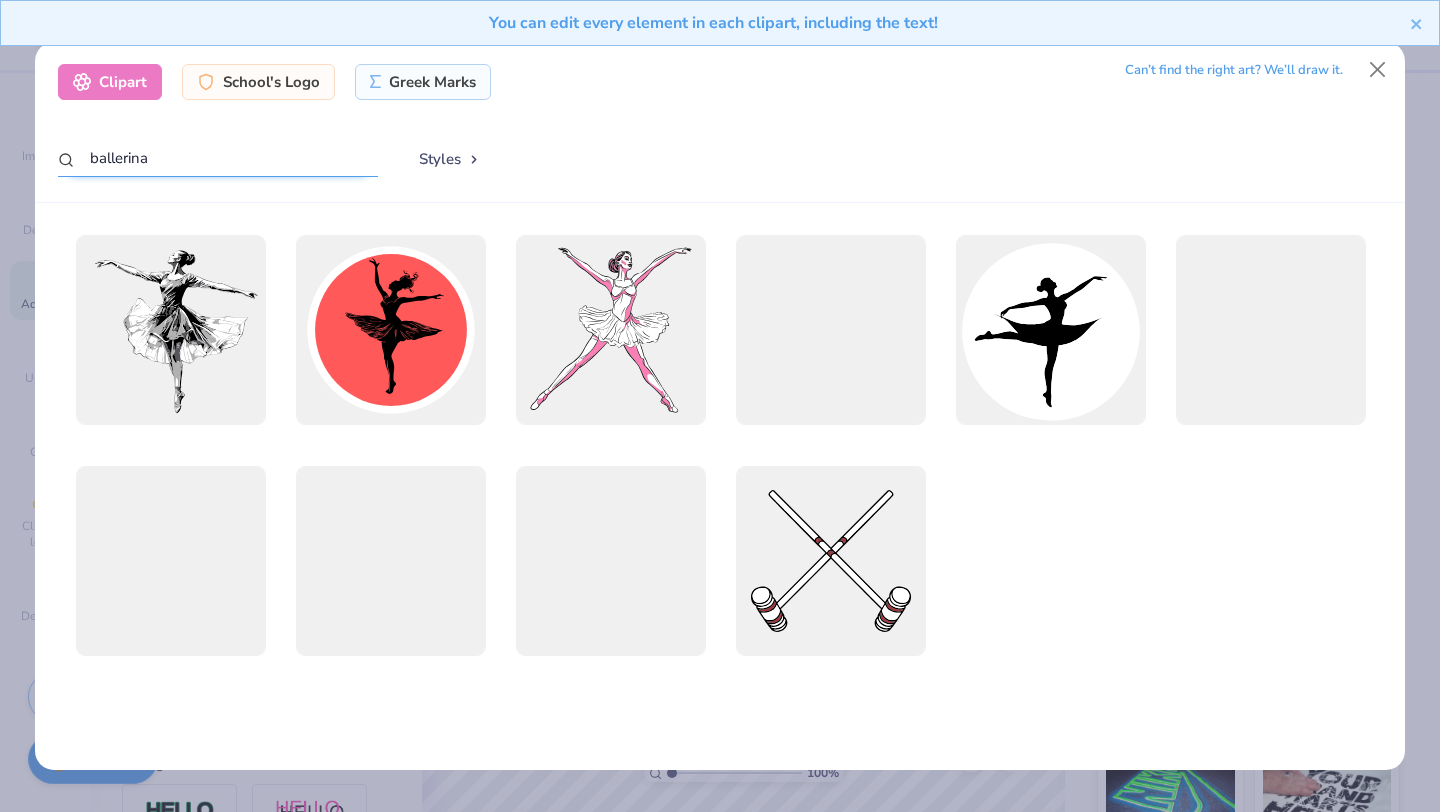 type on "ballerina" 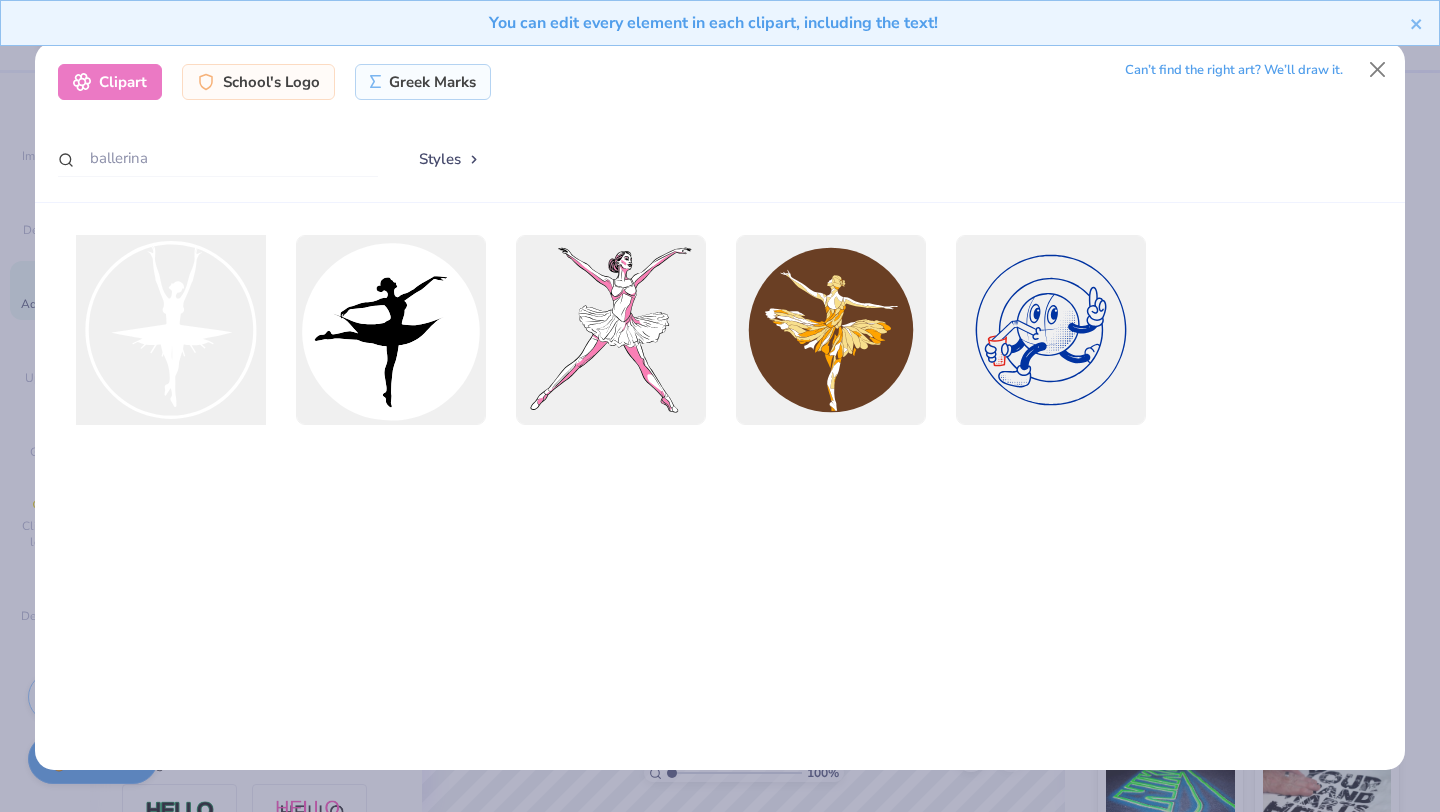 click at bounding box center [170, 330] 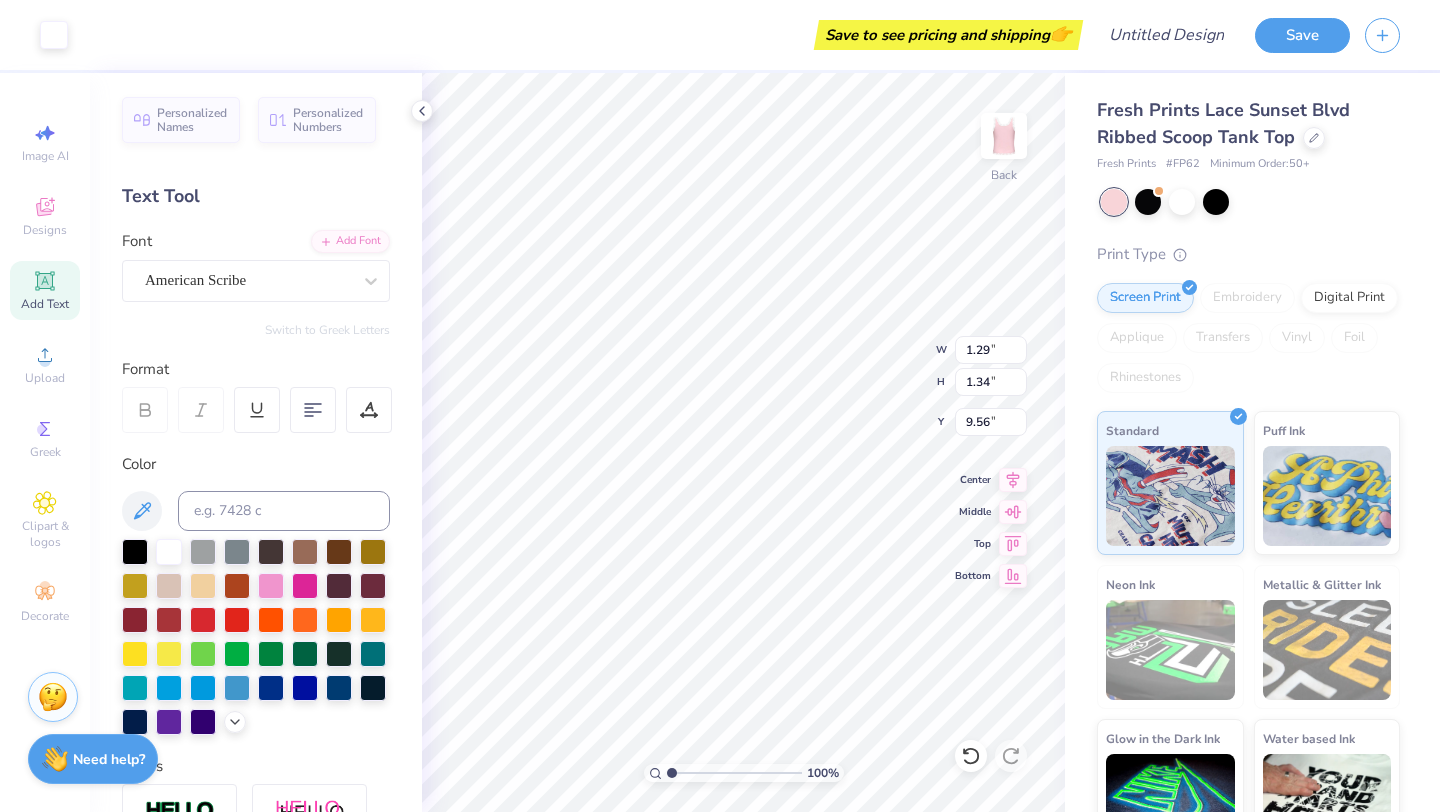 type on "1.29" 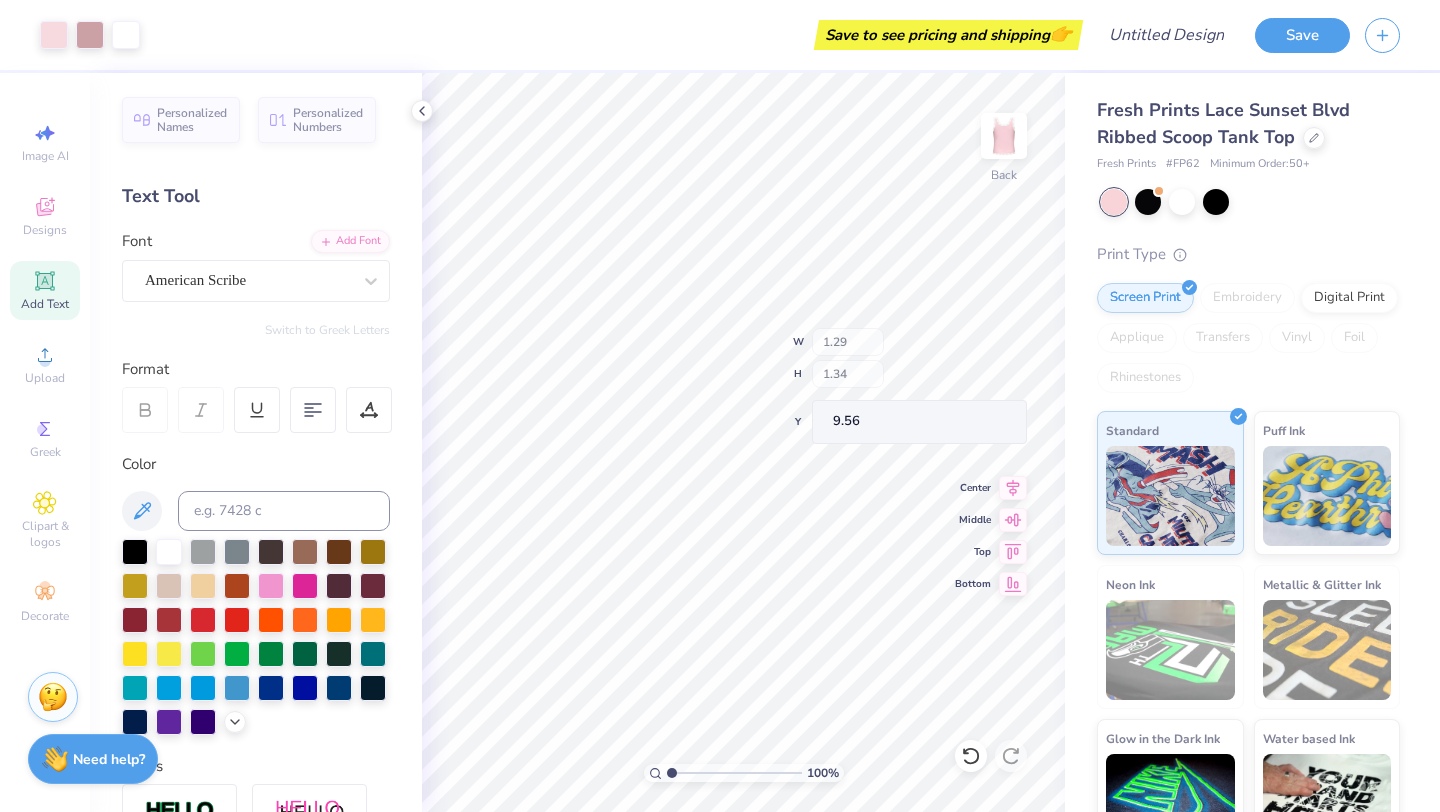 type on "10.01" 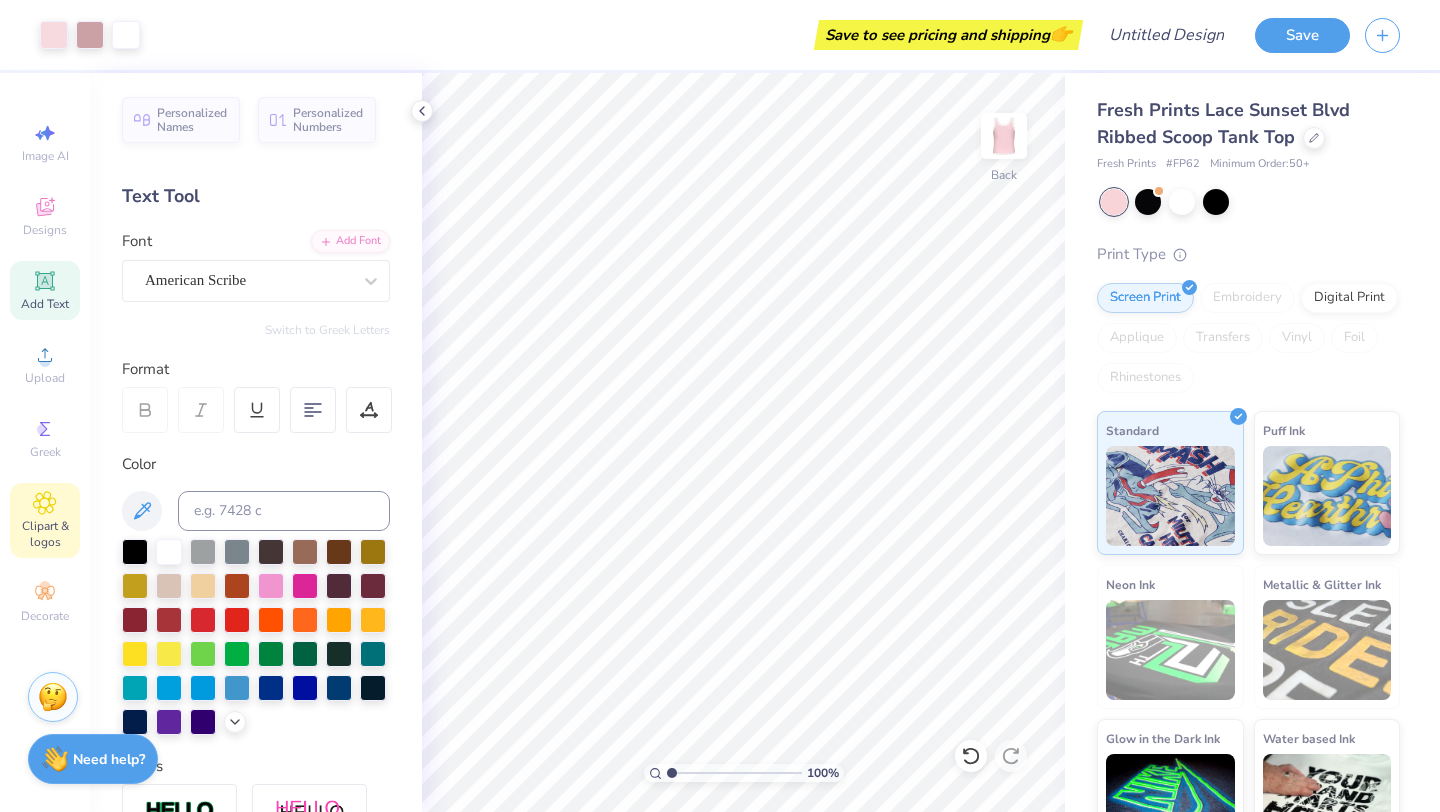 click on "Clipart & logos" at bounding box center (45, 534) 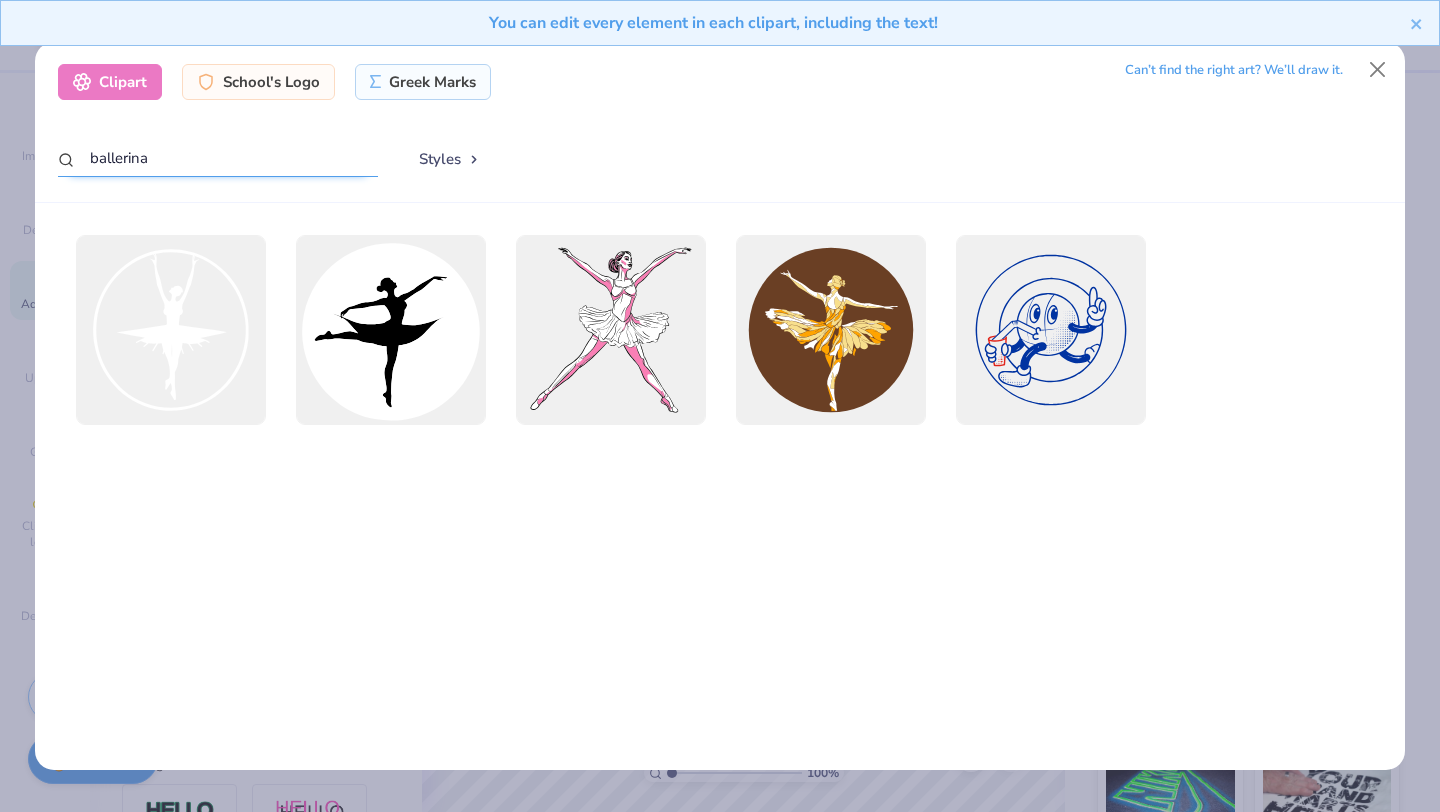 click on "ballerina" at bounding box center [218, 158] 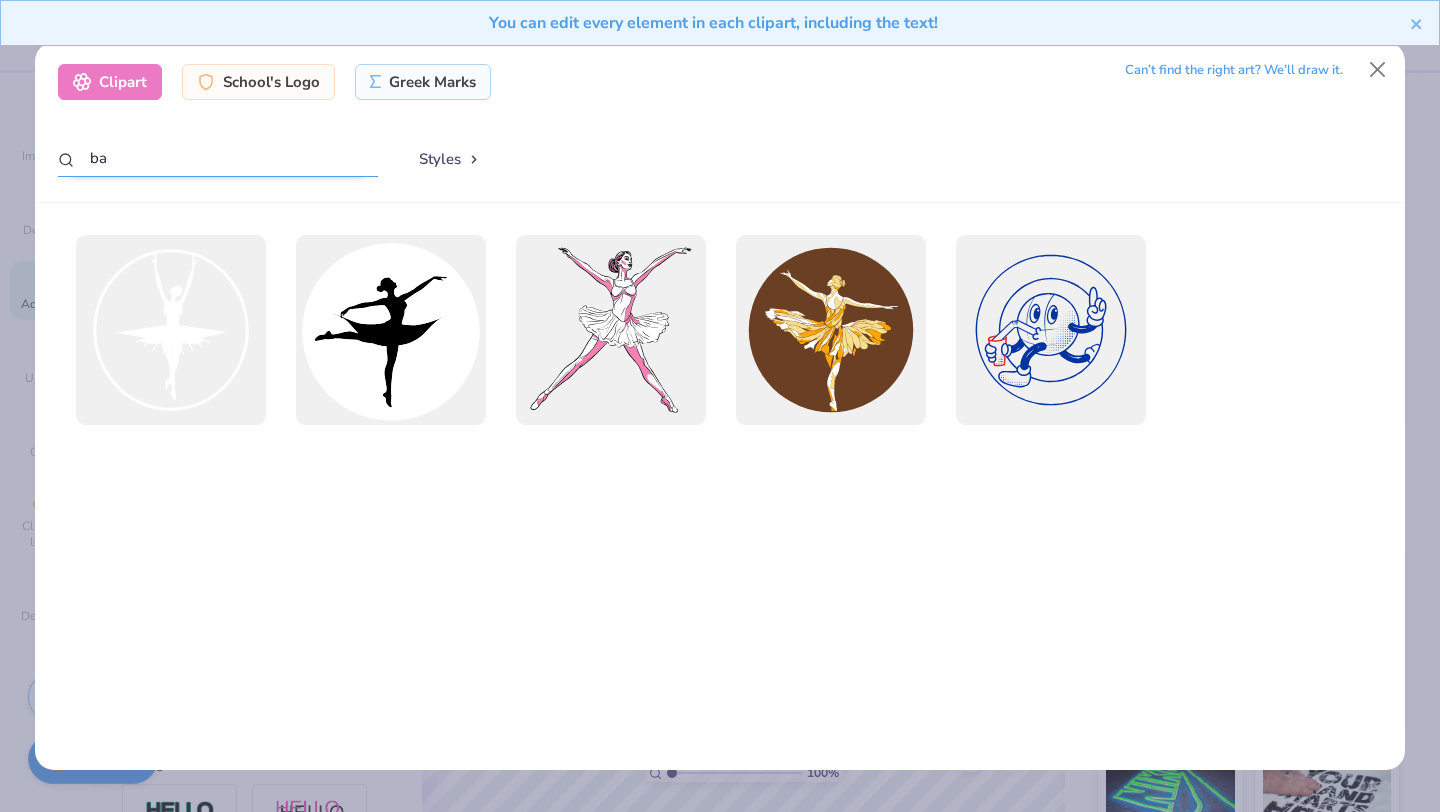 type on "b" 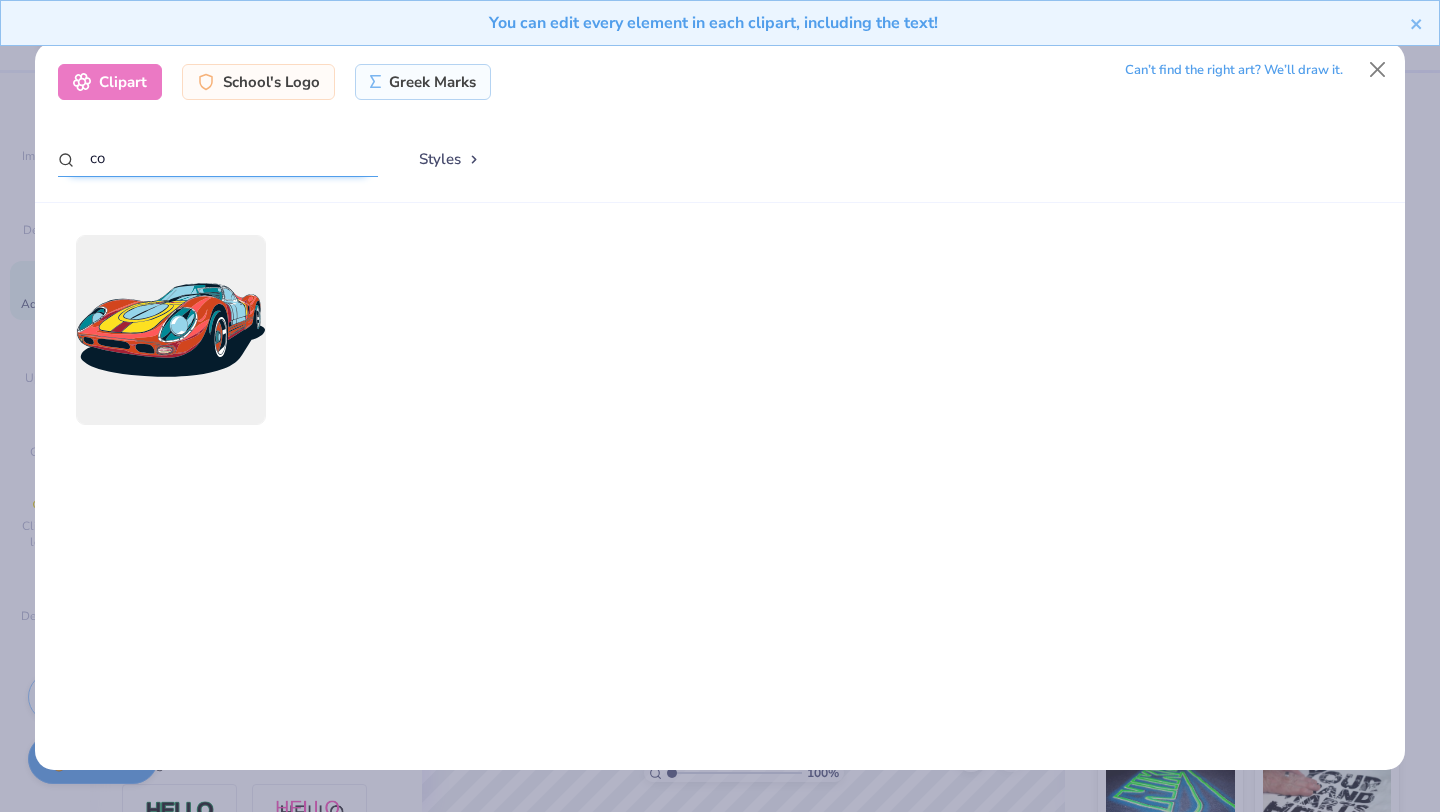 type on "c" 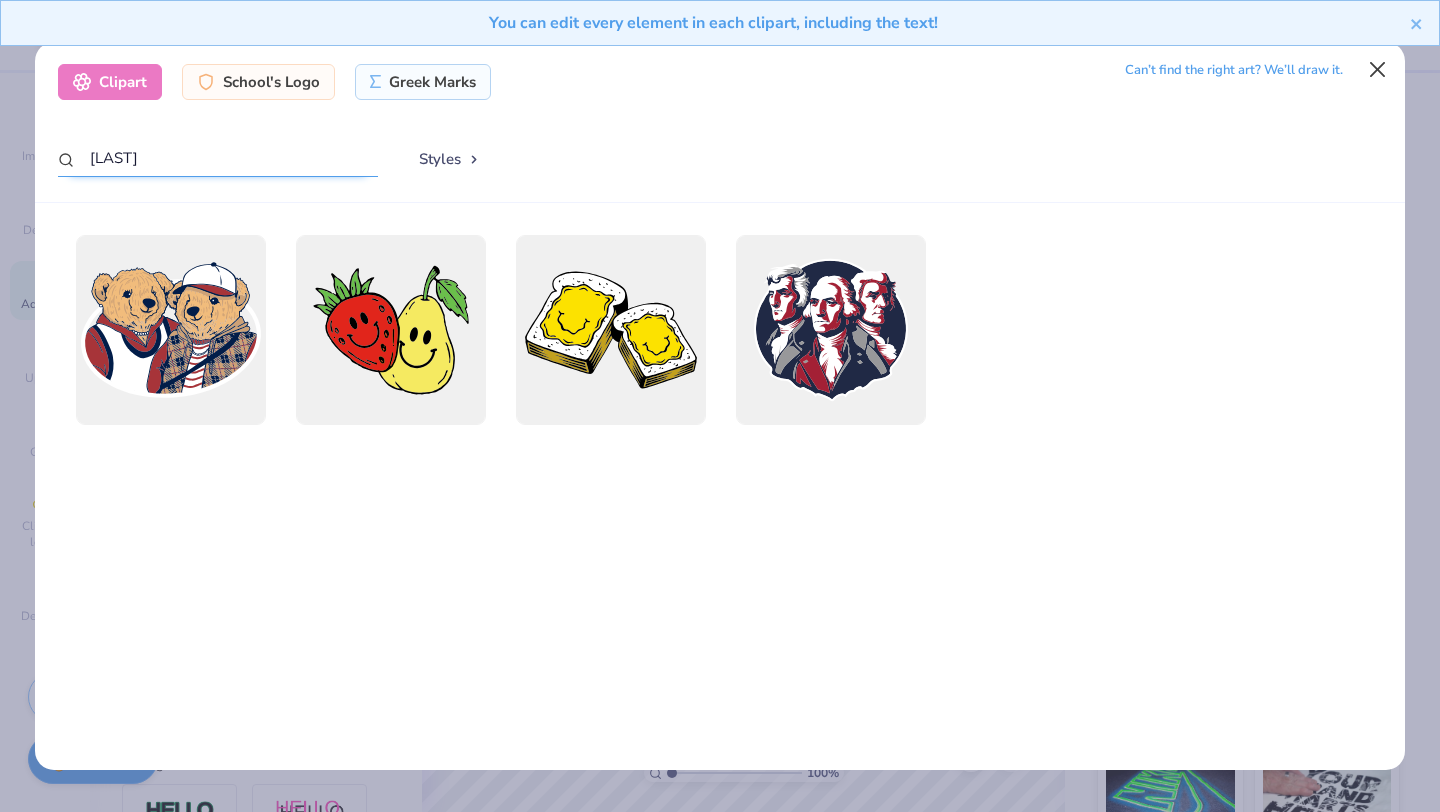 type on "[LAST]" 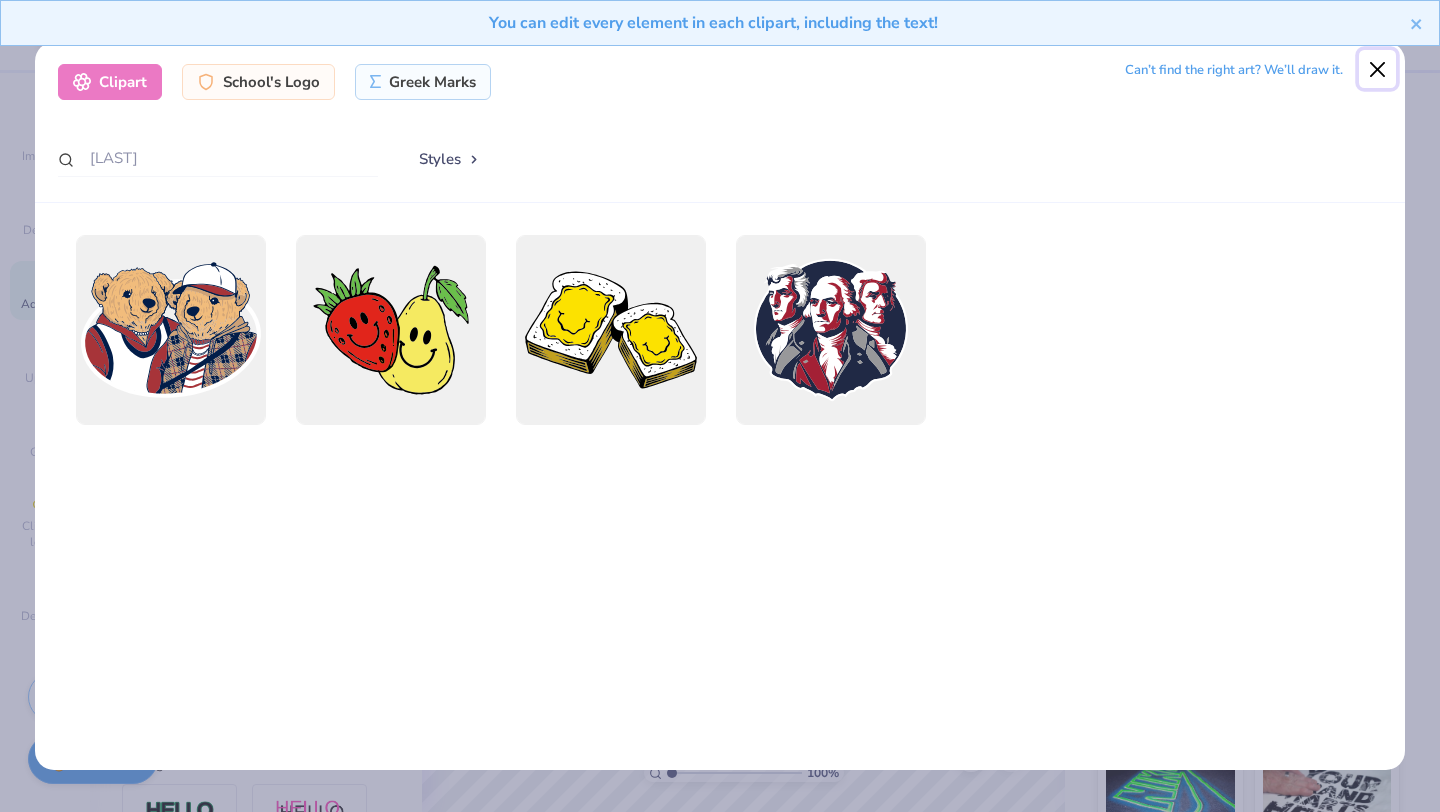 click at bounding box center [1378, 69] 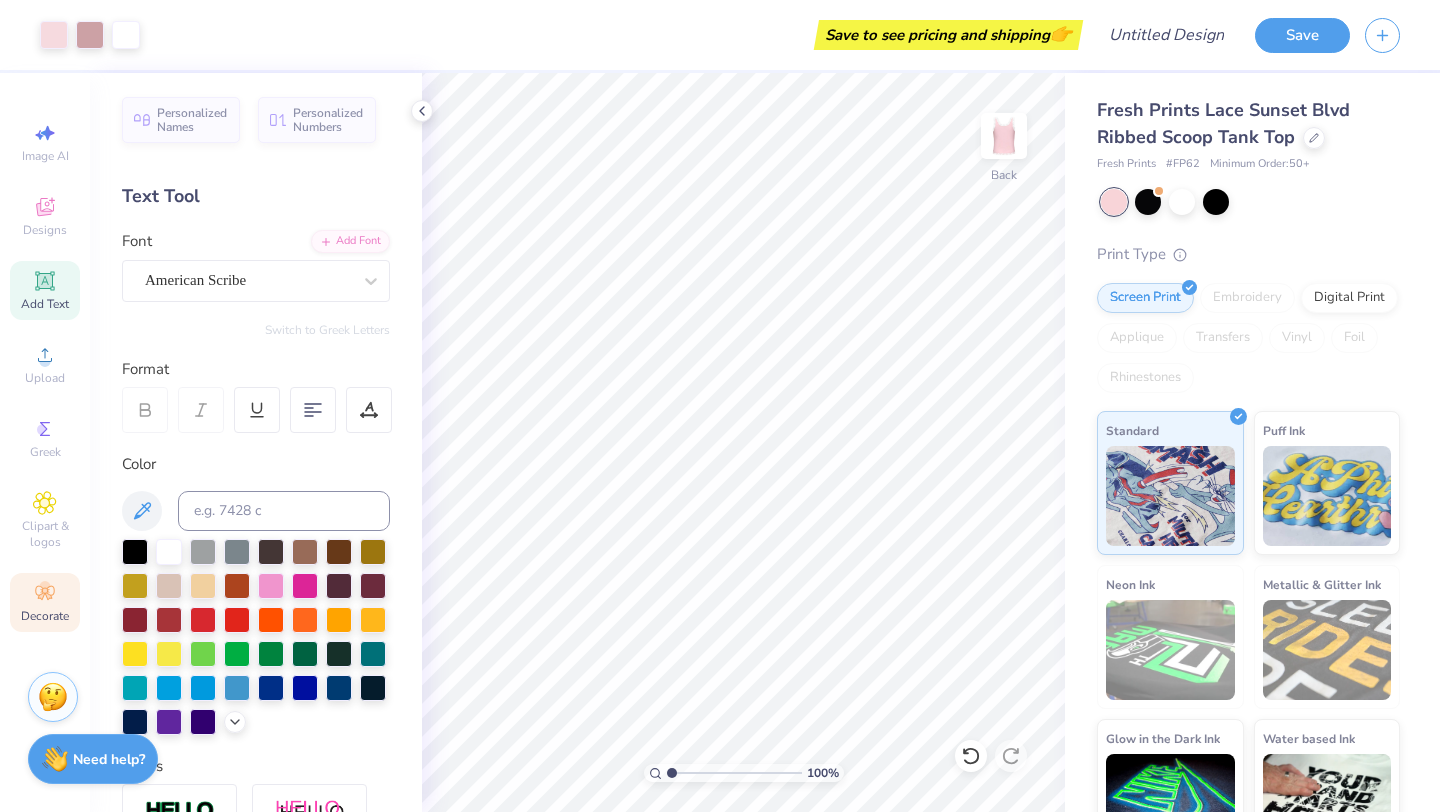 click on "Decorate" at bounding box center (45, 616) 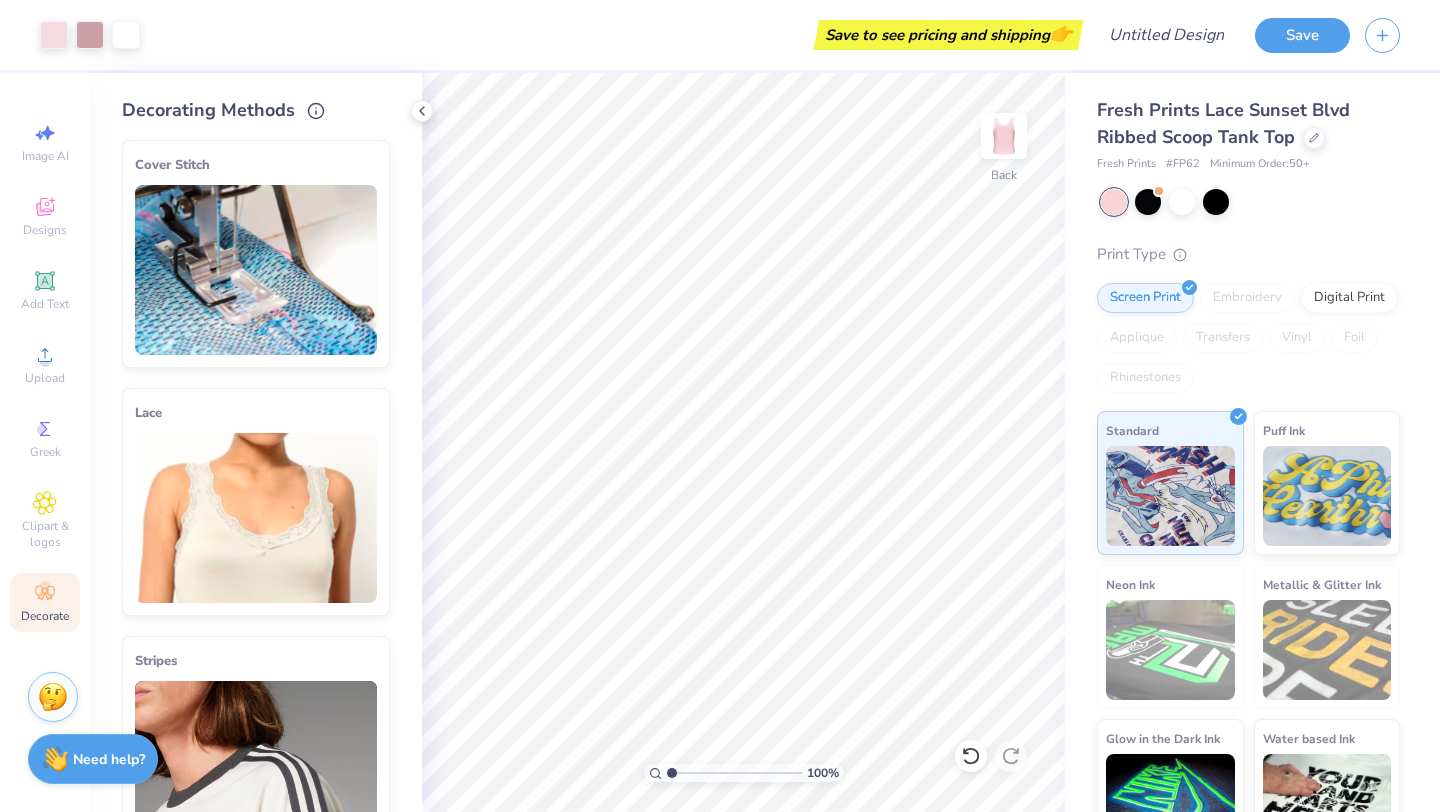 click at bounding box center (256, 518) 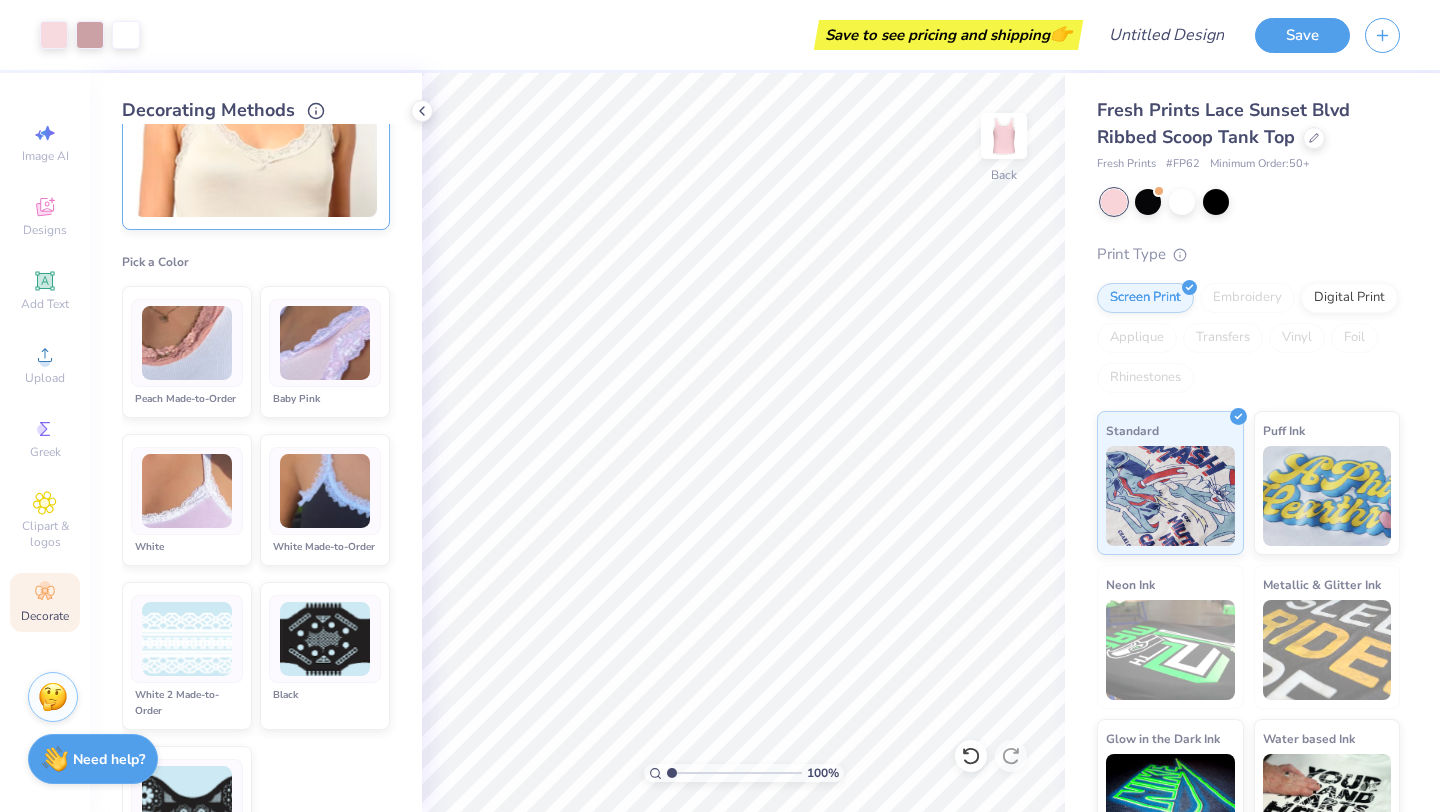 scroll, scrollTop: 400, scrollLeft: 0, axis: vertical 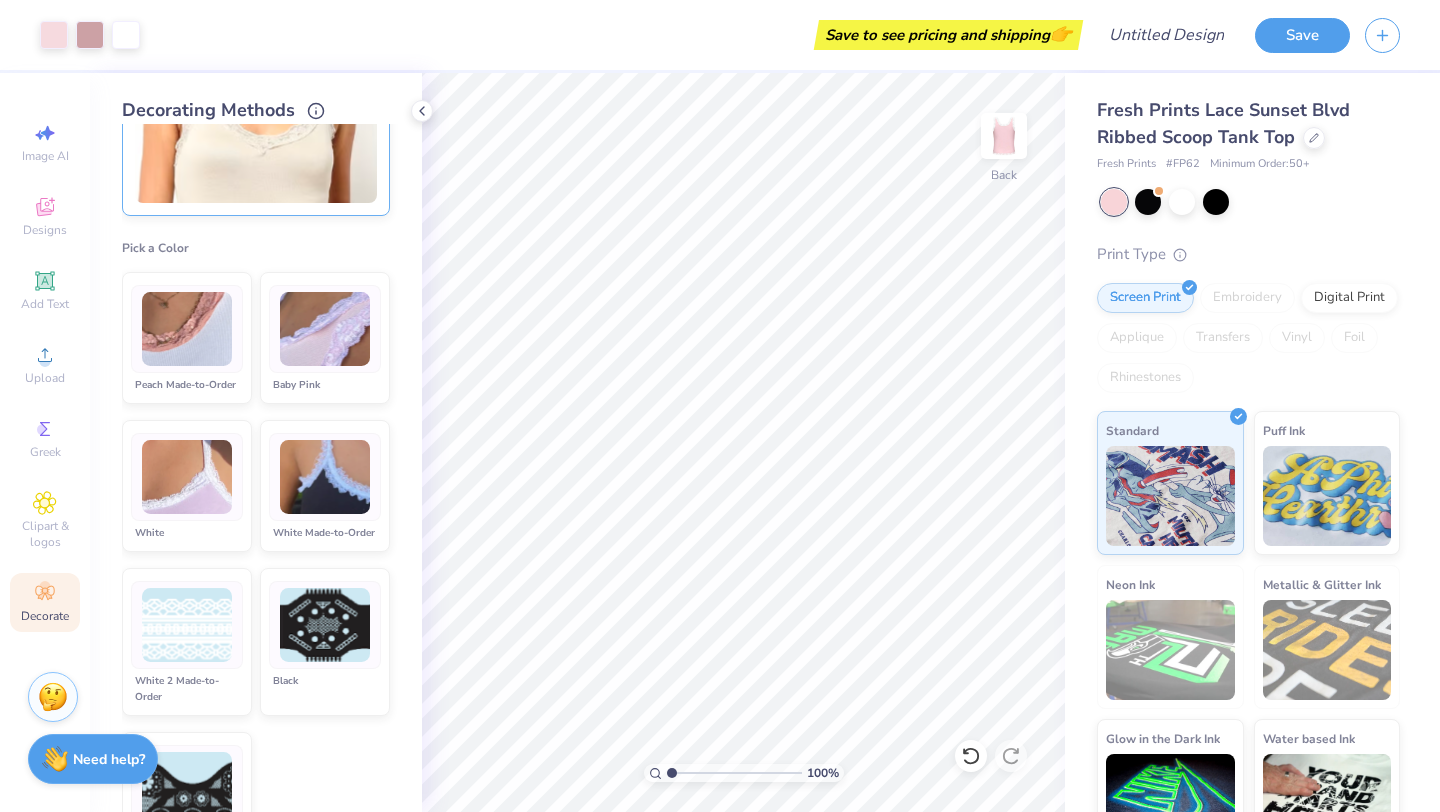click on "Baby Pink" at bounding box center (325, 385) 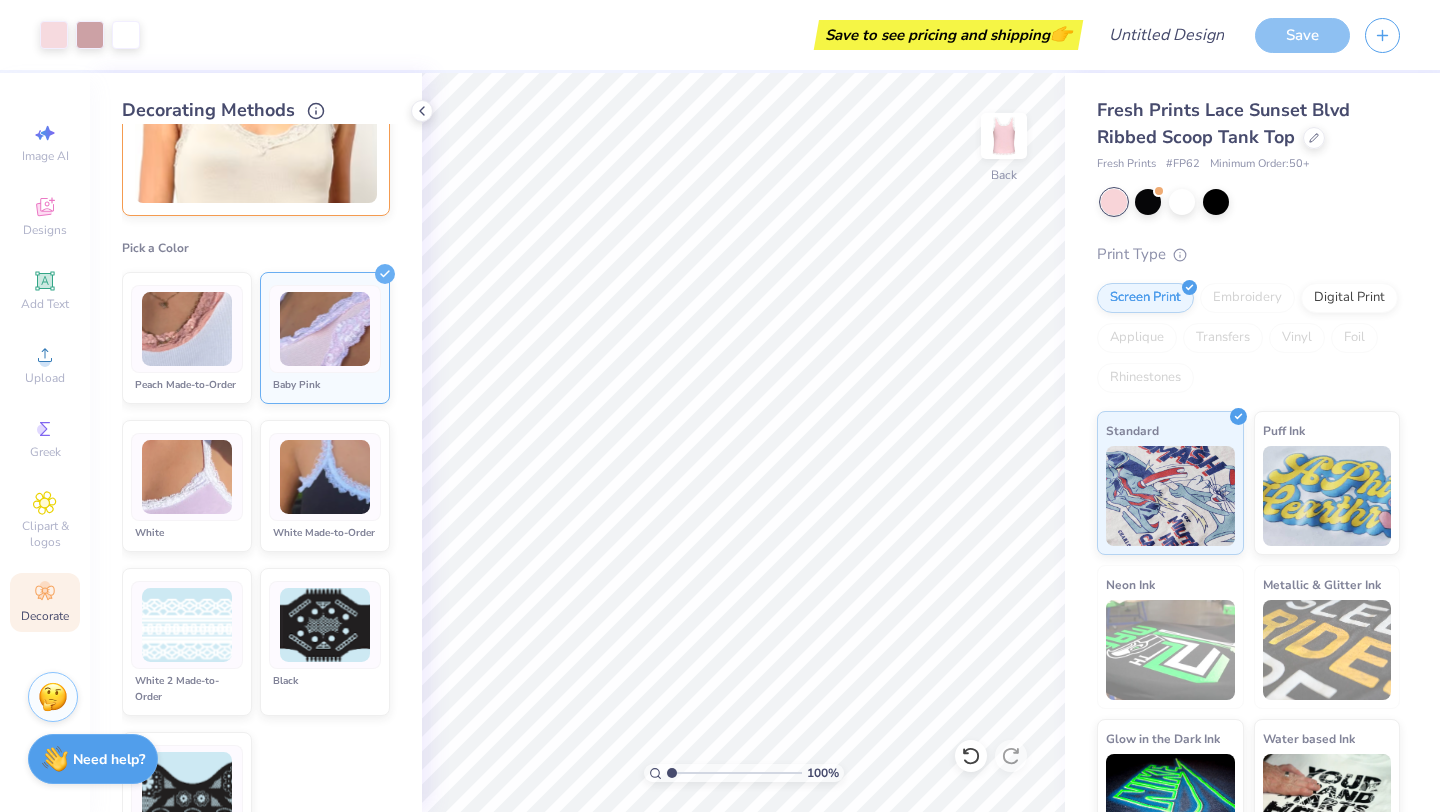 click at bounding box center (325, 329) 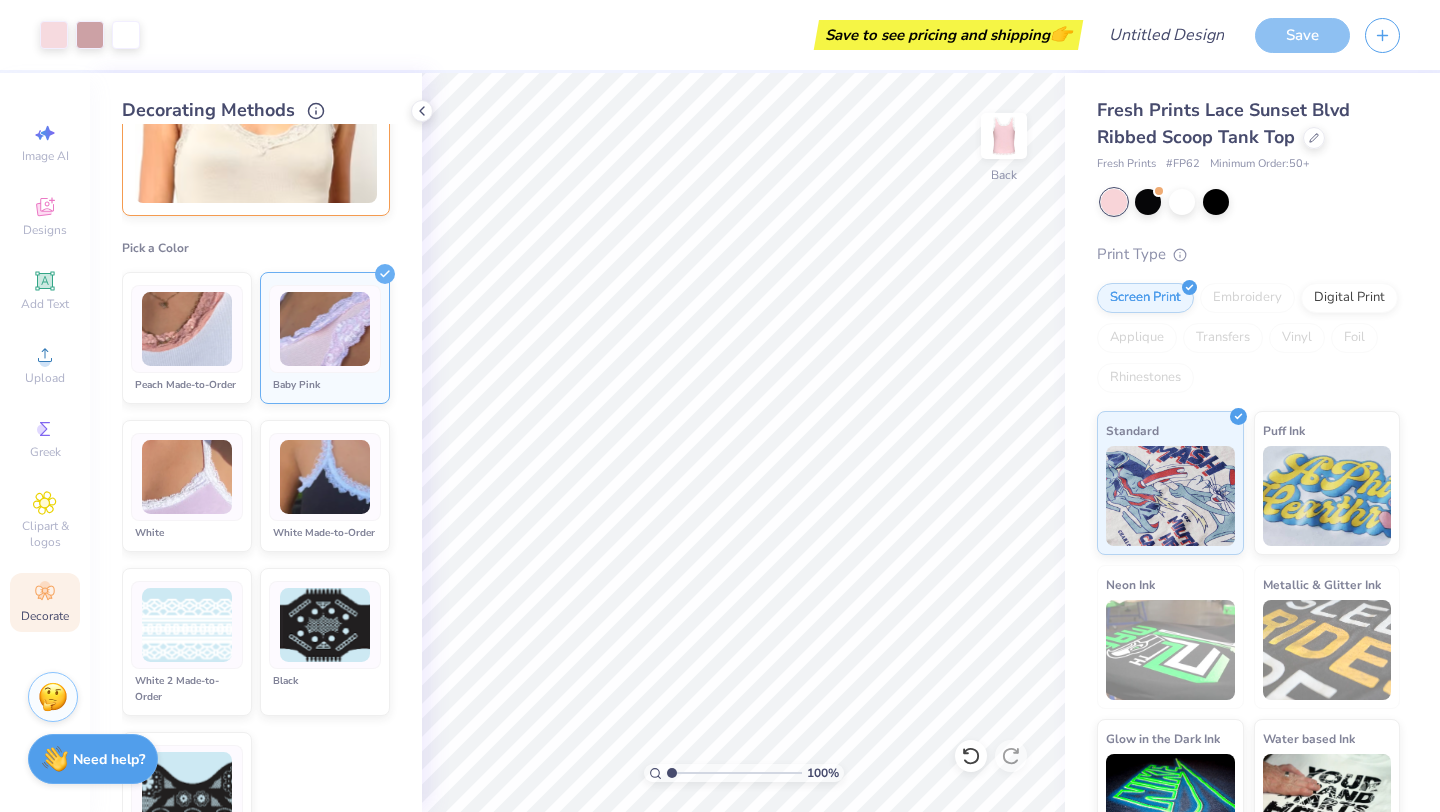 click 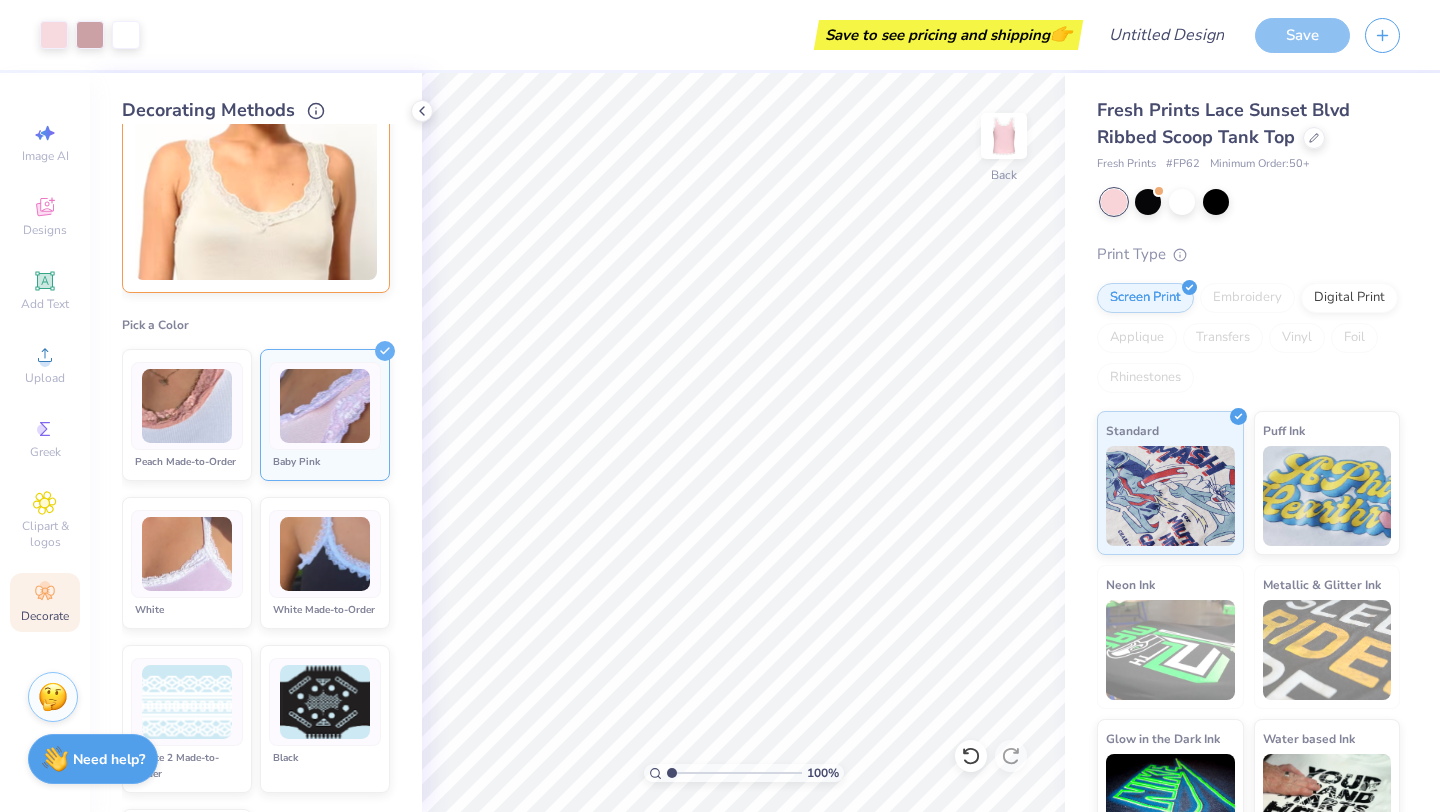 scroll, scrollTop: 320, scrollLeft: 0, axis: vertical 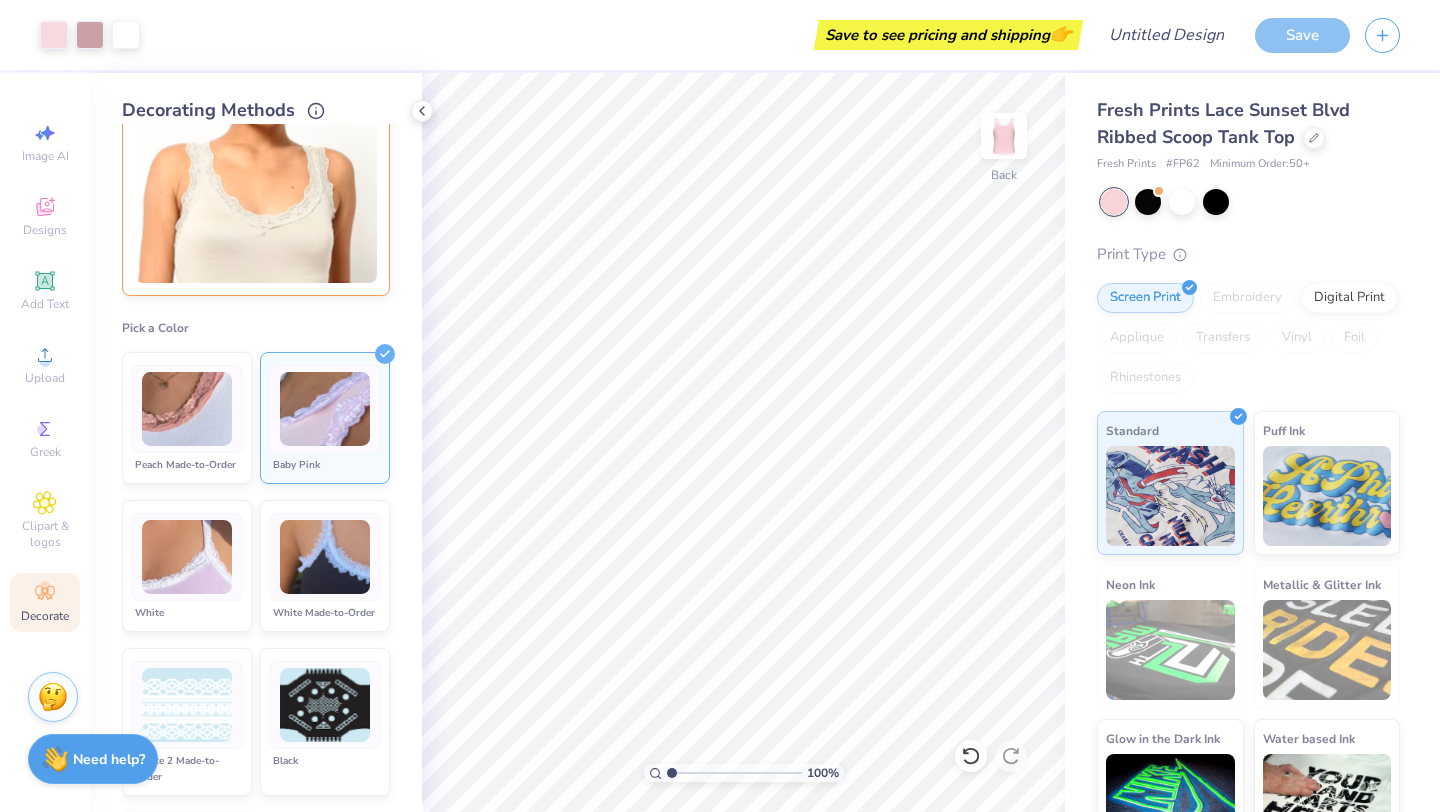 click at bounding box center (256, 198) 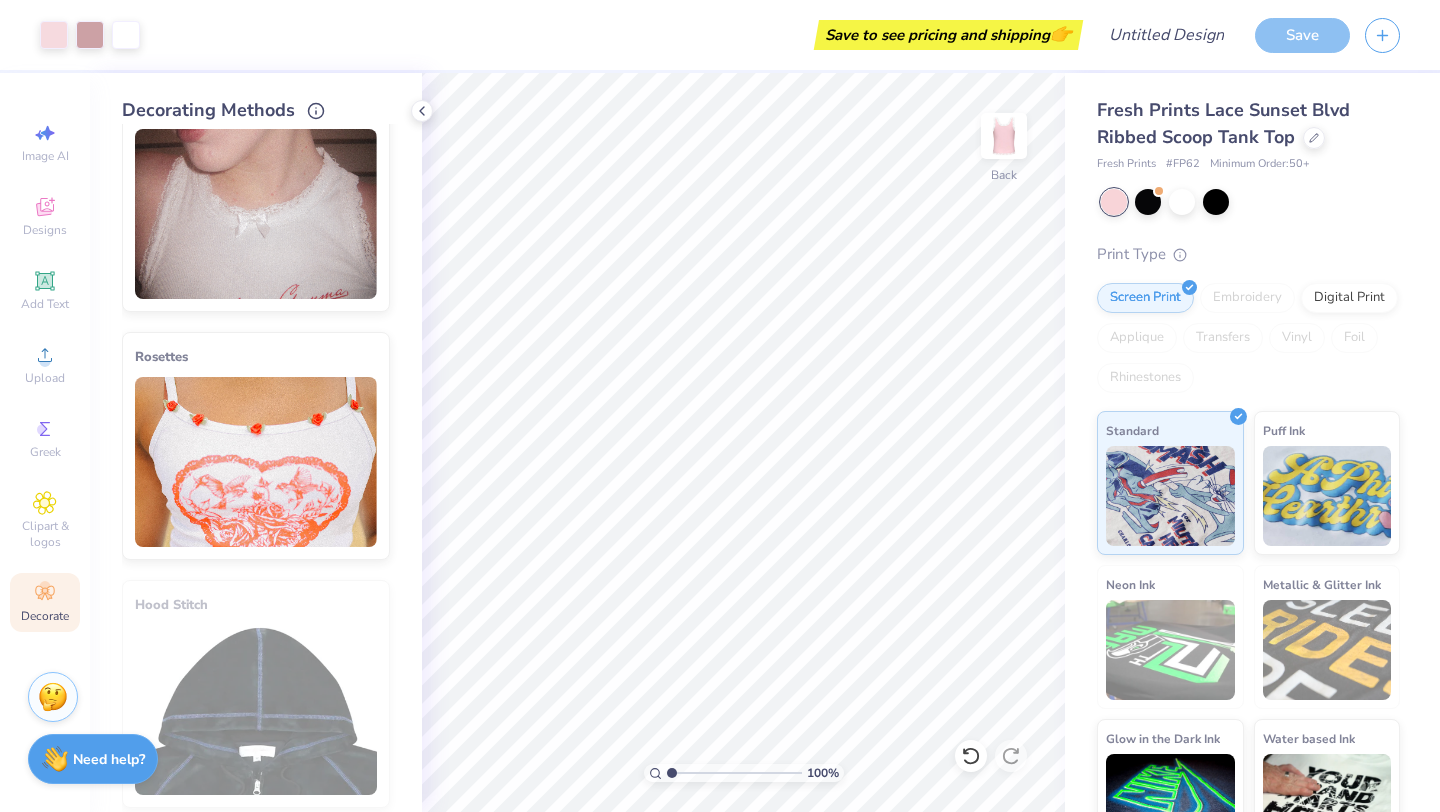 click at bounding box center [256, 214] 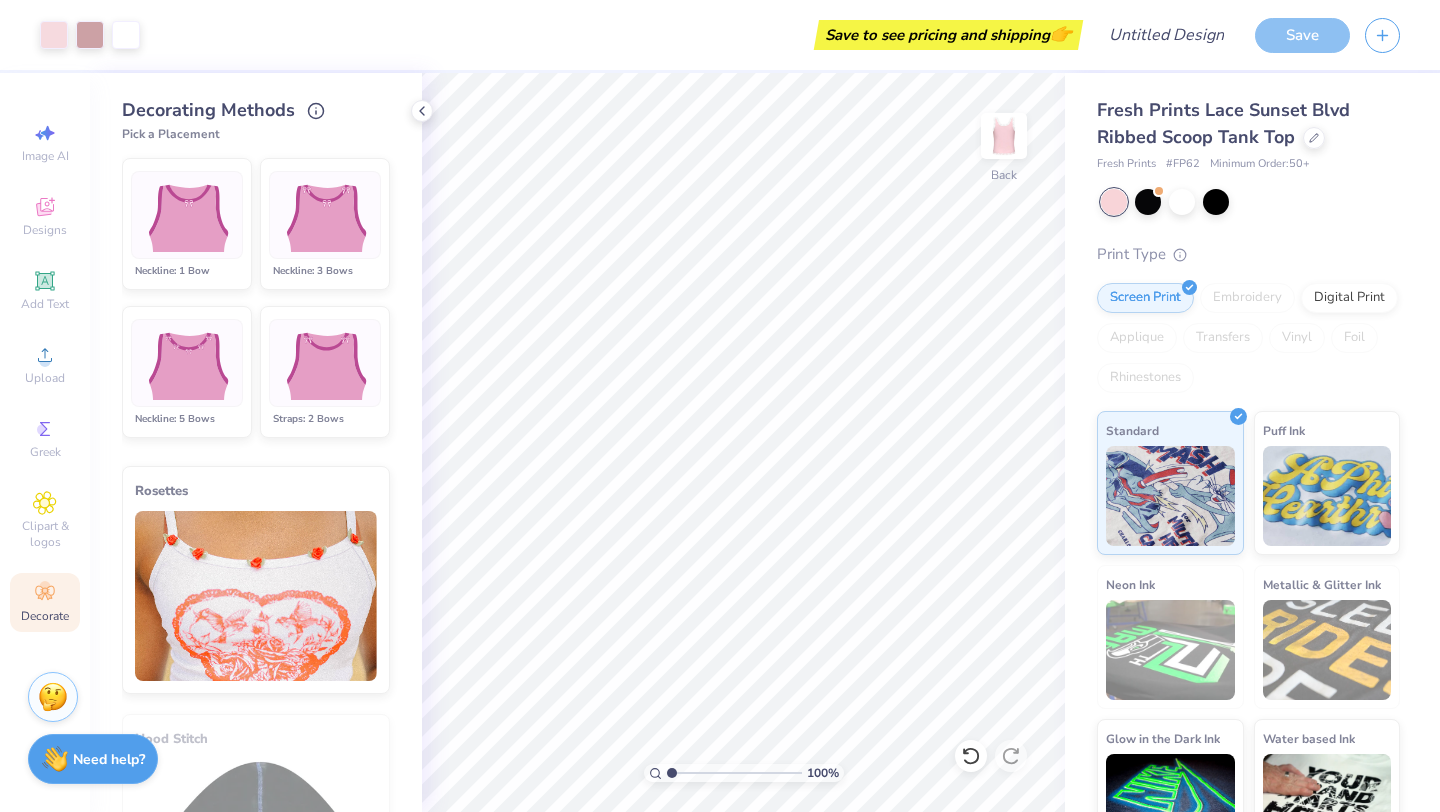 scroll, scrollTop: 1232, scrollLeft: 0, axis: vertical 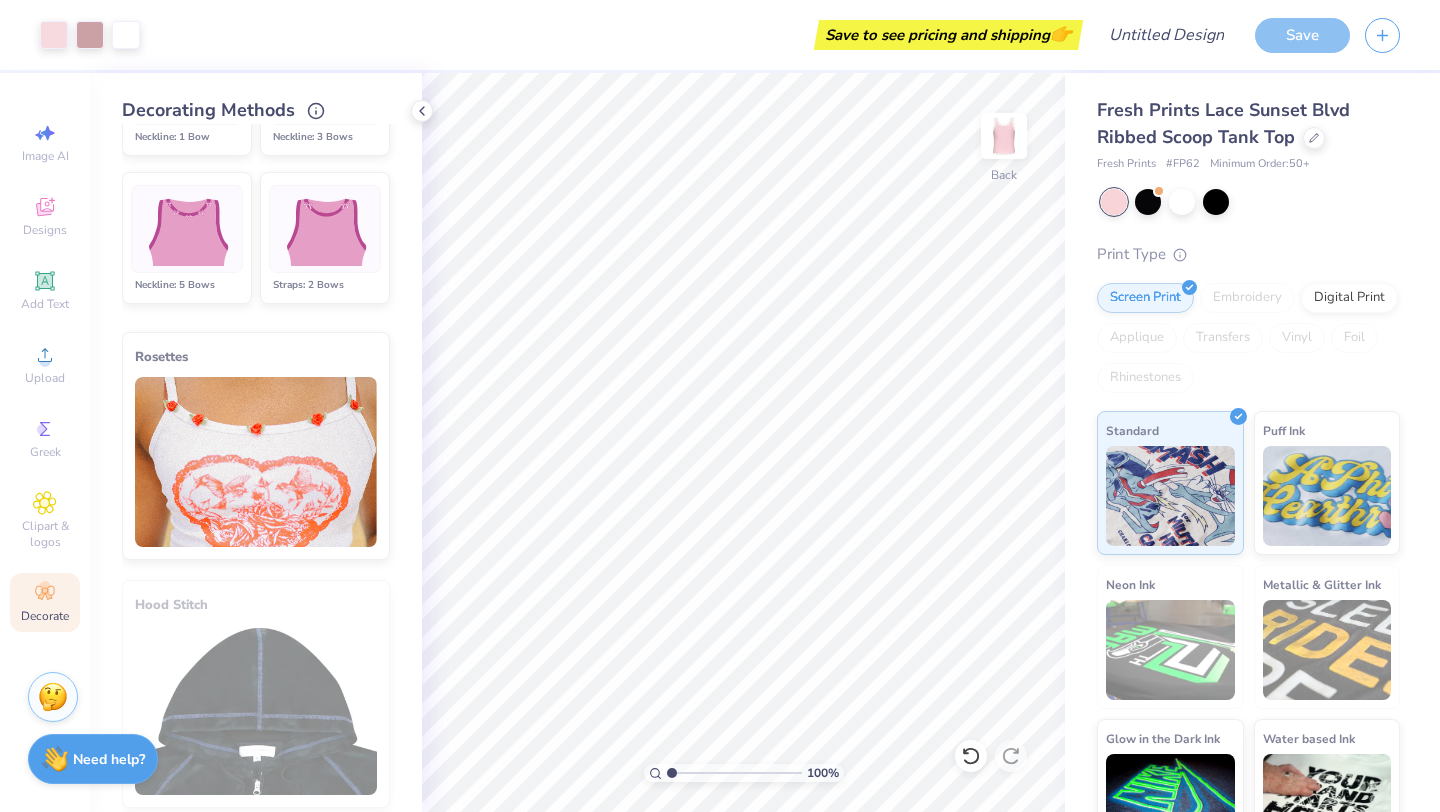 click at bounding box center (324, 229) 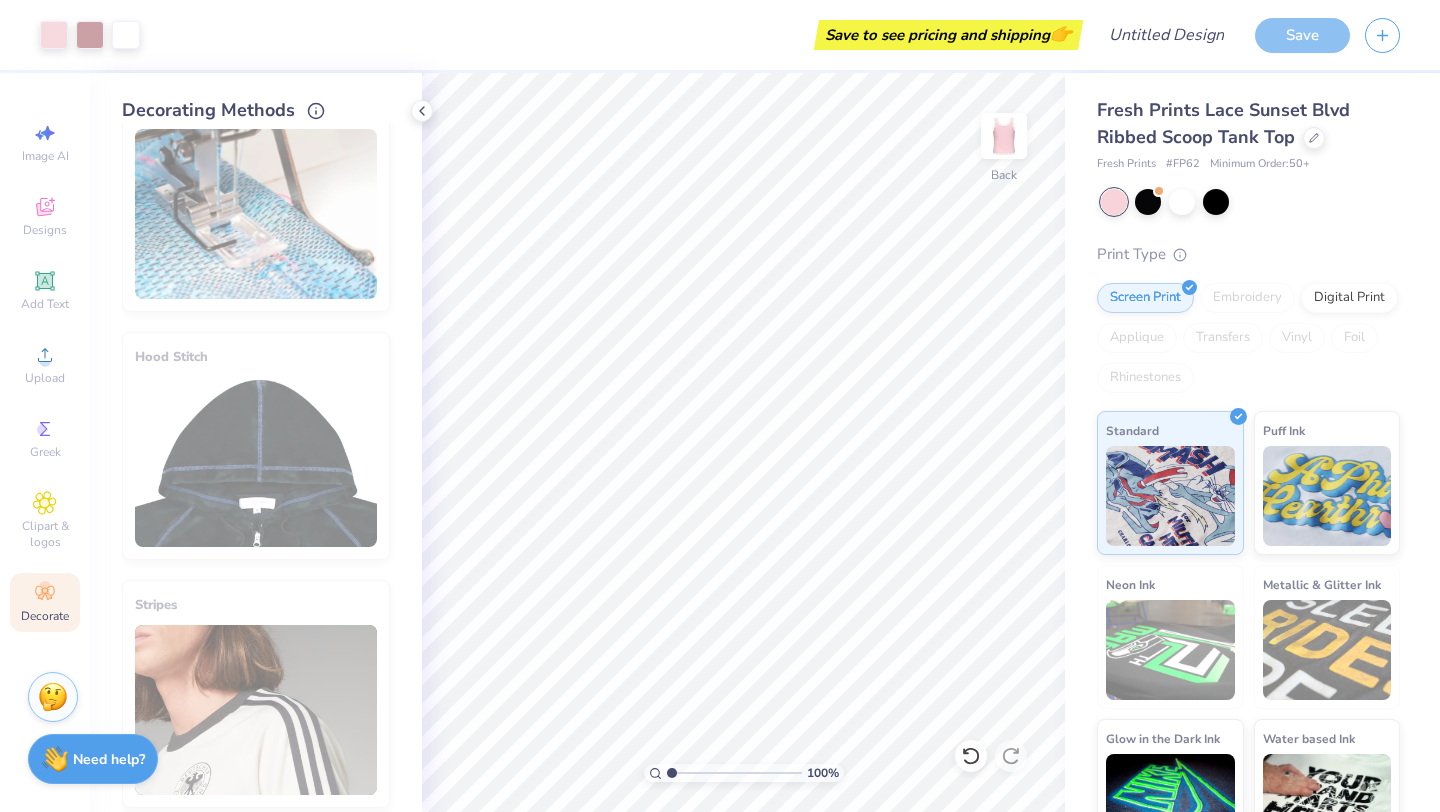 scroll, scrollTop: 984, scrollLeft: 0, axis: vertical 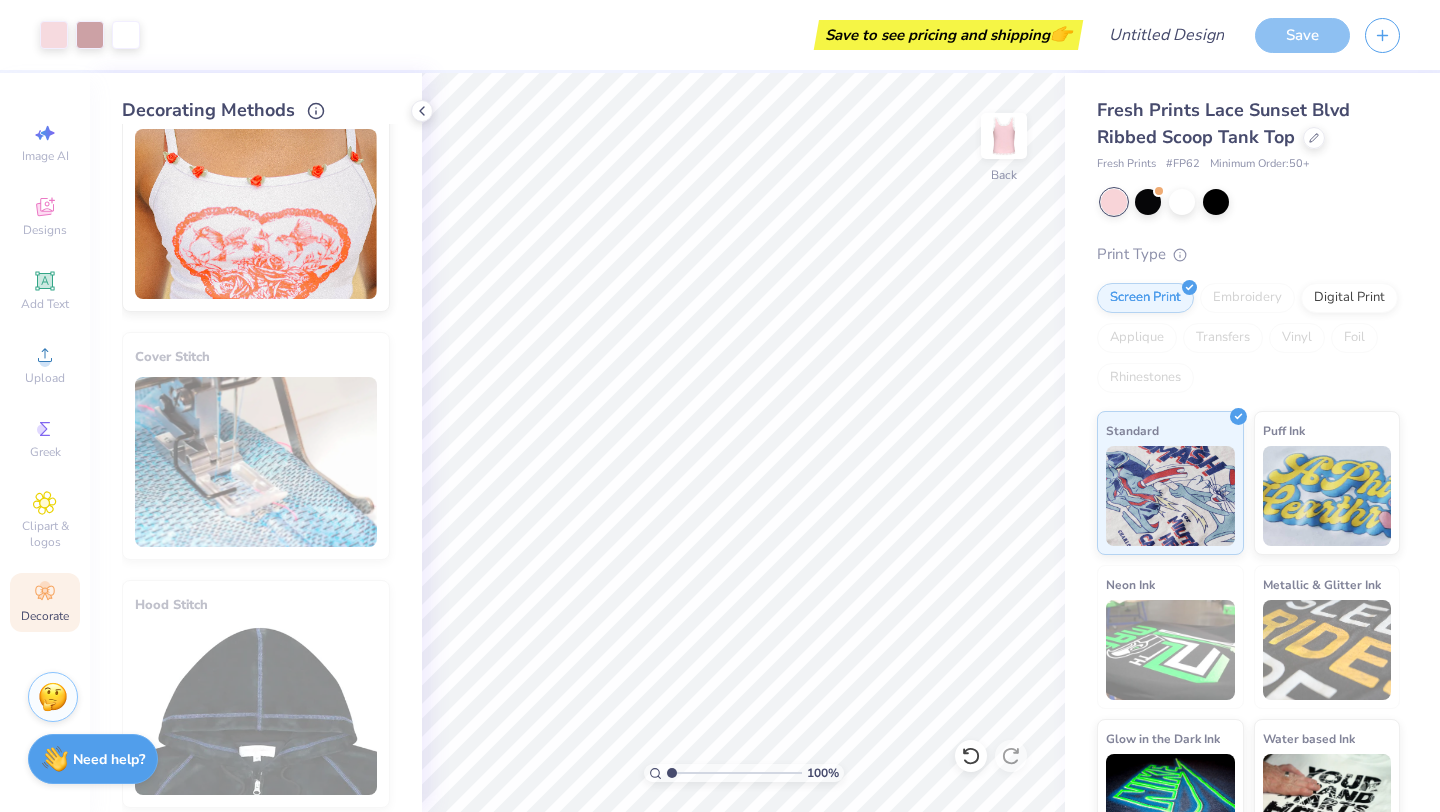 type 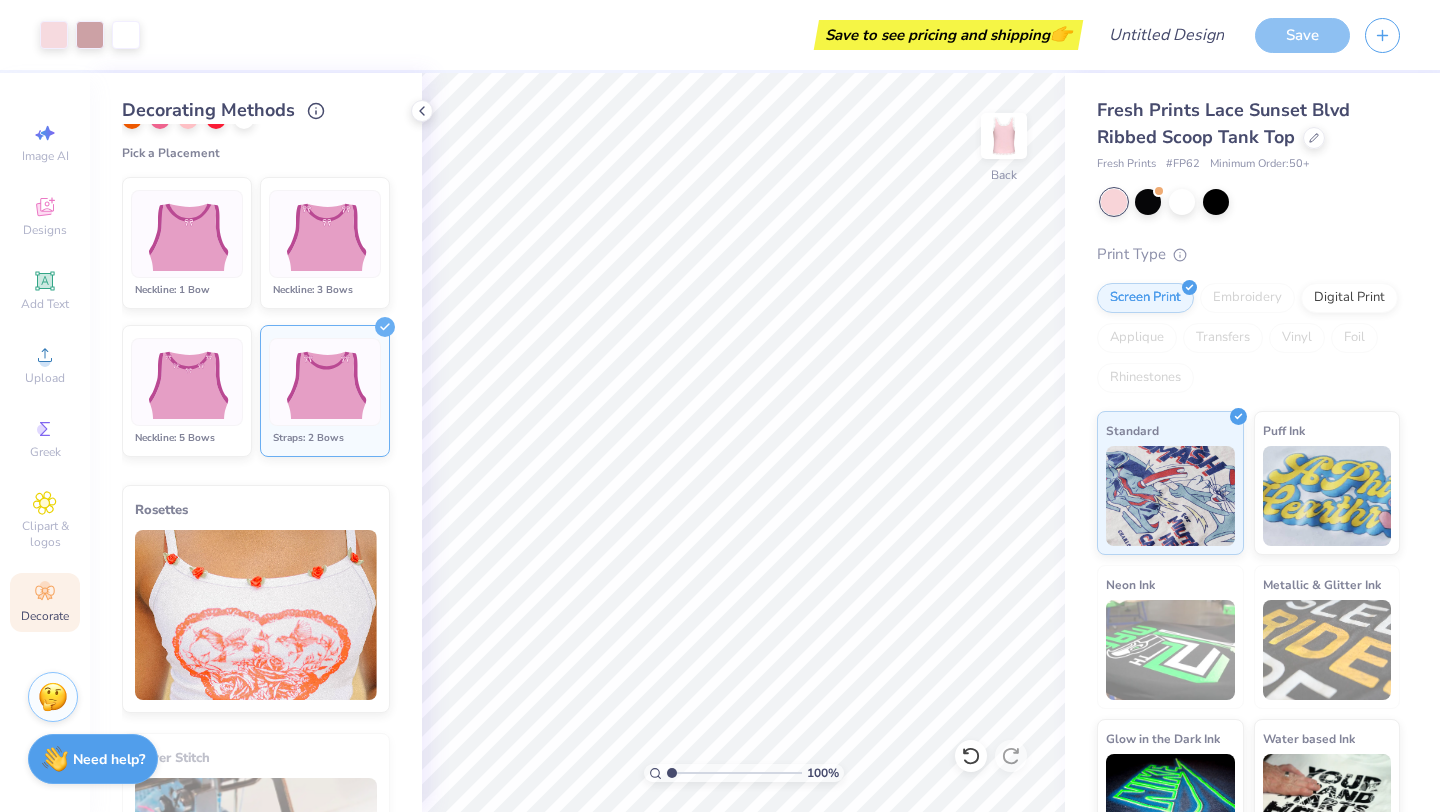 scroll, scrollTop: 544, scrollLeft: 0, axis: vertical 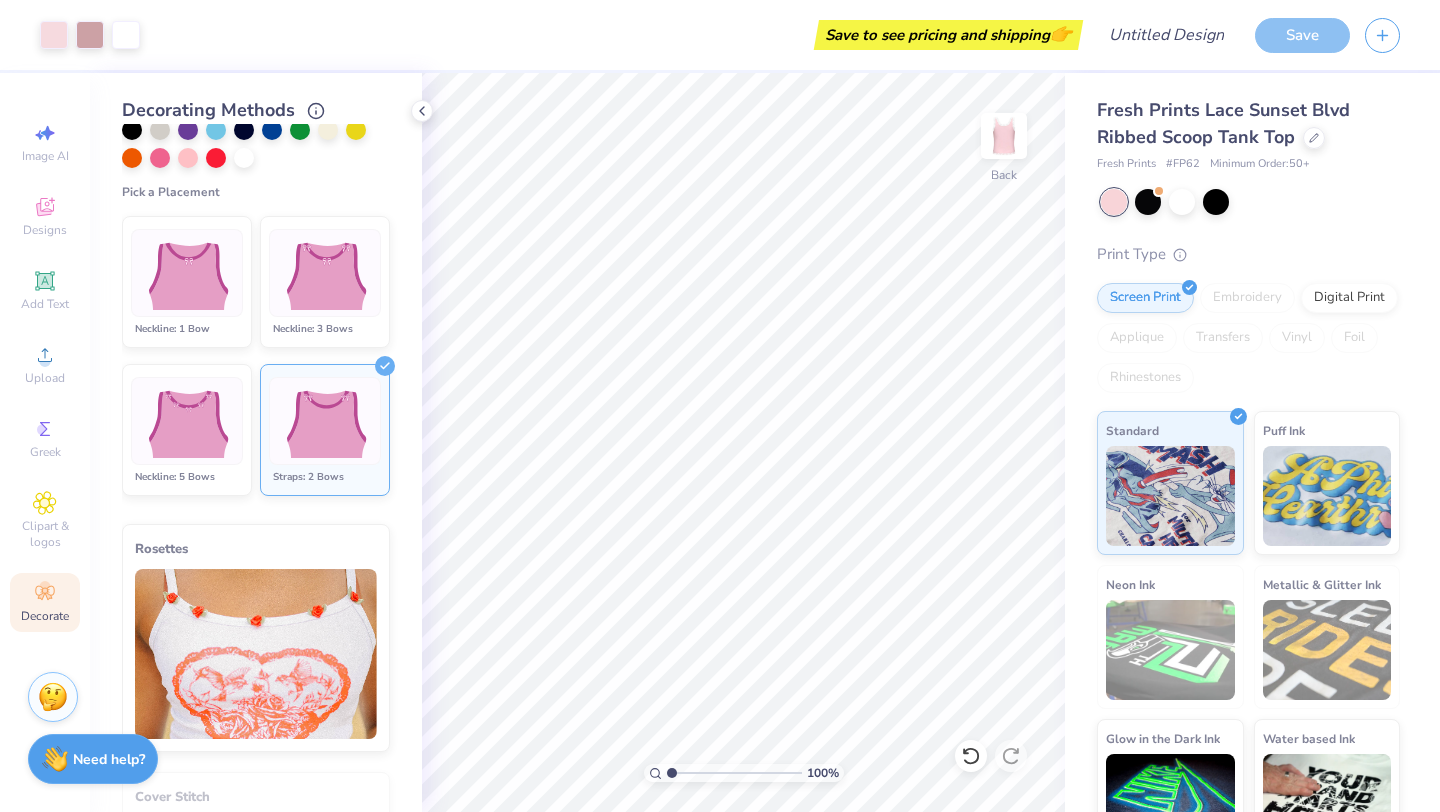click 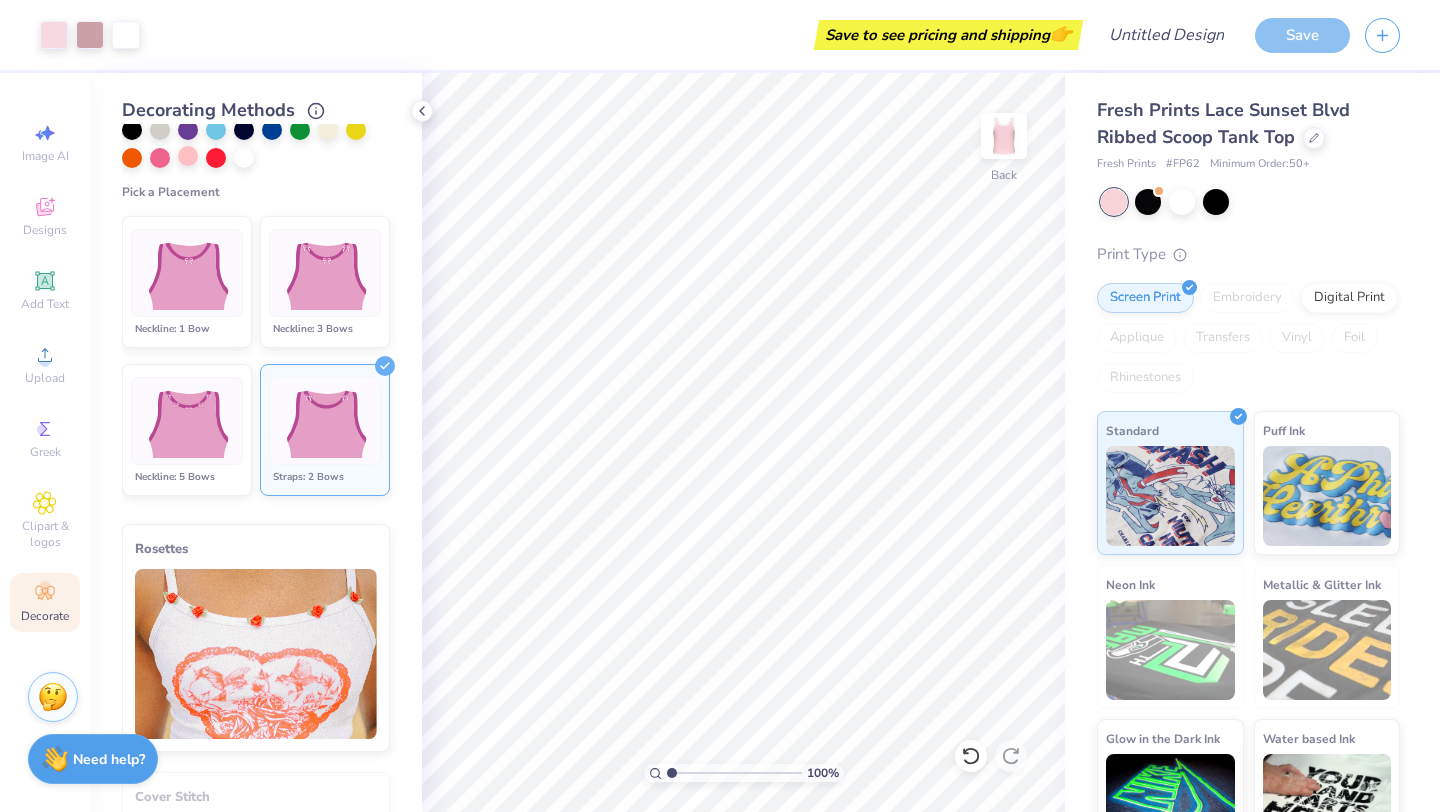 click at bounding box center [188, 156] 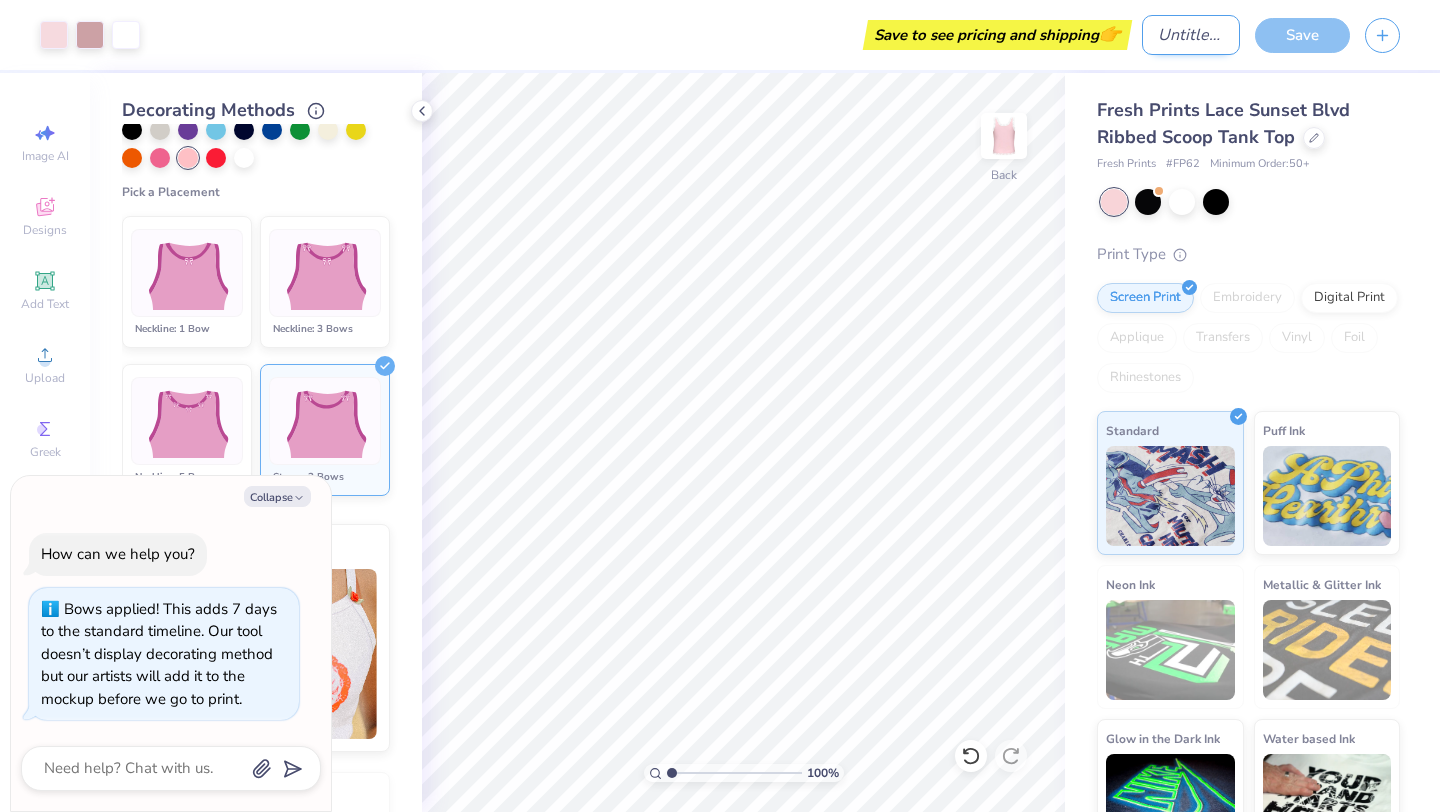 click on "Design Title" at bounding box center (1191, 35) 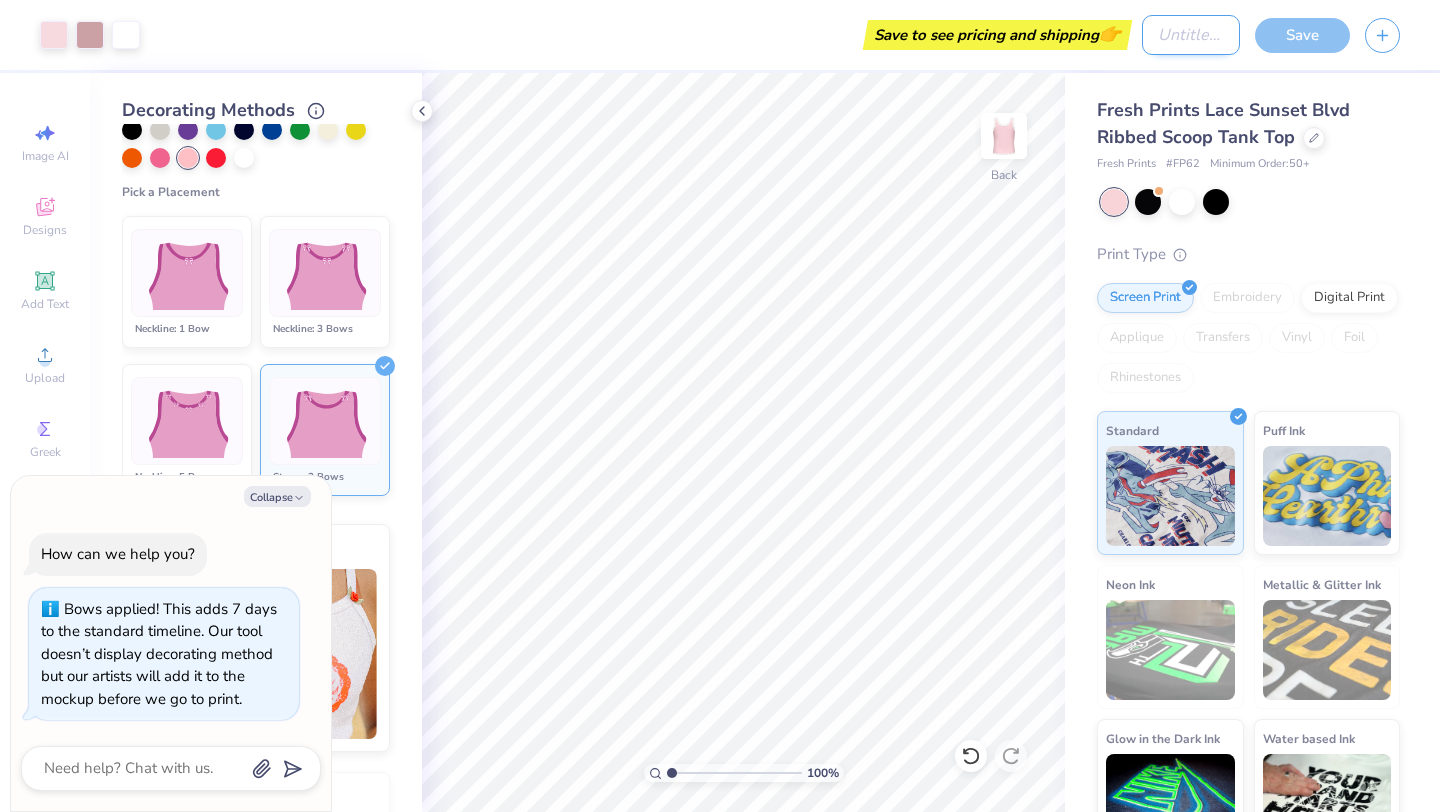 click on "Design Title" at bounding box center (1191, 35) 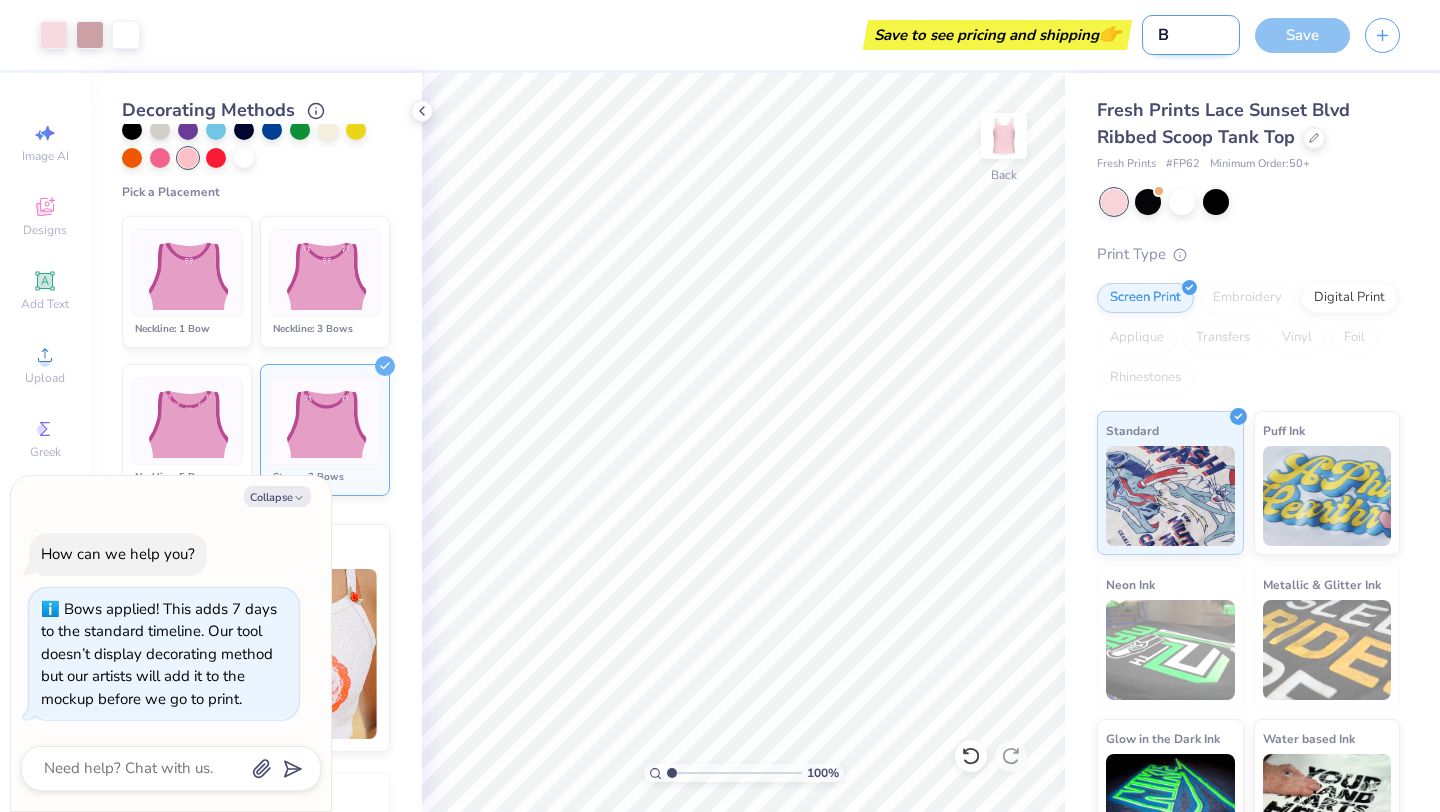 type on "Ba" 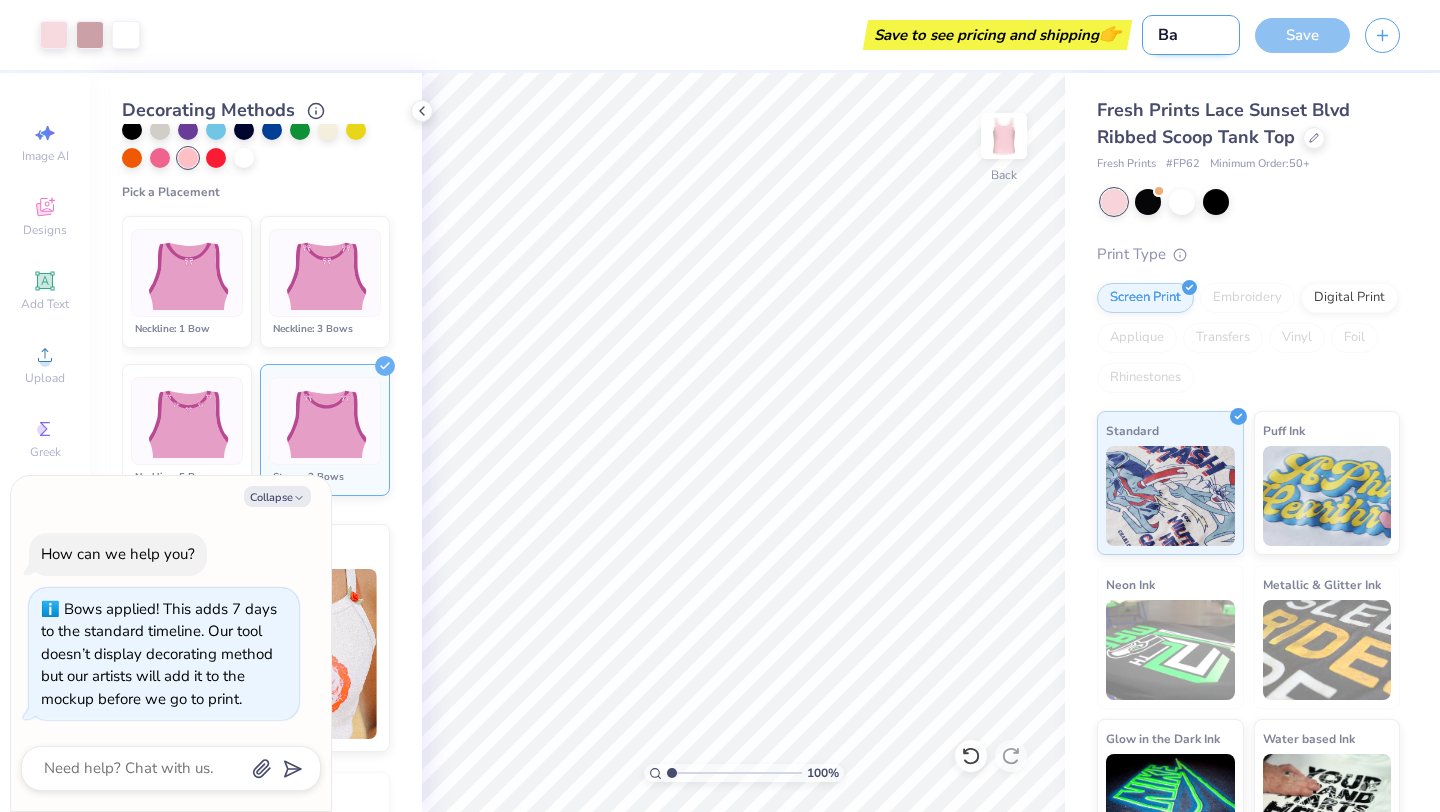 type on "x" 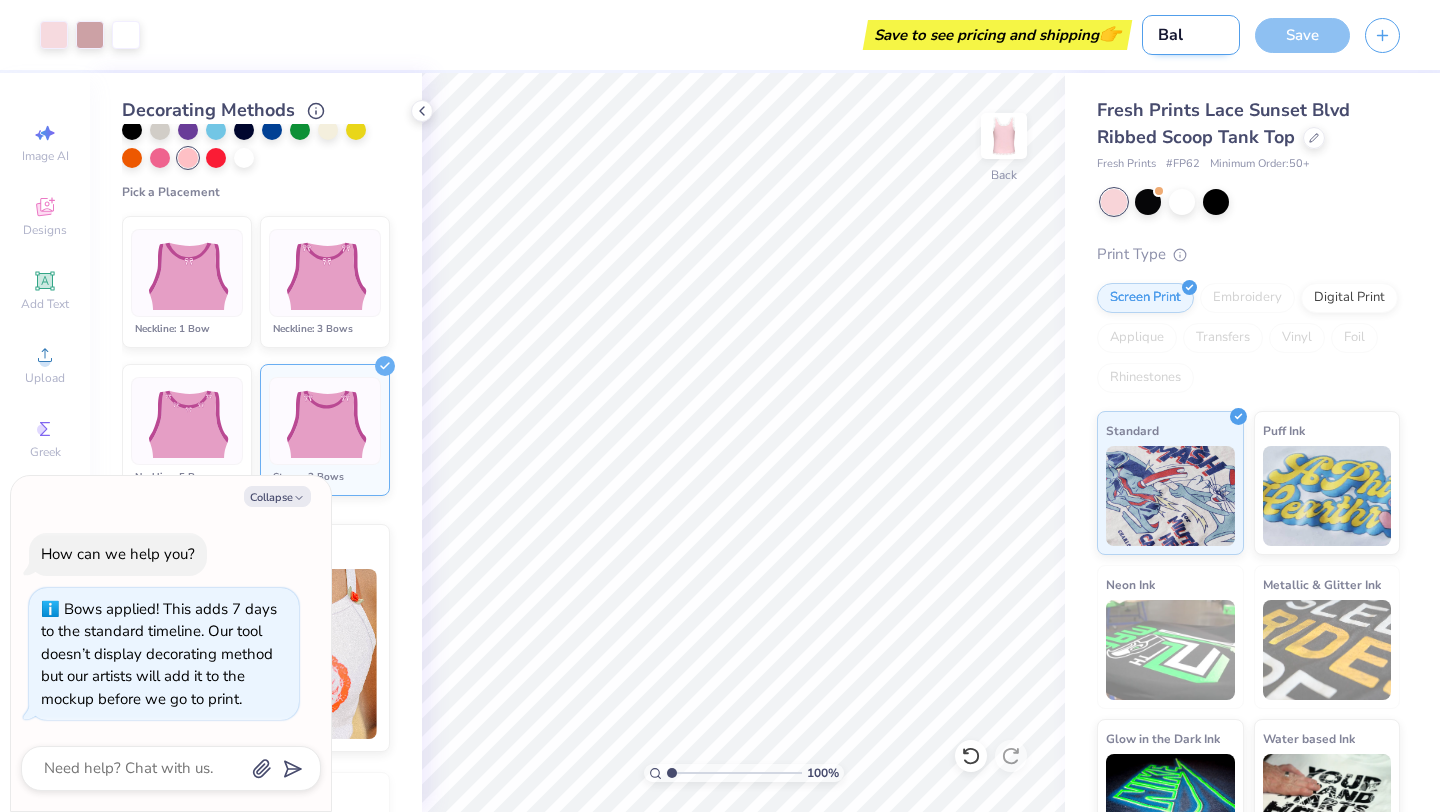 type on "Ball" 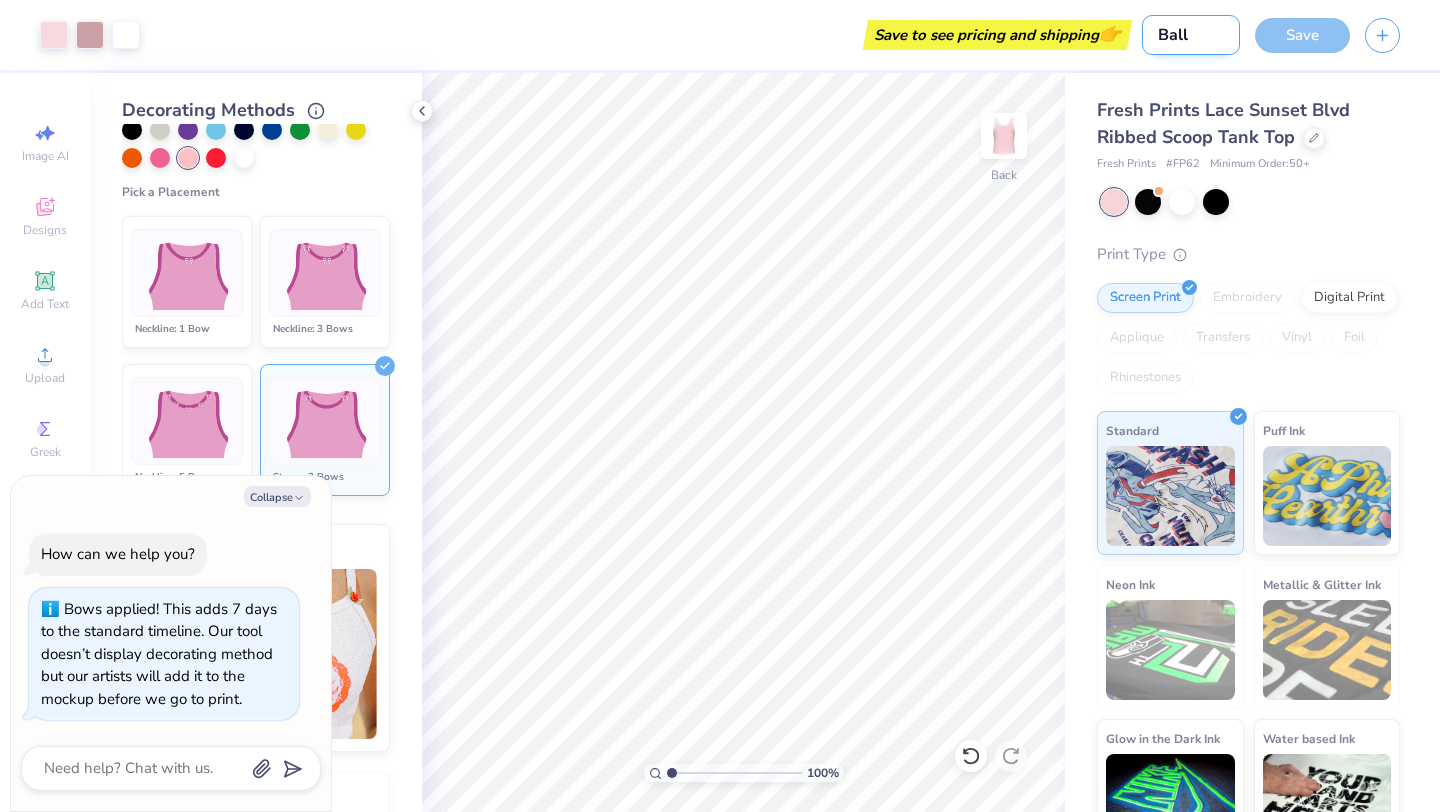 type on "x" 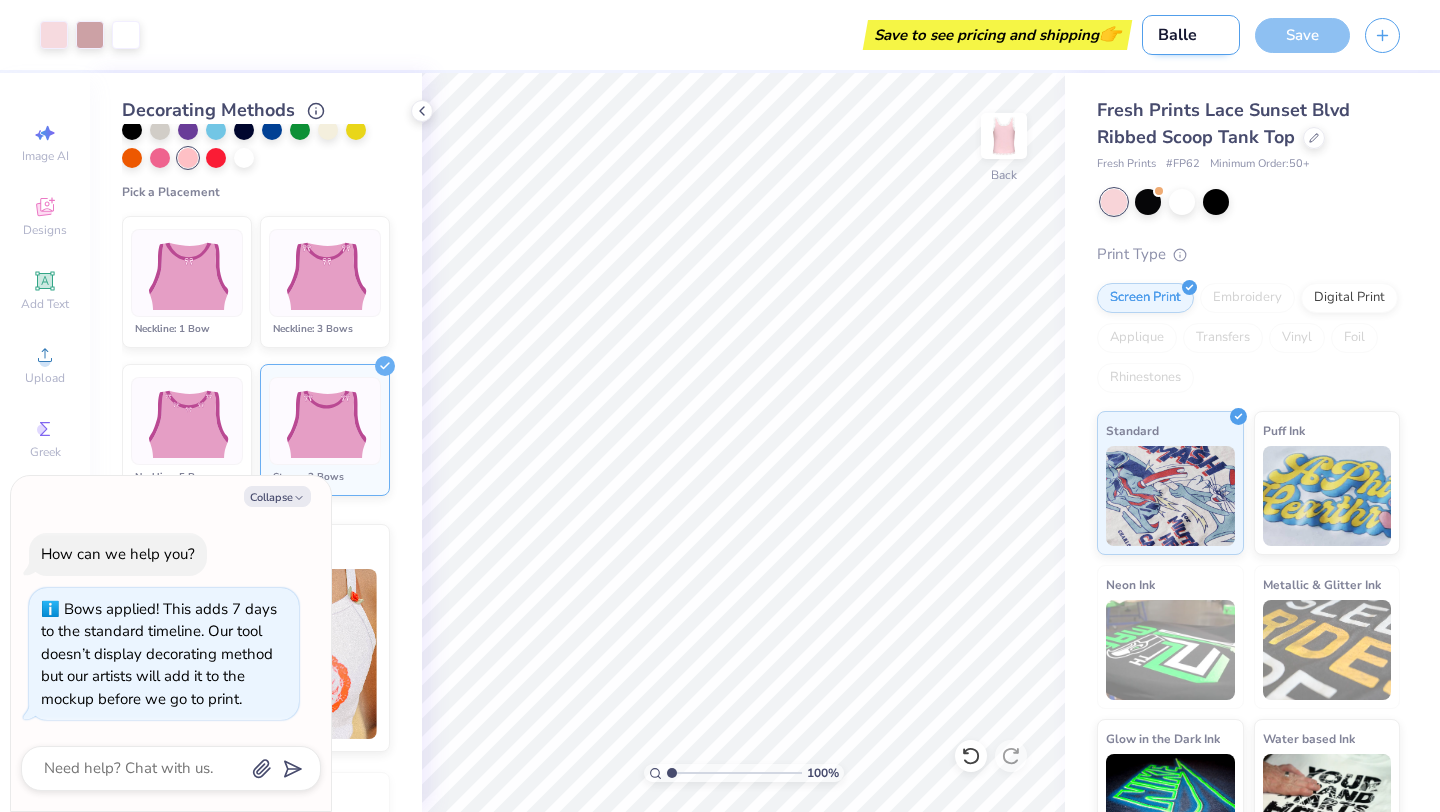 type on "x" 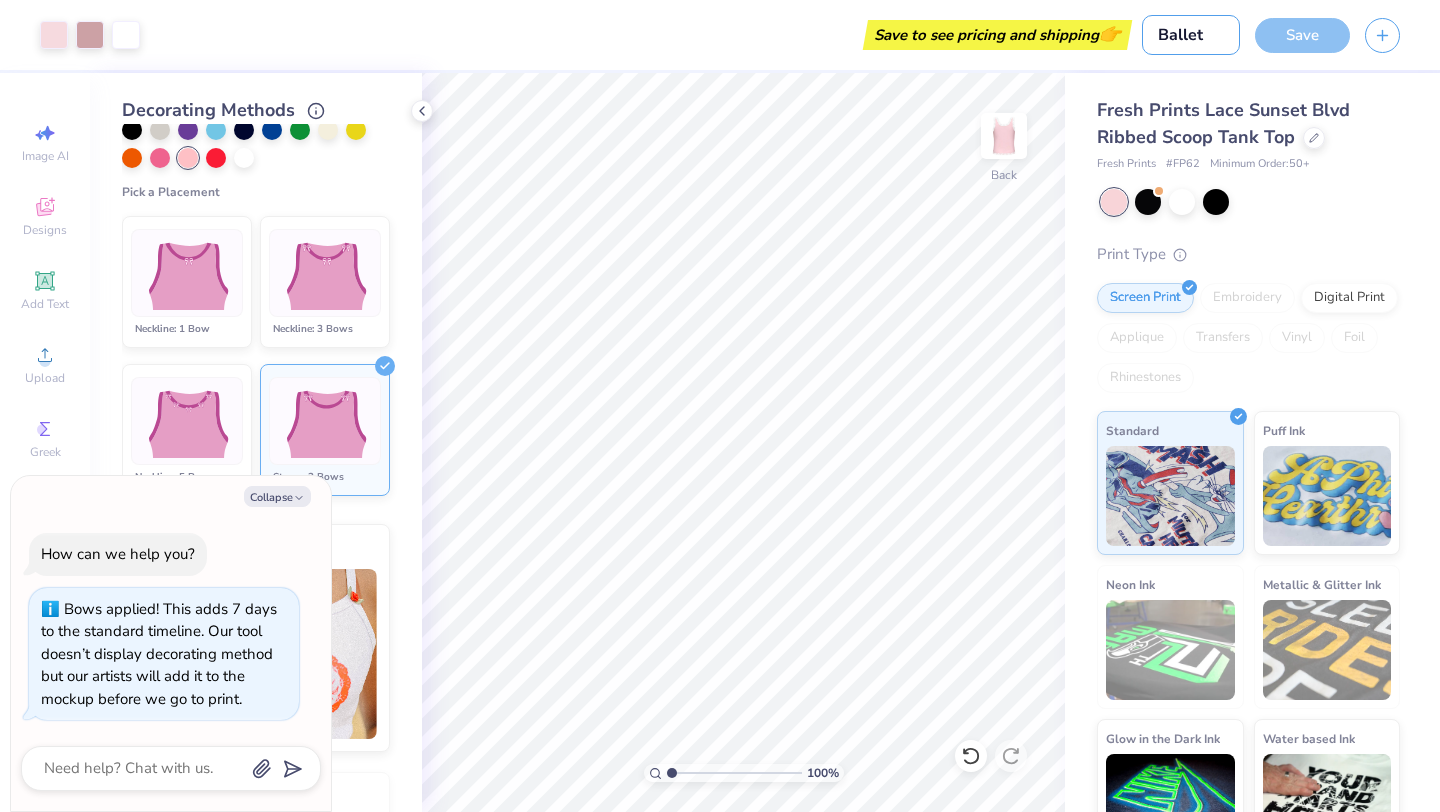 type on "Ballet" 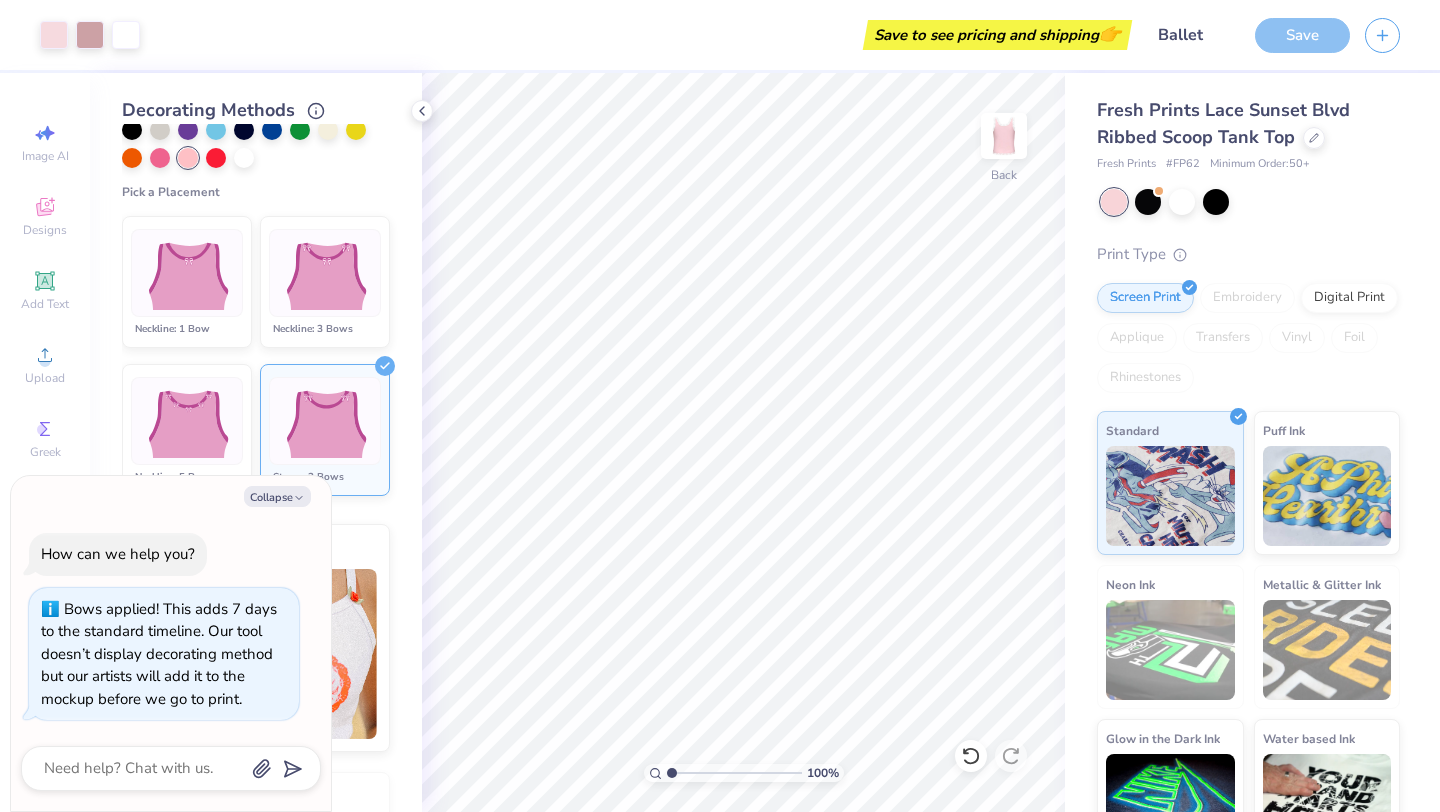 click on "Save" at bounding box center [1302, 35] 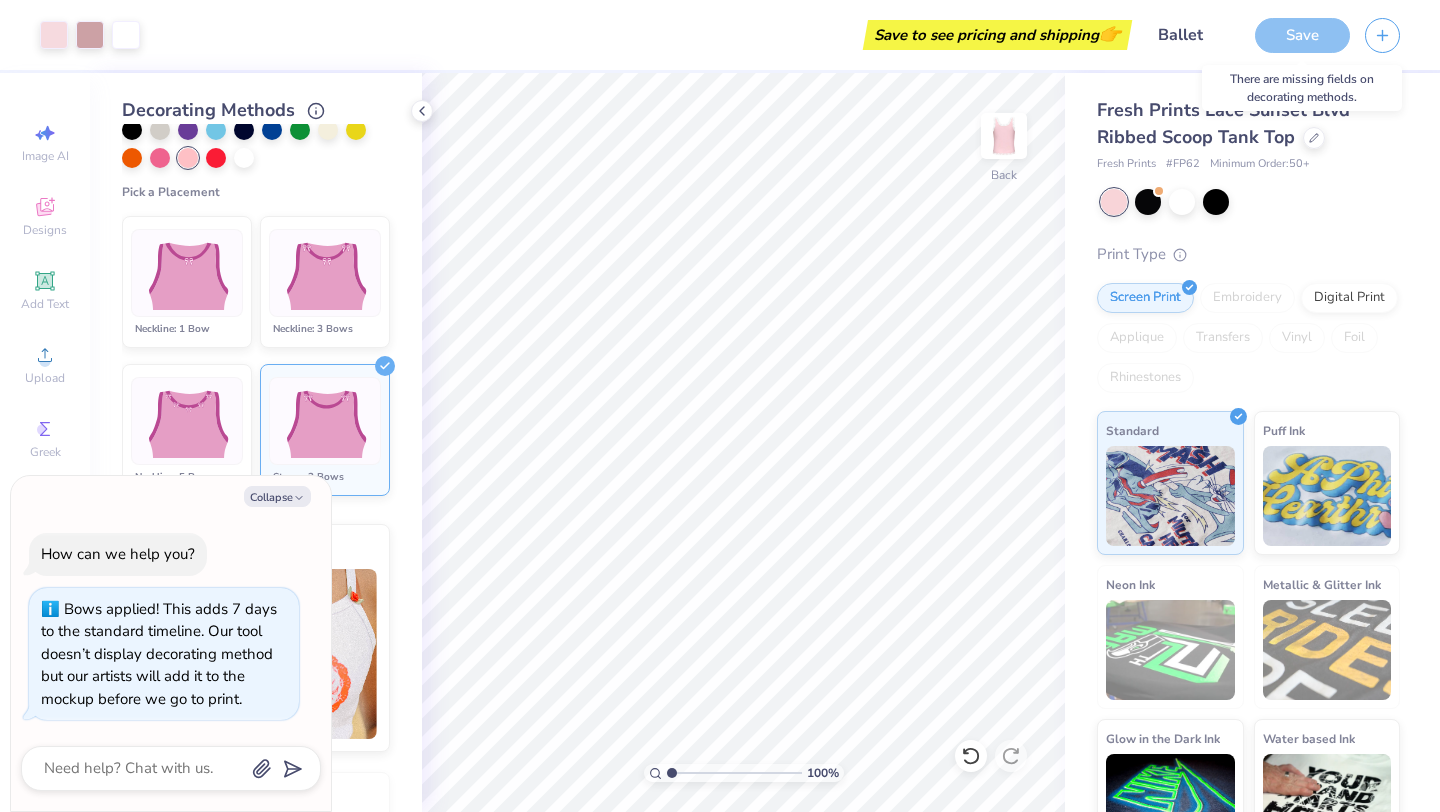 click on "Save" at bounding box center [1302, 35] 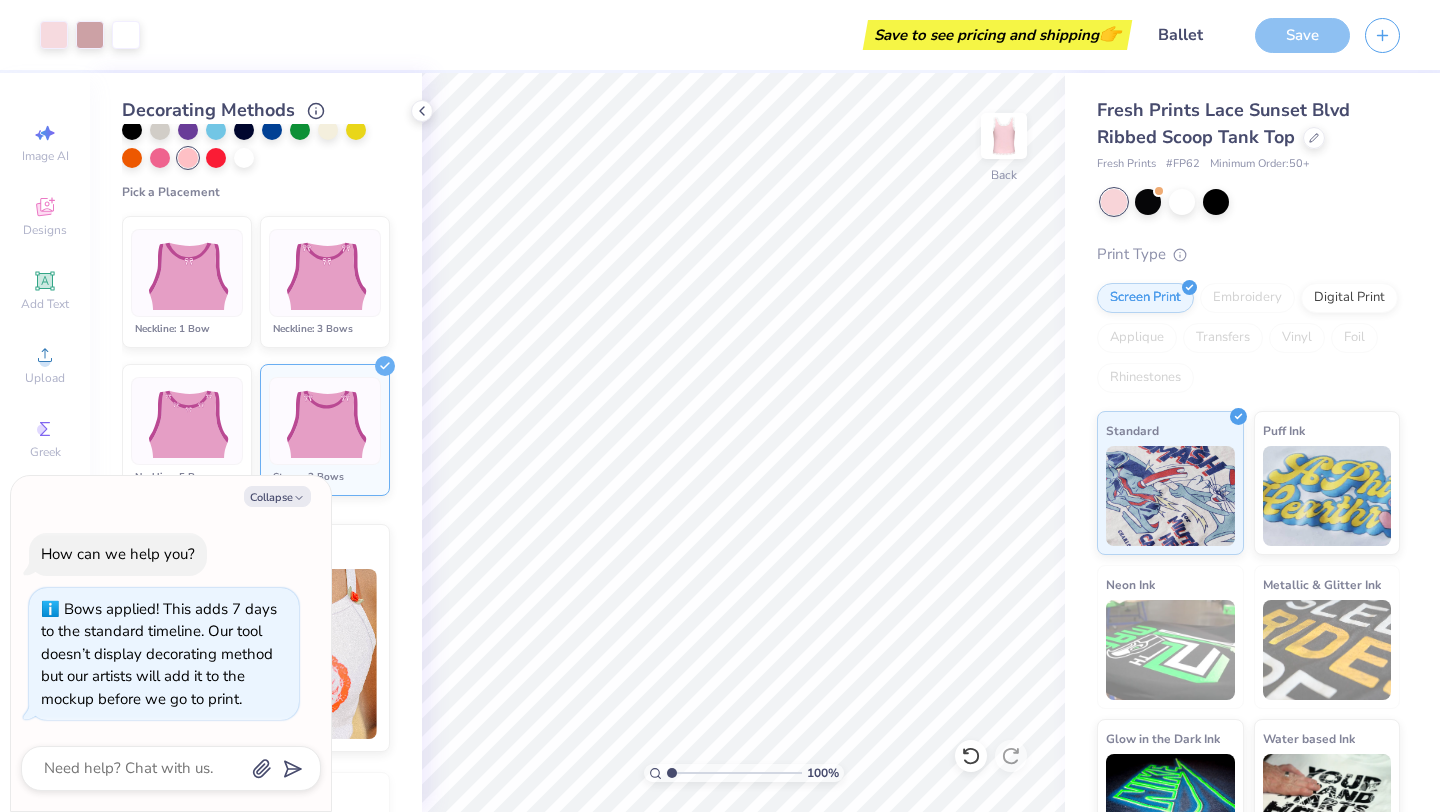 click on "Save to see pricing and shipping  👉" at bounding box center [997, 35] 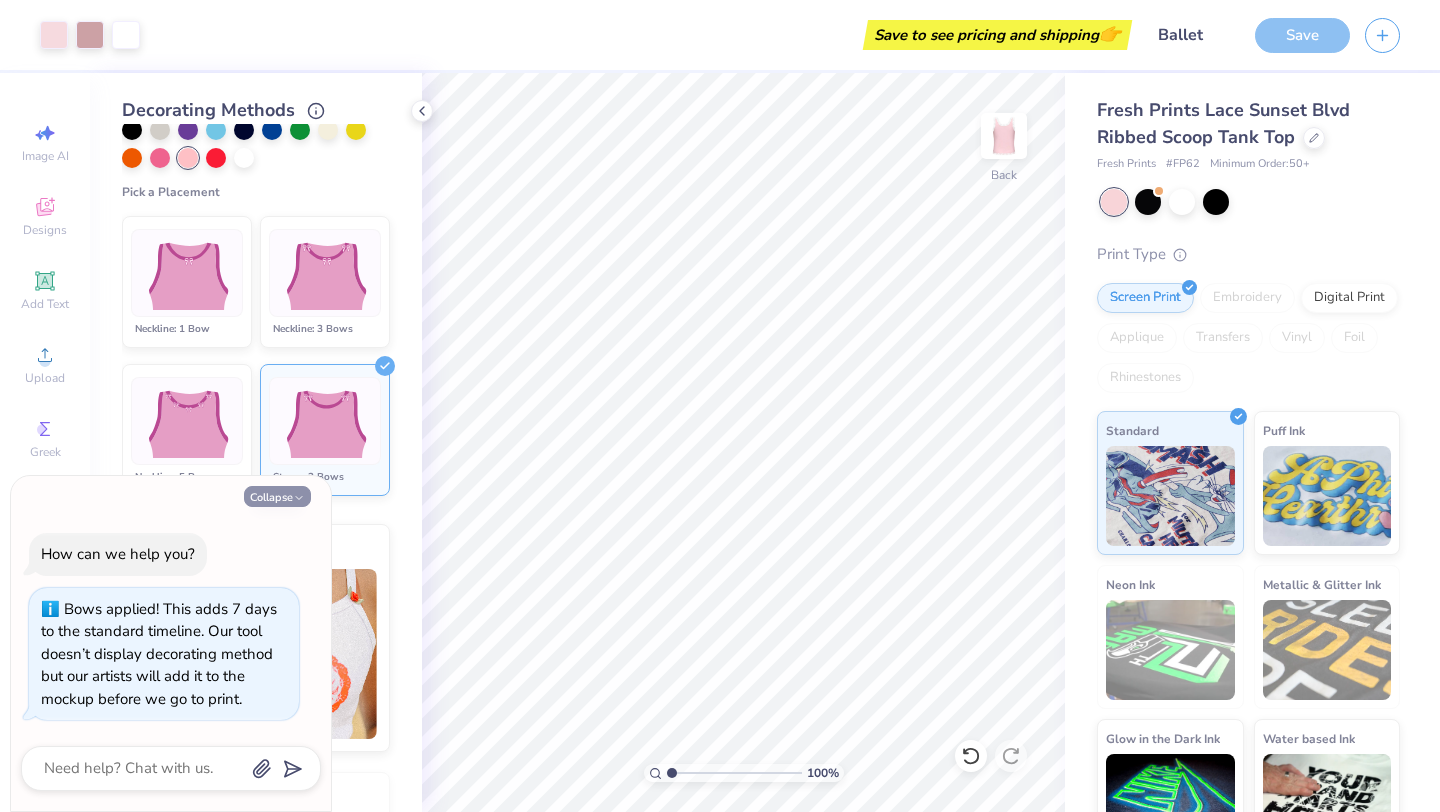 click 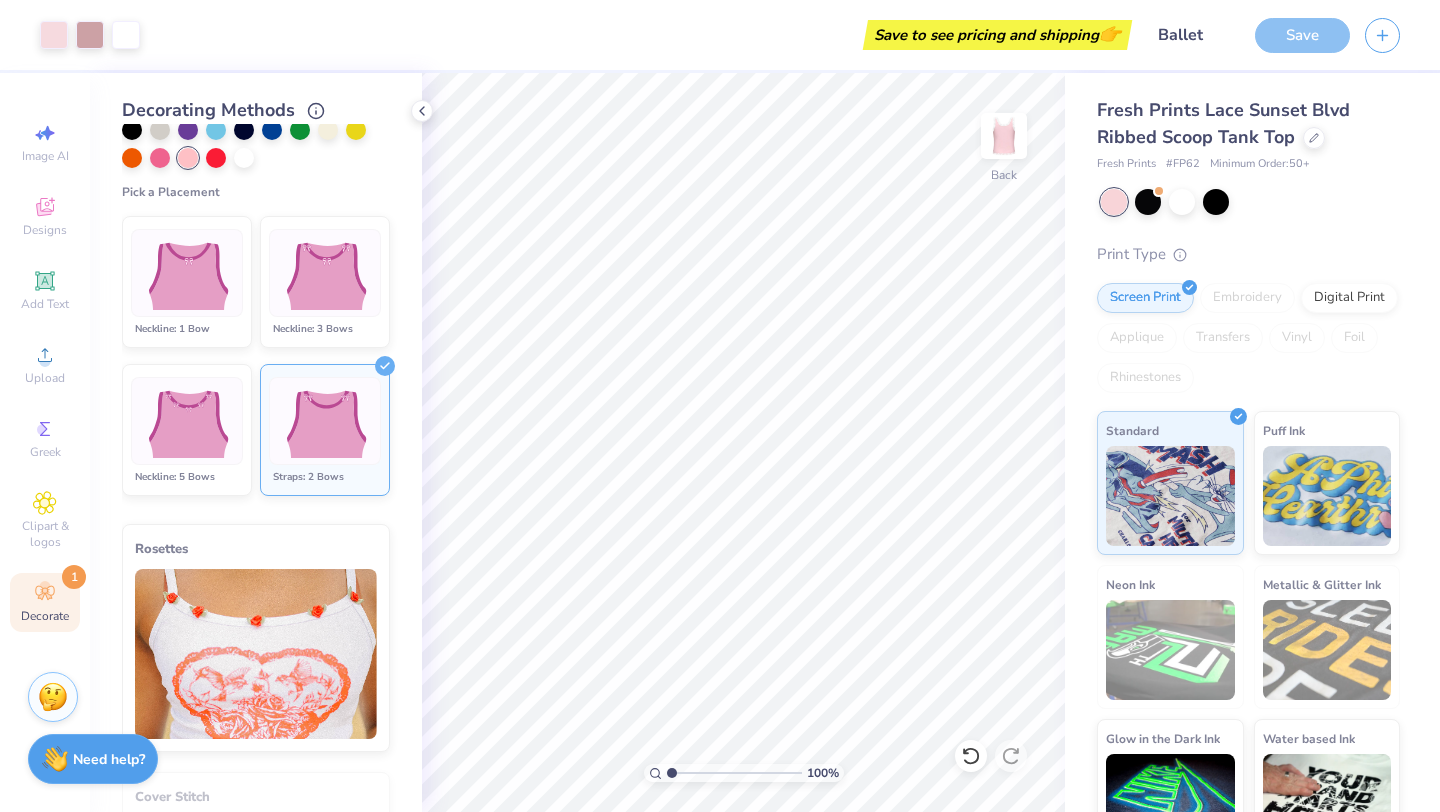 click on "Decorate" at bounding box center [45, 616] 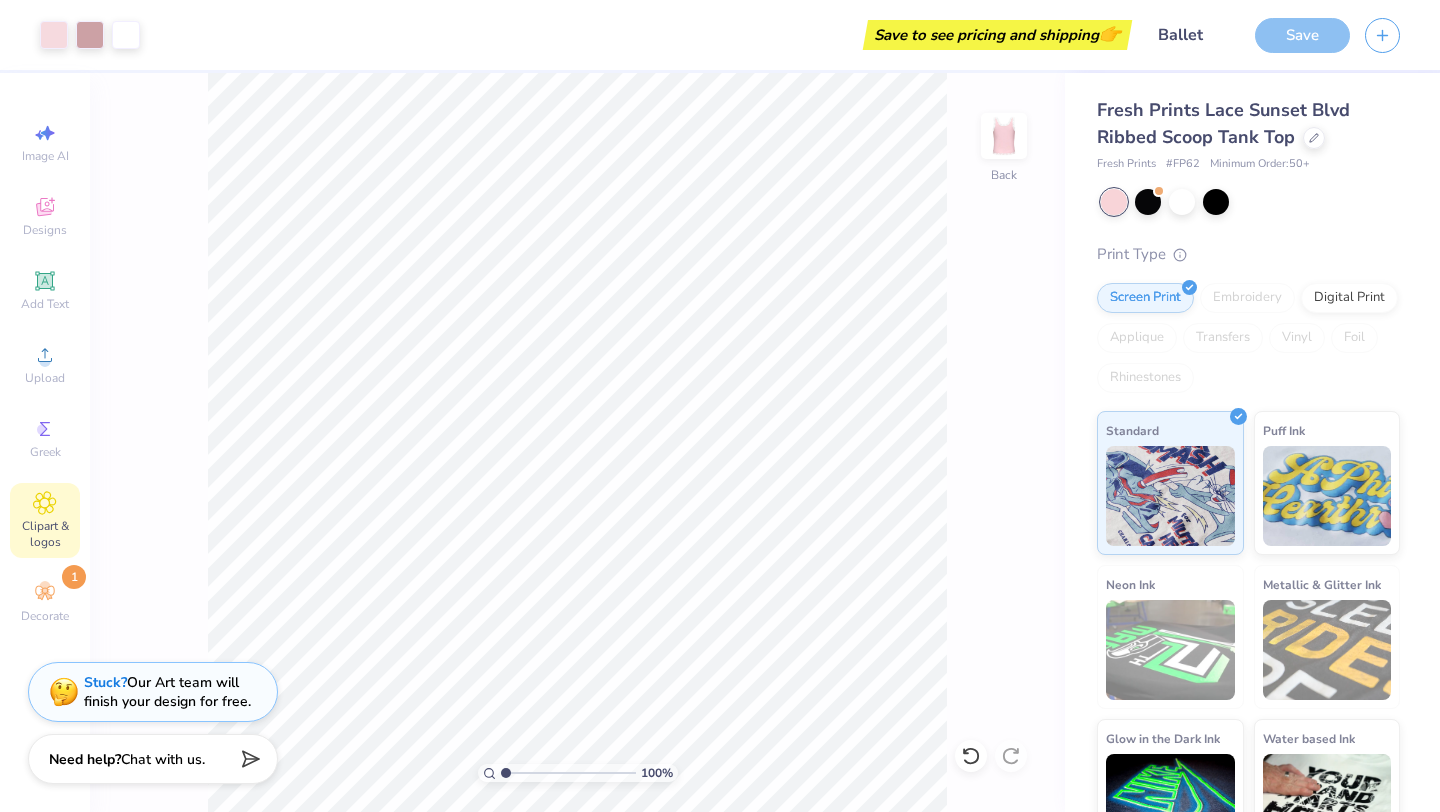 click on "Clipart & logos" at bounding box center (45, 534) 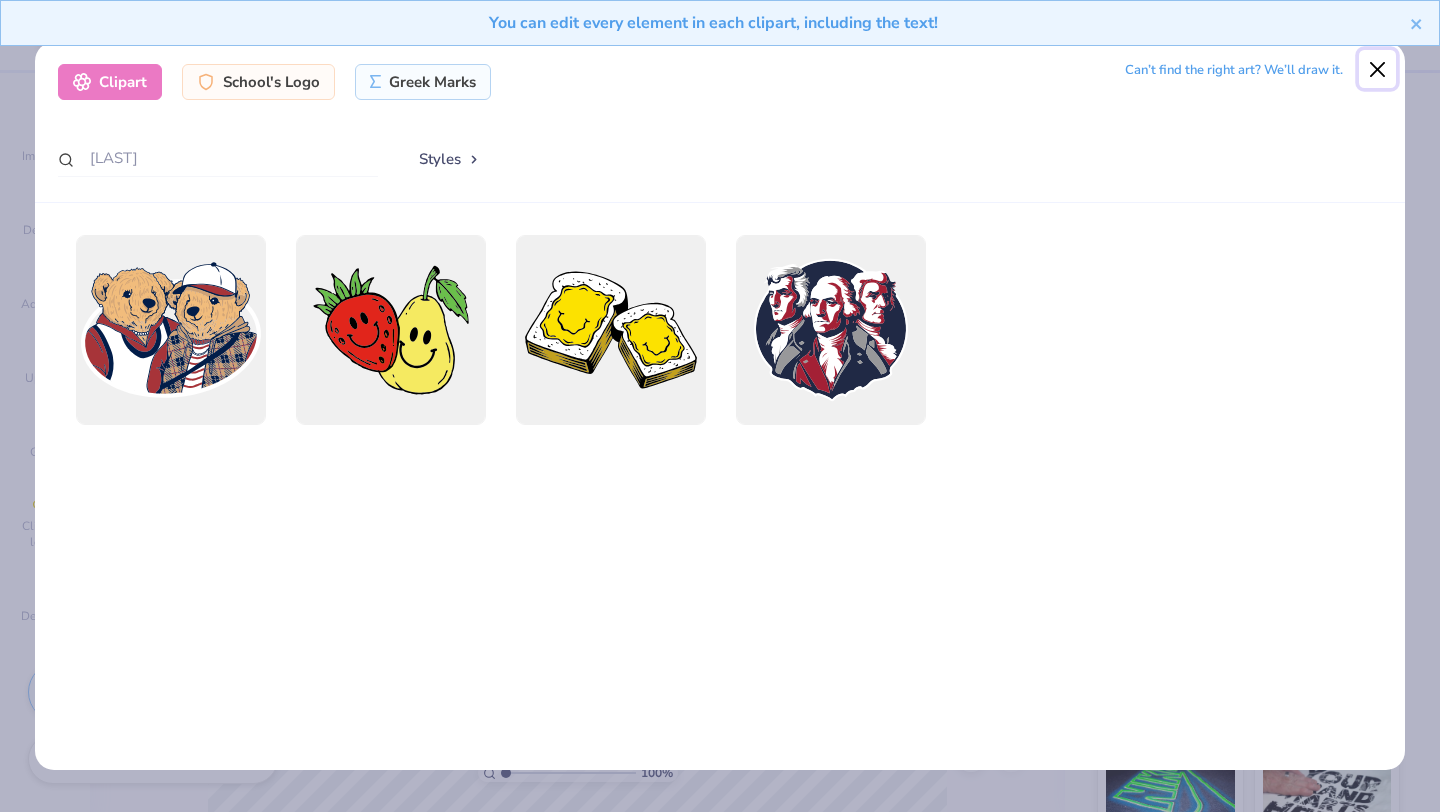 click at bounding box center [1378, 69] 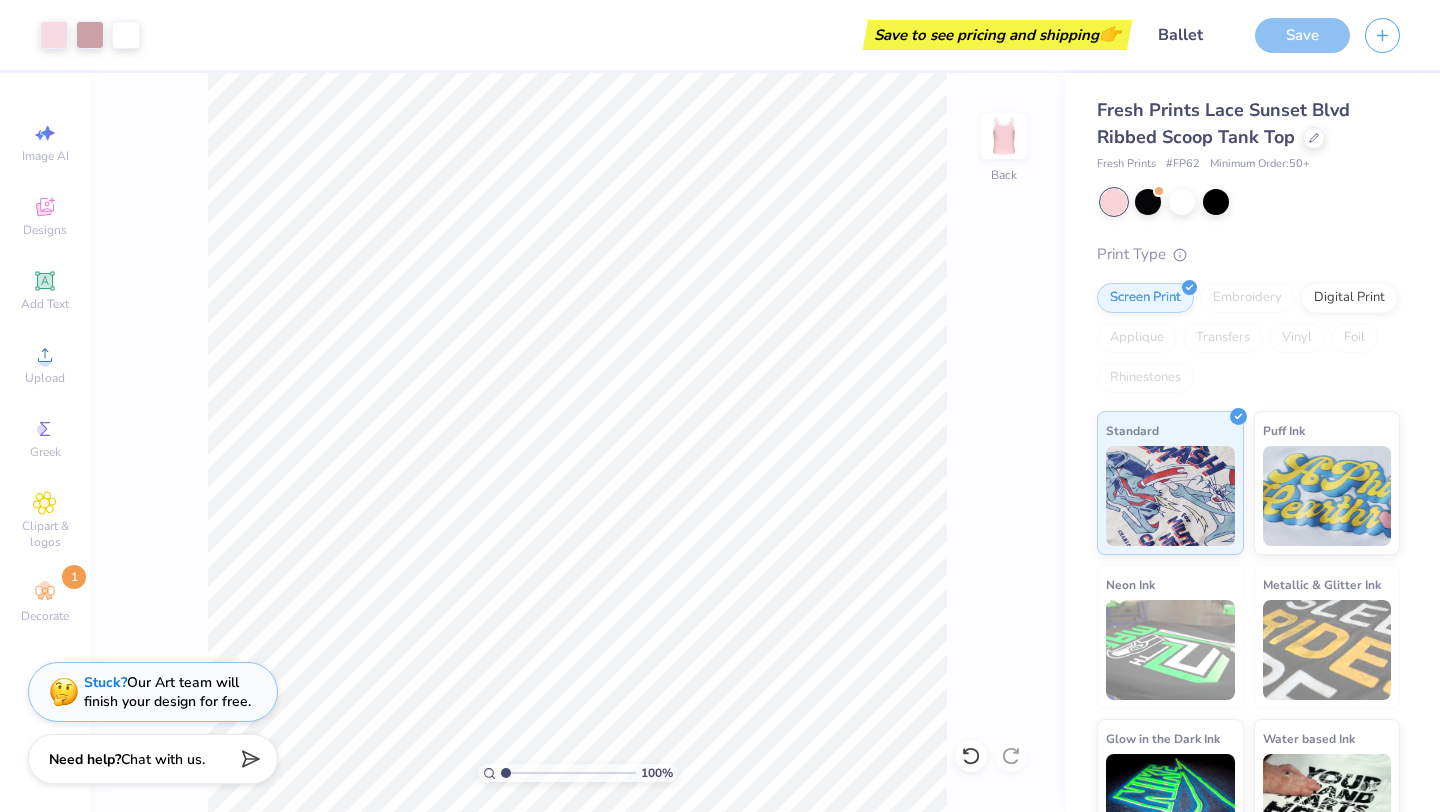 click on "Save to see pricing and shipping  👉" at bounding box center (997, 35) 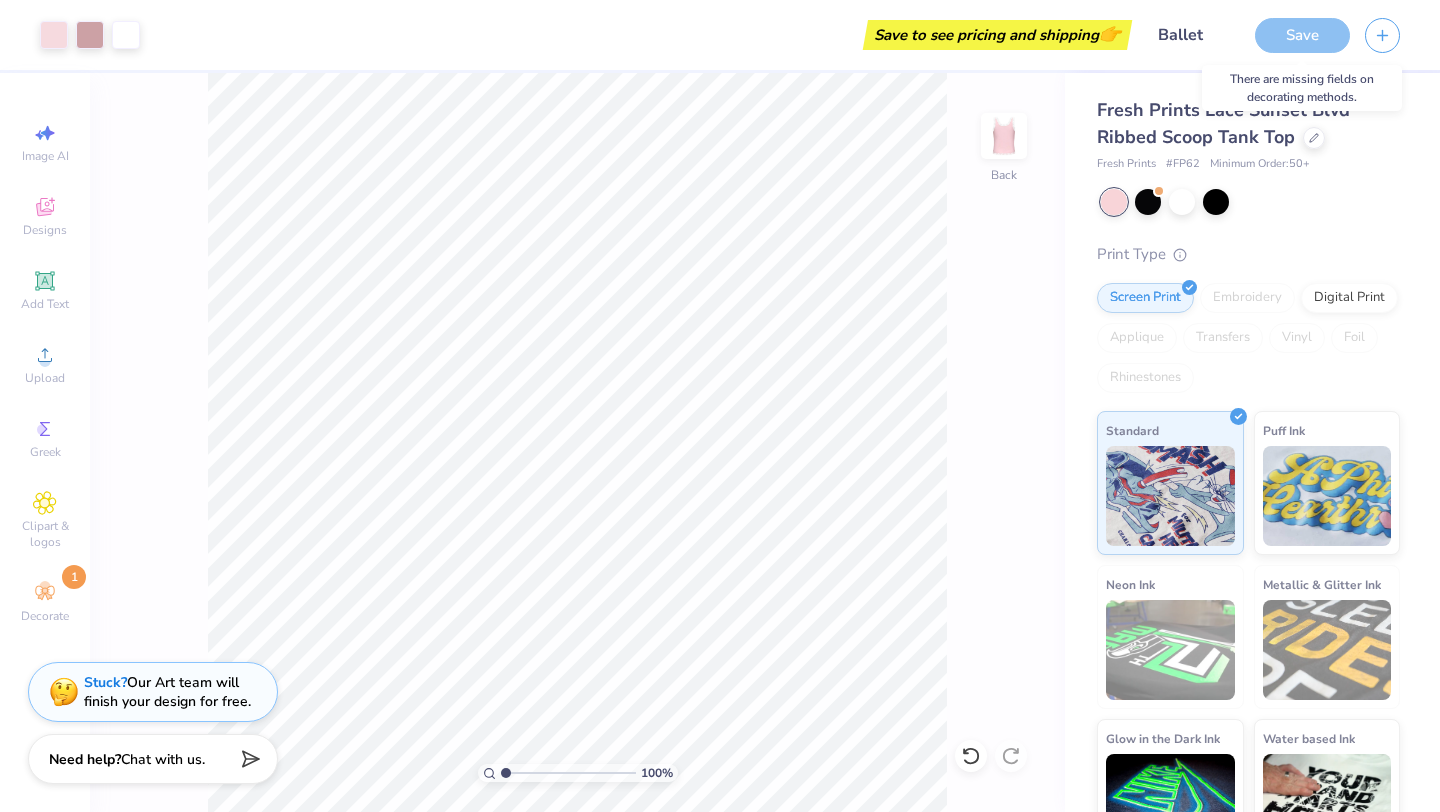 click on "Save" at bounding box center [1302, 35] 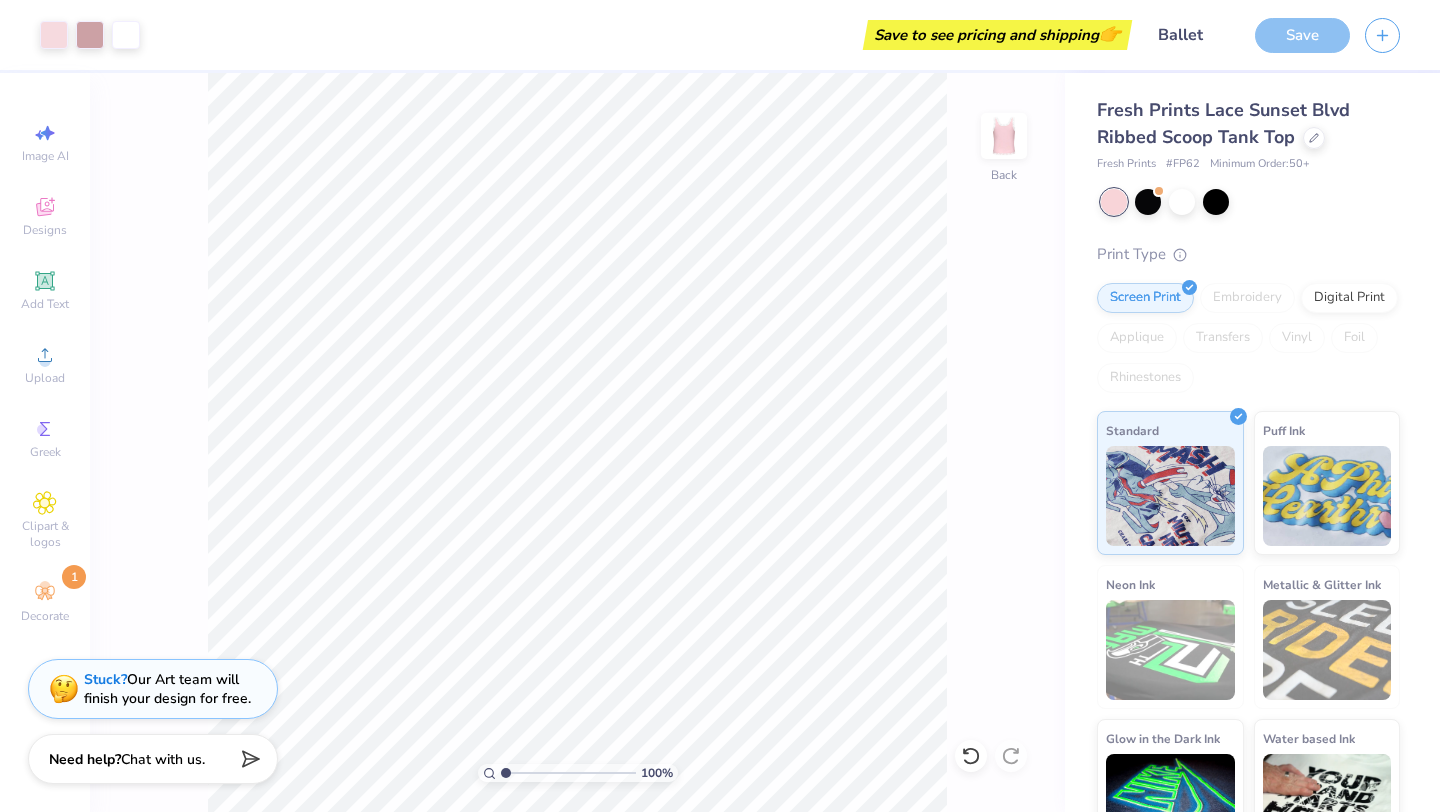 click on "Stuck?  Our Art team will finish your design for free." at bounding box center [153, 689] 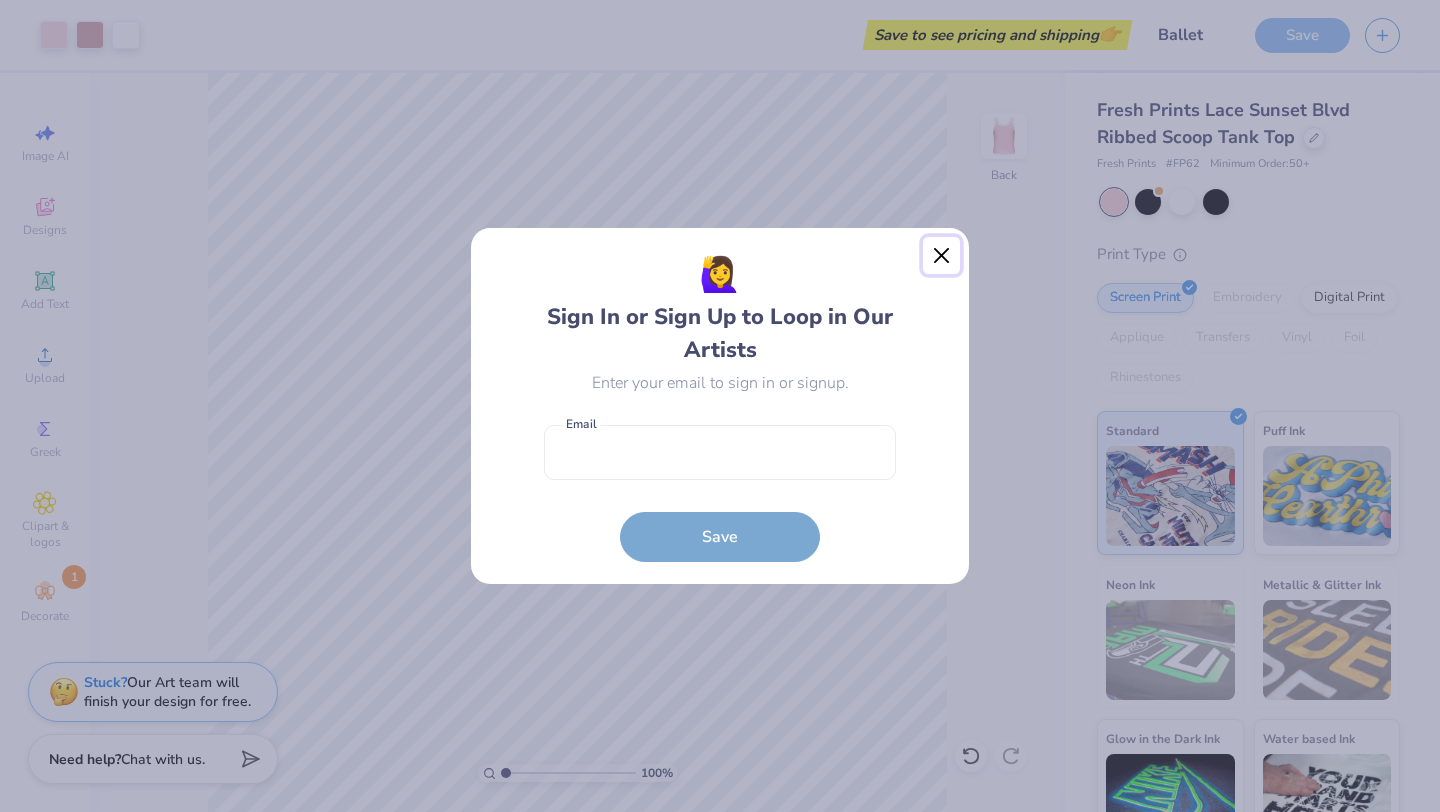 click at bounding box center [942, 256] 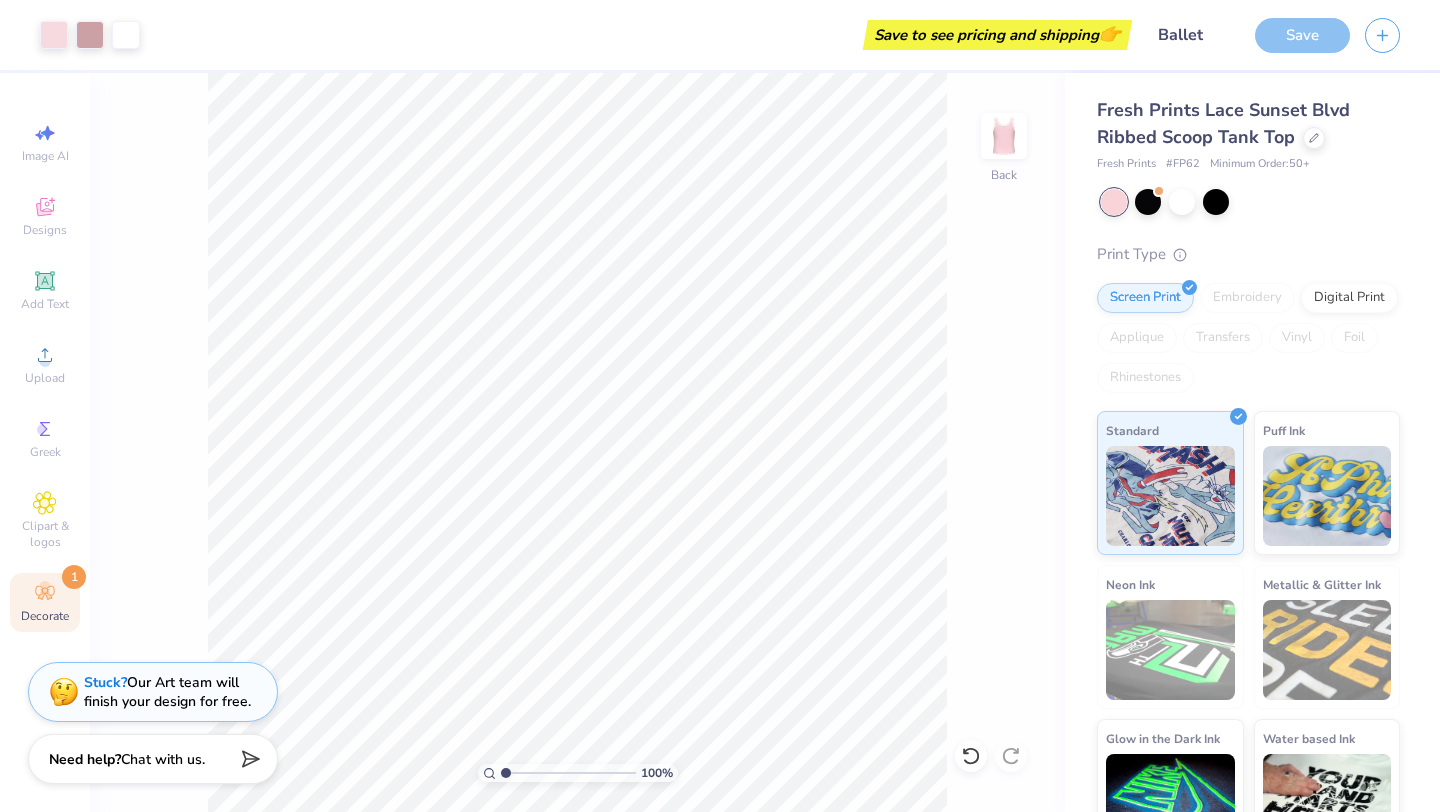 click 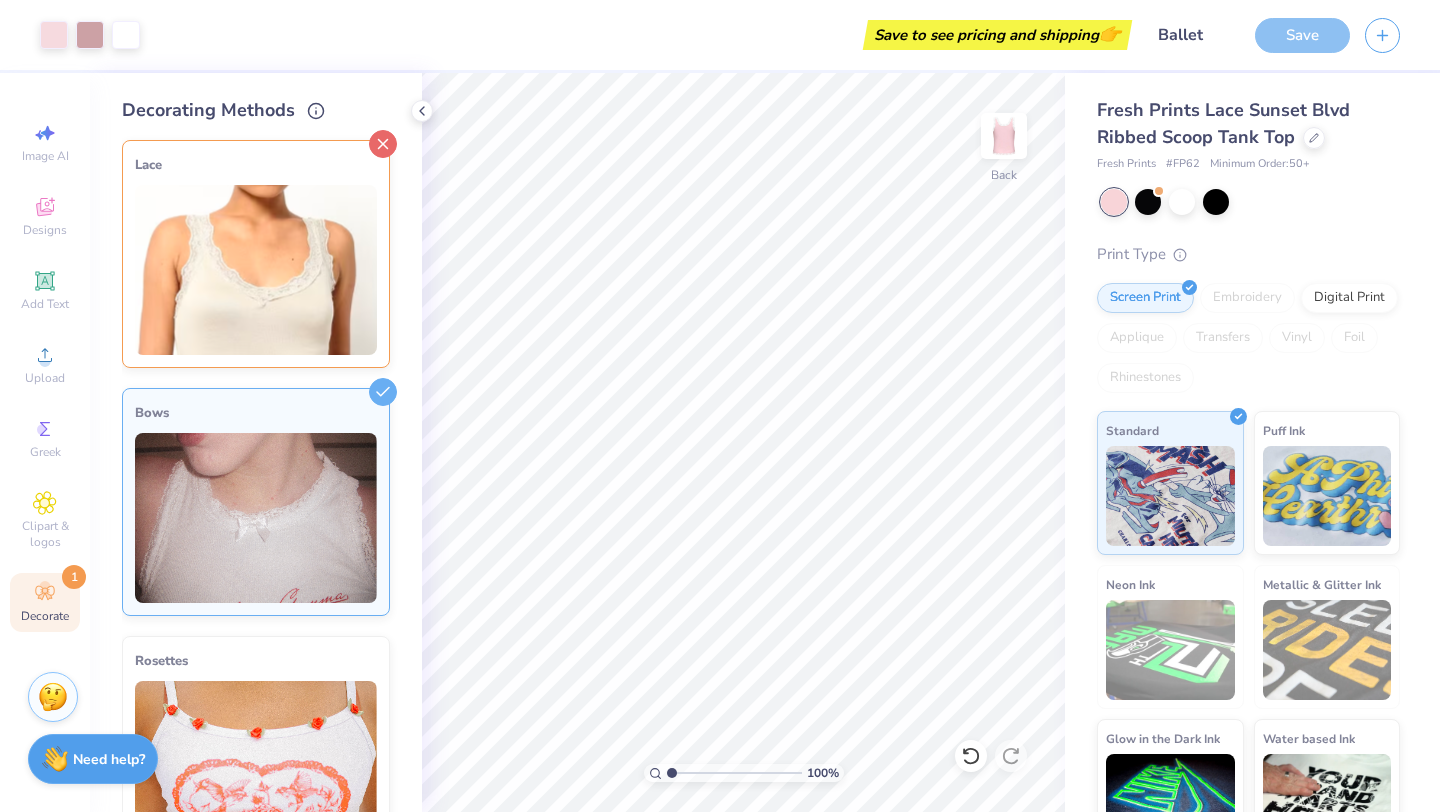 click 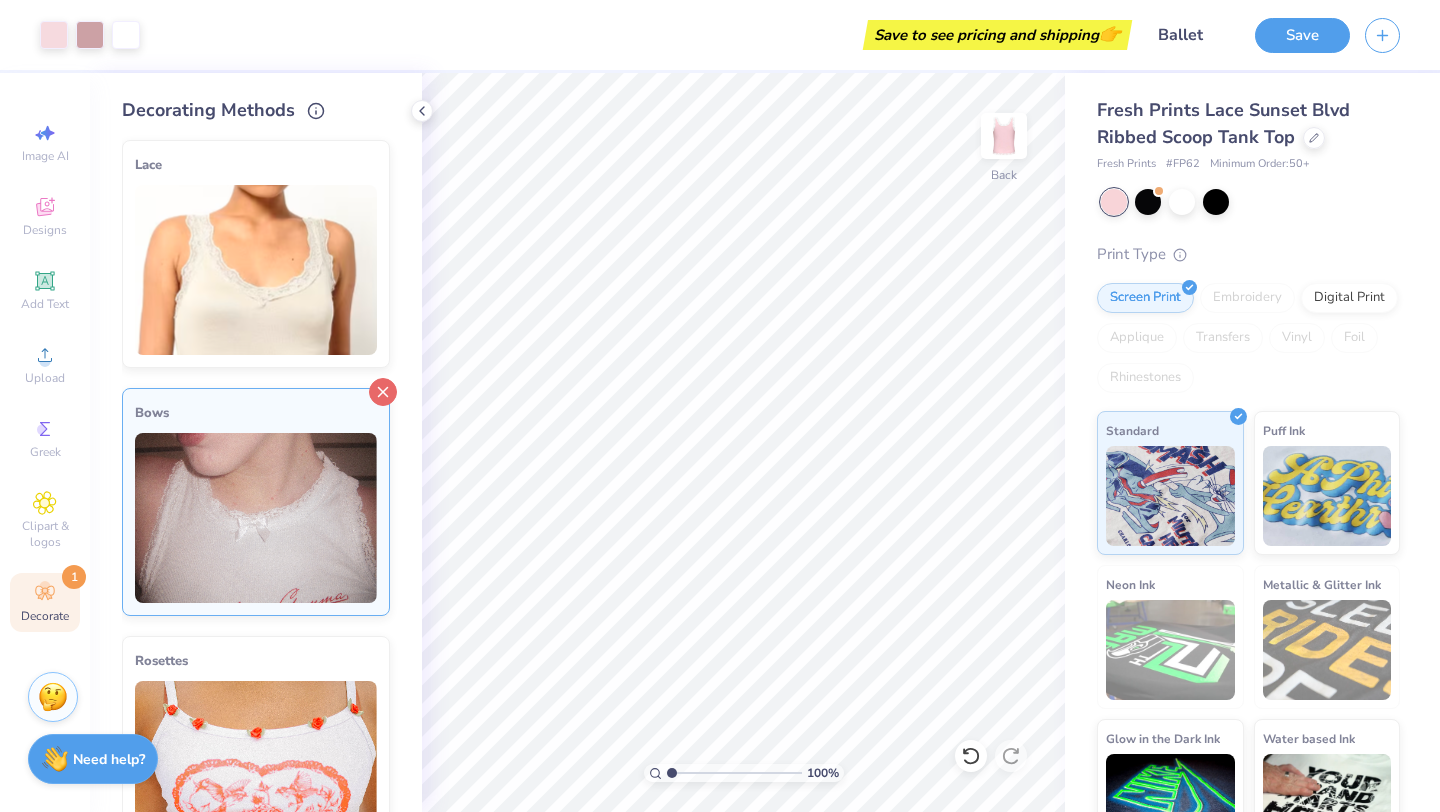 click 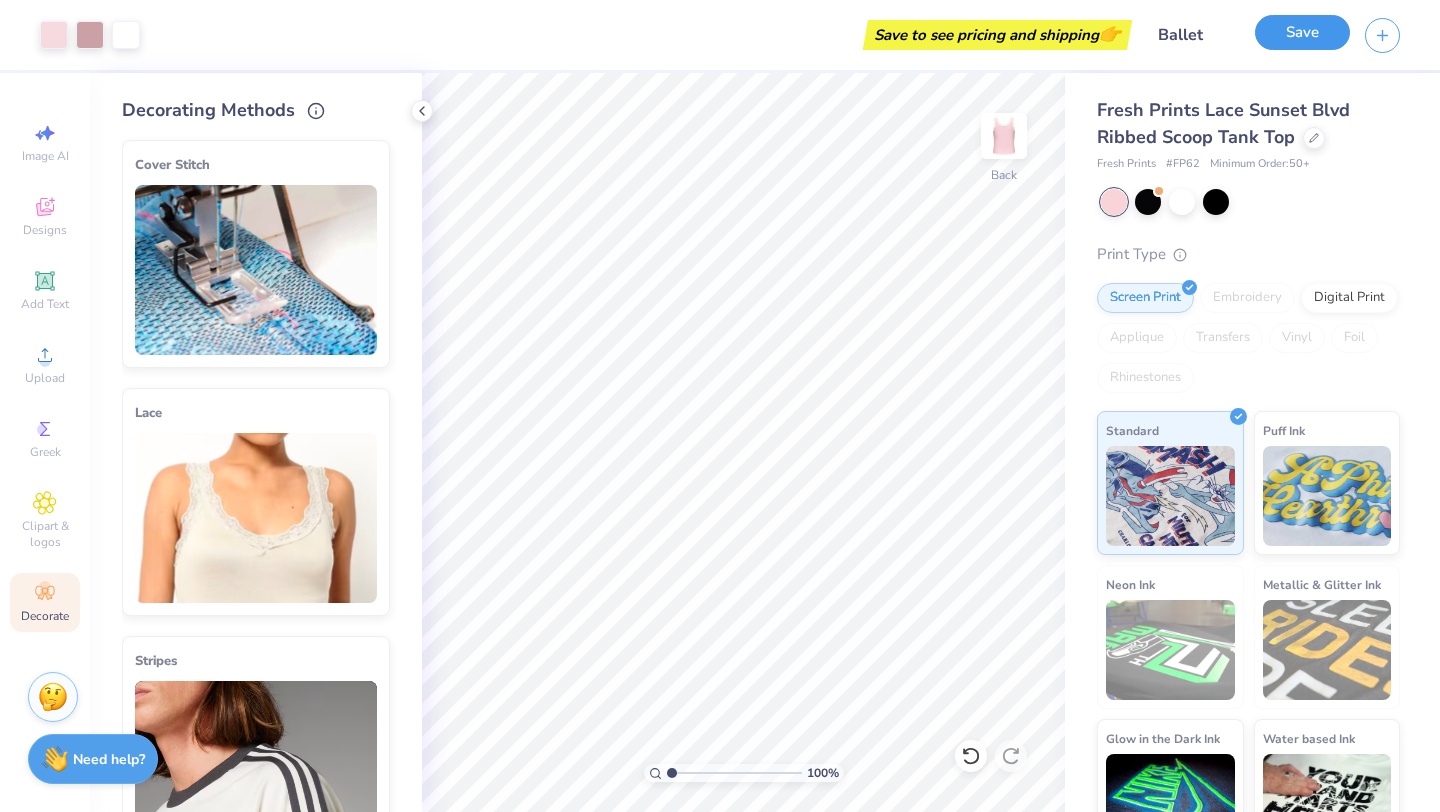 click on "Save" at bounding box center [1302, 32] 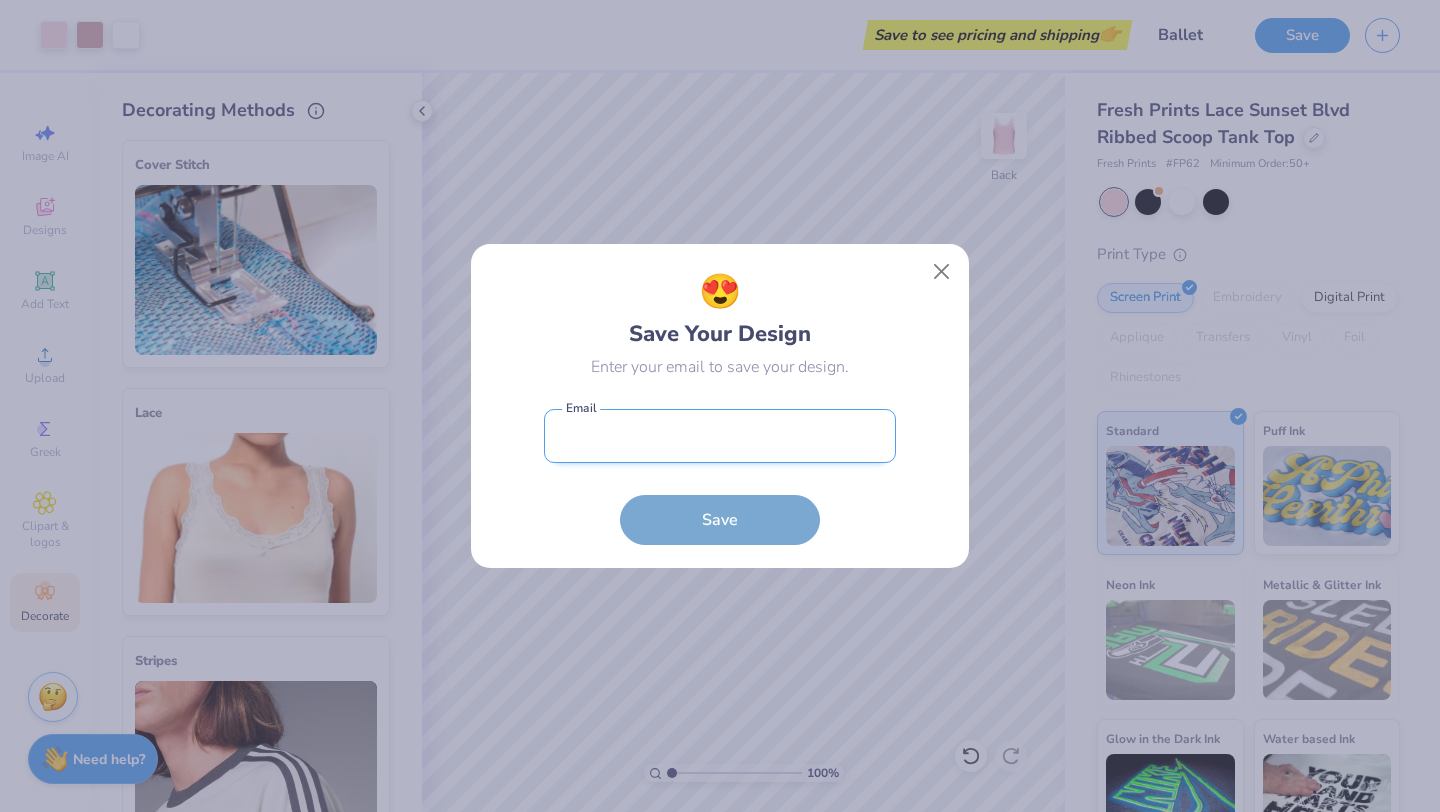click at bounding box center (720, 436) 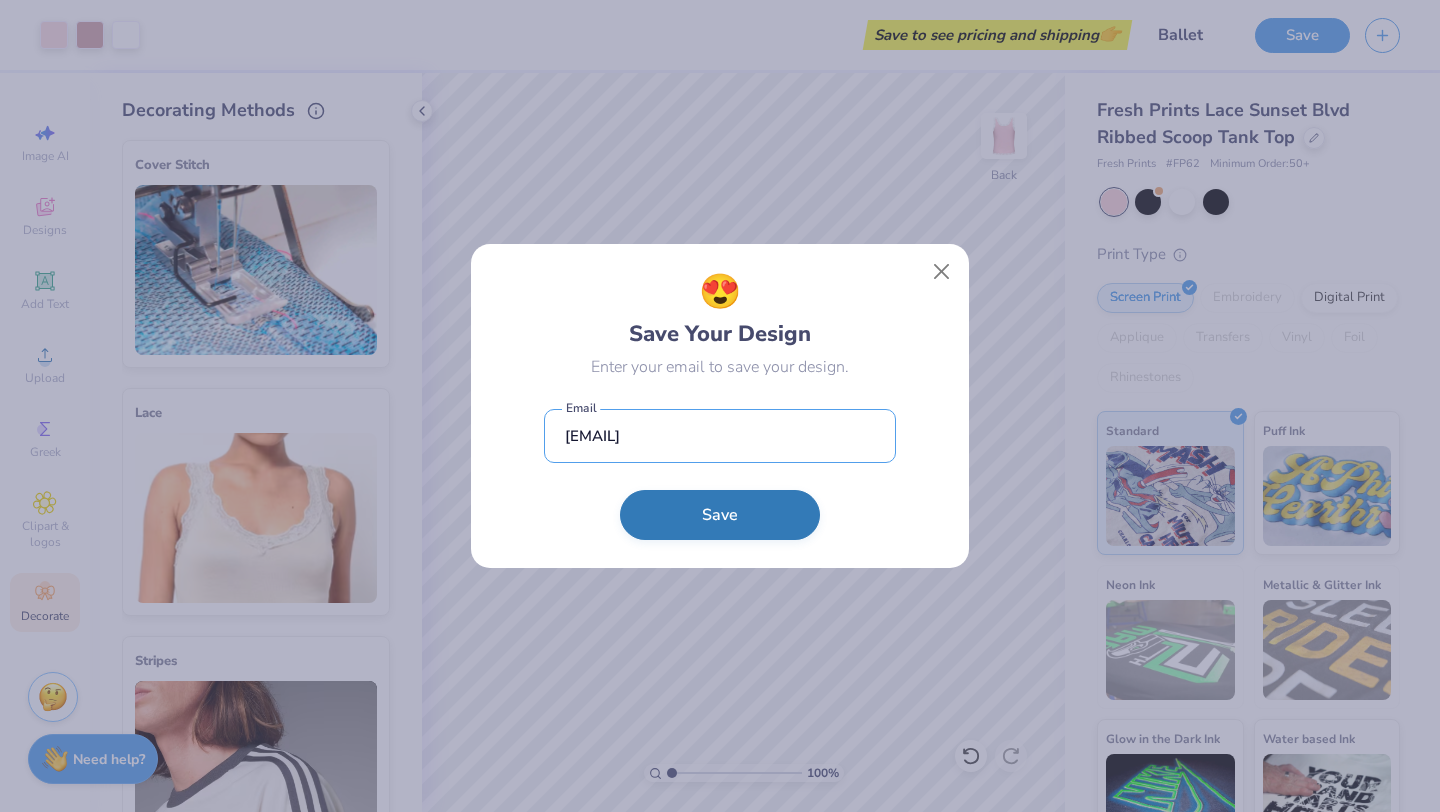 type on "[EMAIL]" 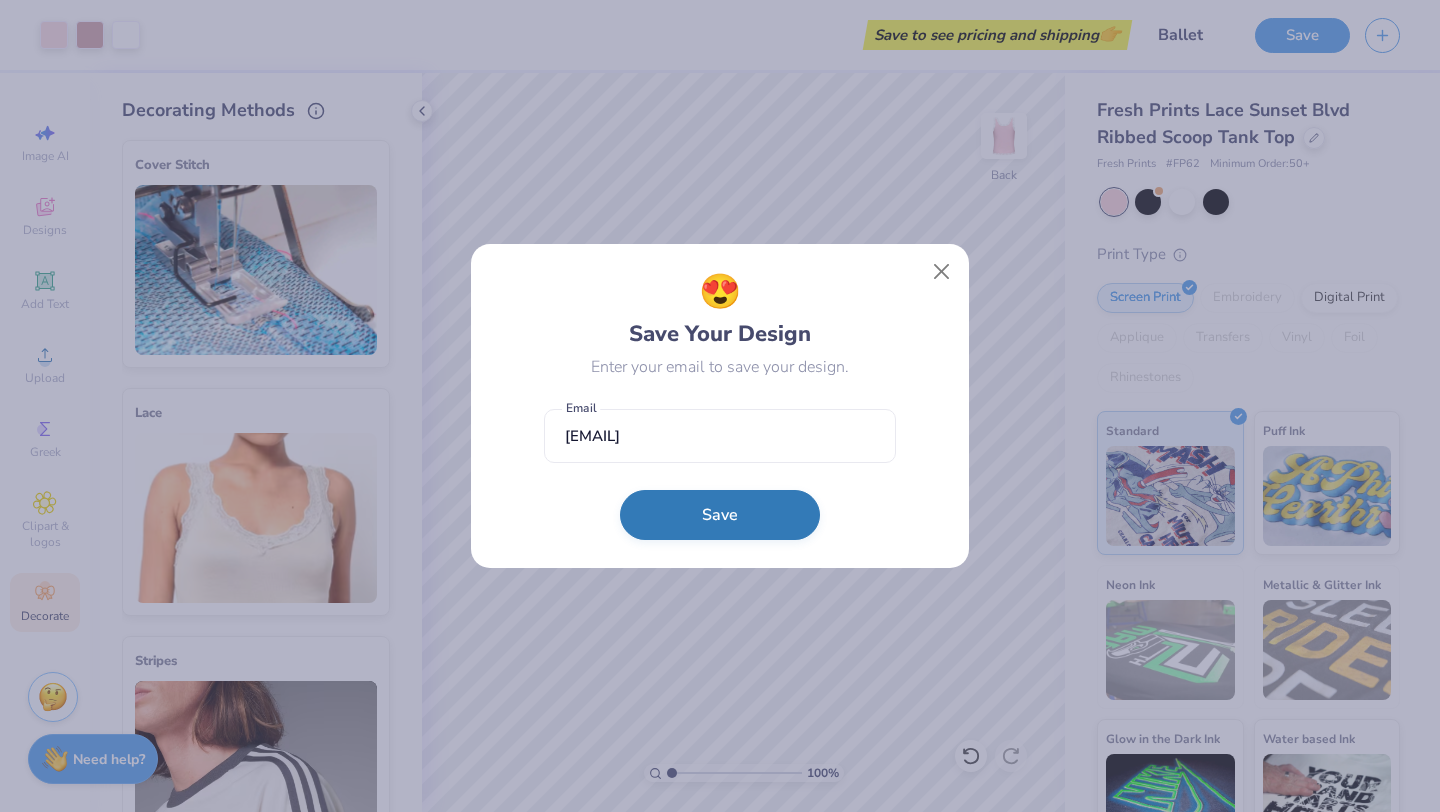 click on "Save" at bounding box center (720, 515) 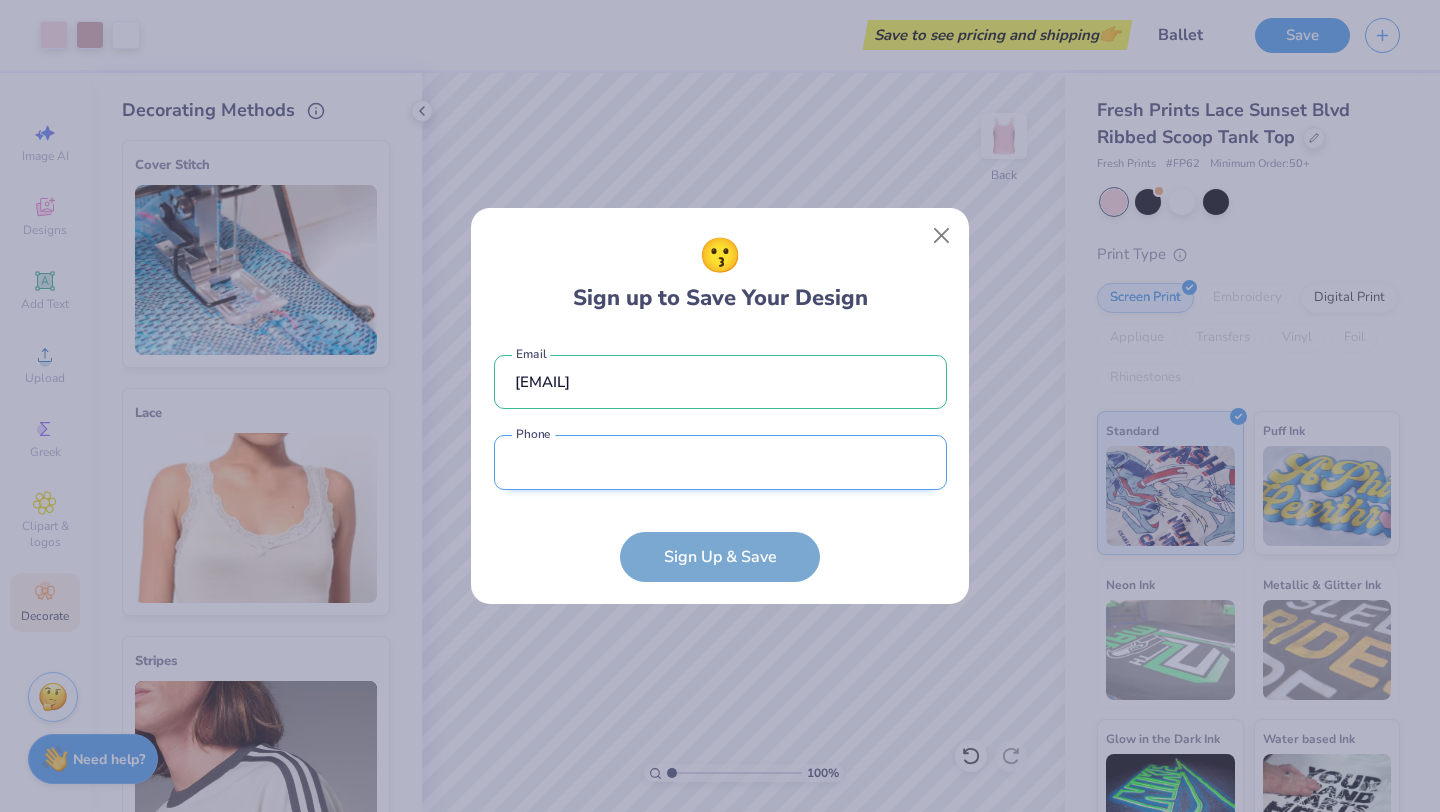 click at bounding box center [720, 462] 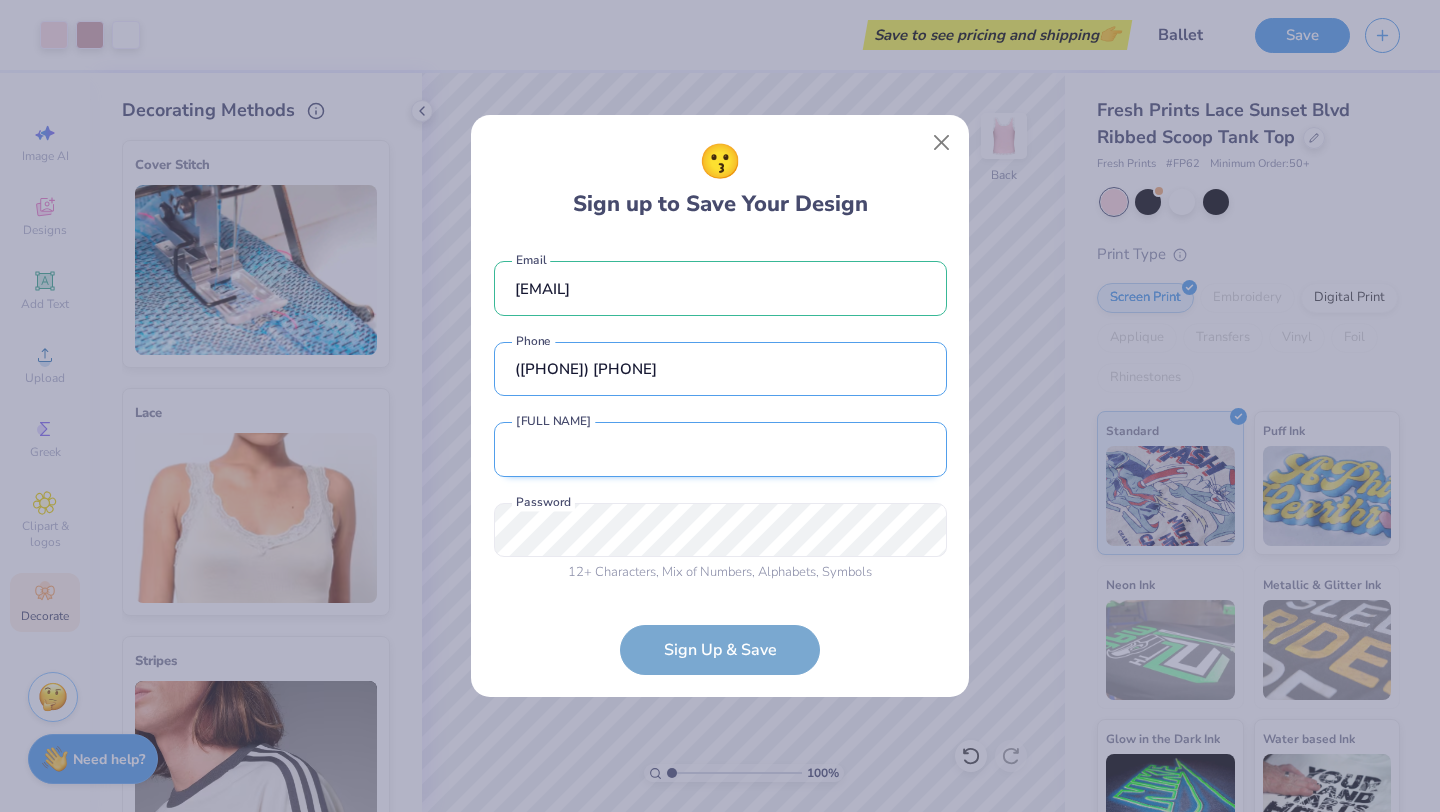 type on "([PHONE]) [PHONE]" 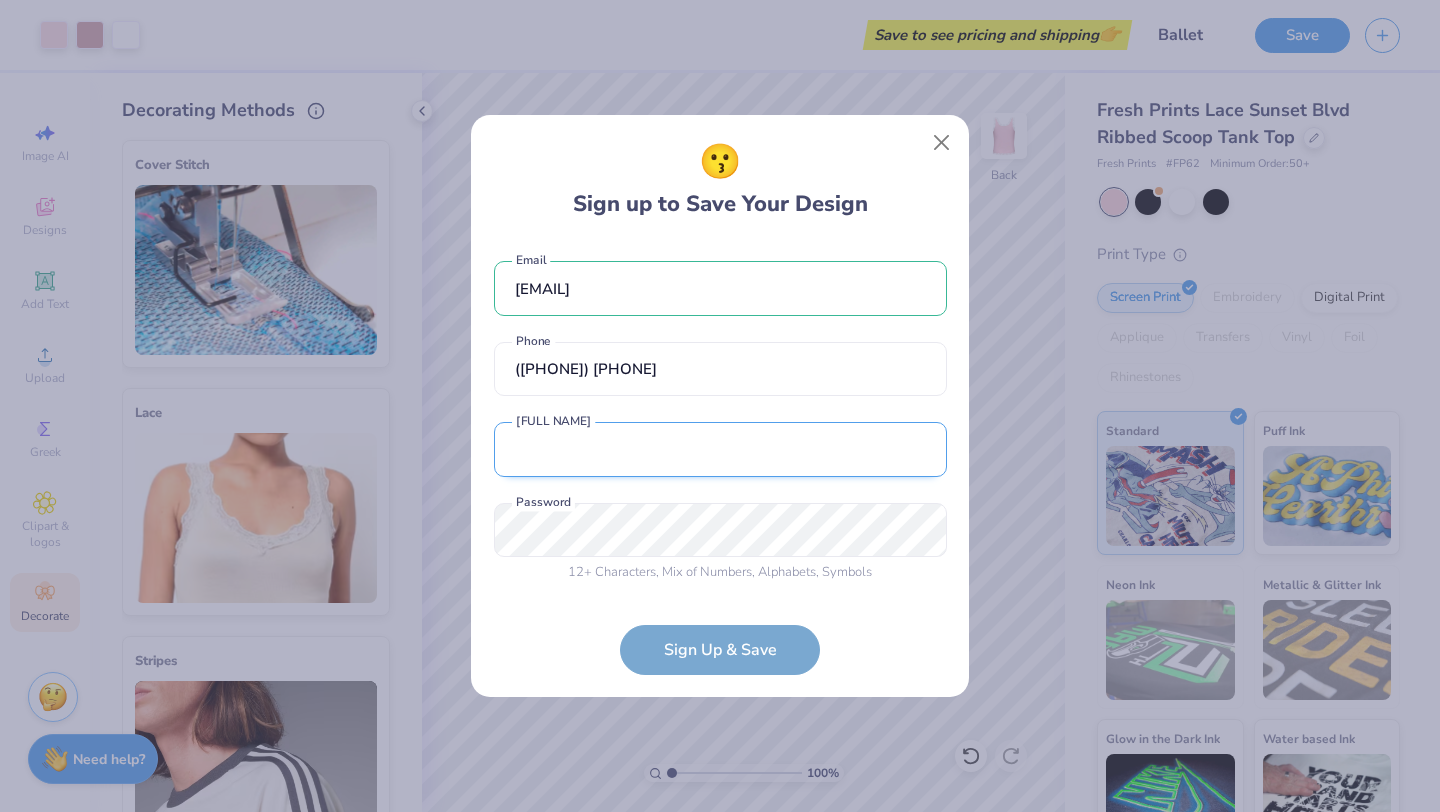 click at bounding box center (720, 449) 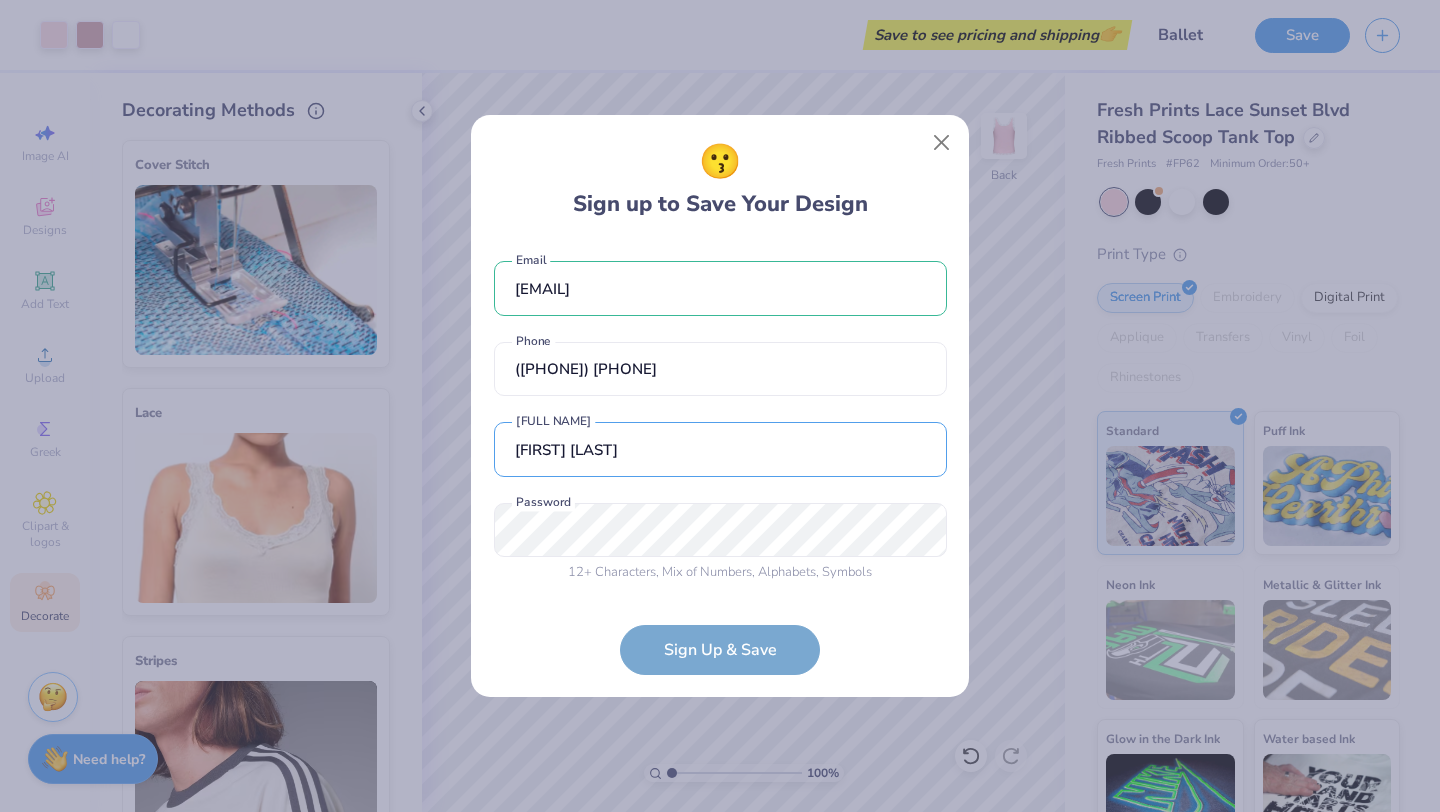 type on "[FIRST] [LAST]" 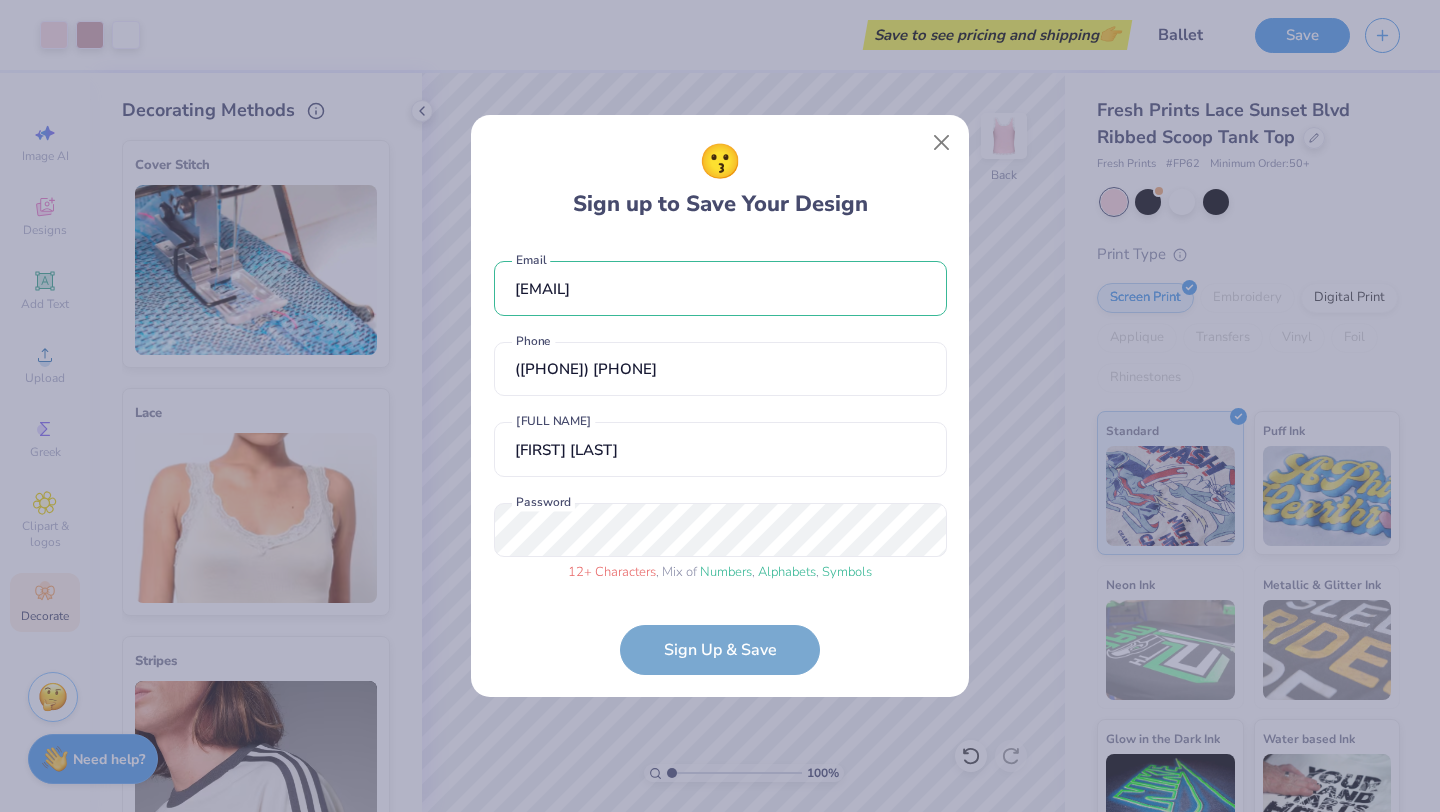 click on "[EMAIL] Email ([PHONE]) Phone [FIRST] [LAST] Full Name 12 + Characters , Mix of   Numbers ,   Alphabets ,   Symbols Password Sign Up & Save" at bounding box center [720, 458] 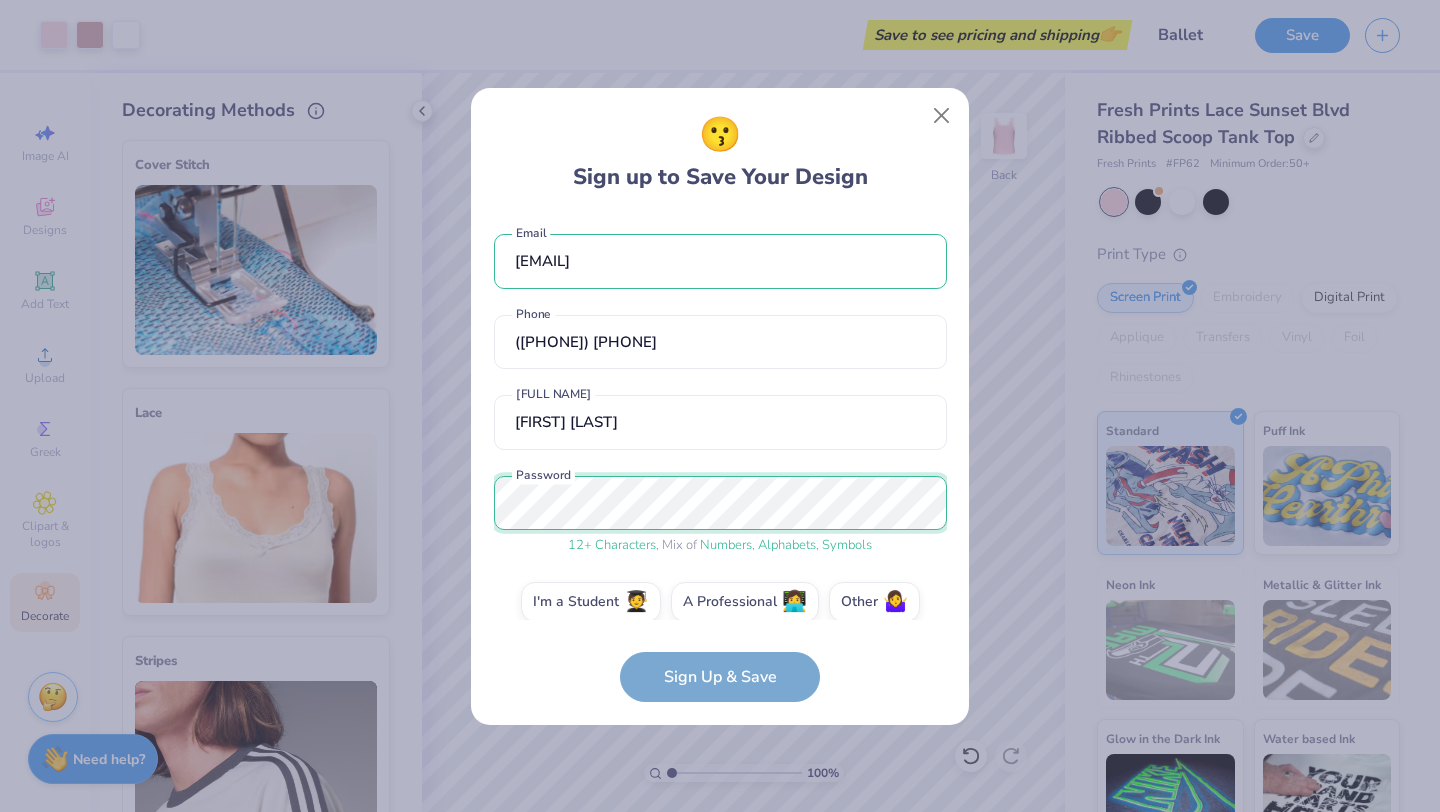 scroll, scrollTop: 22, scrollLeft: 0, axis: vertical 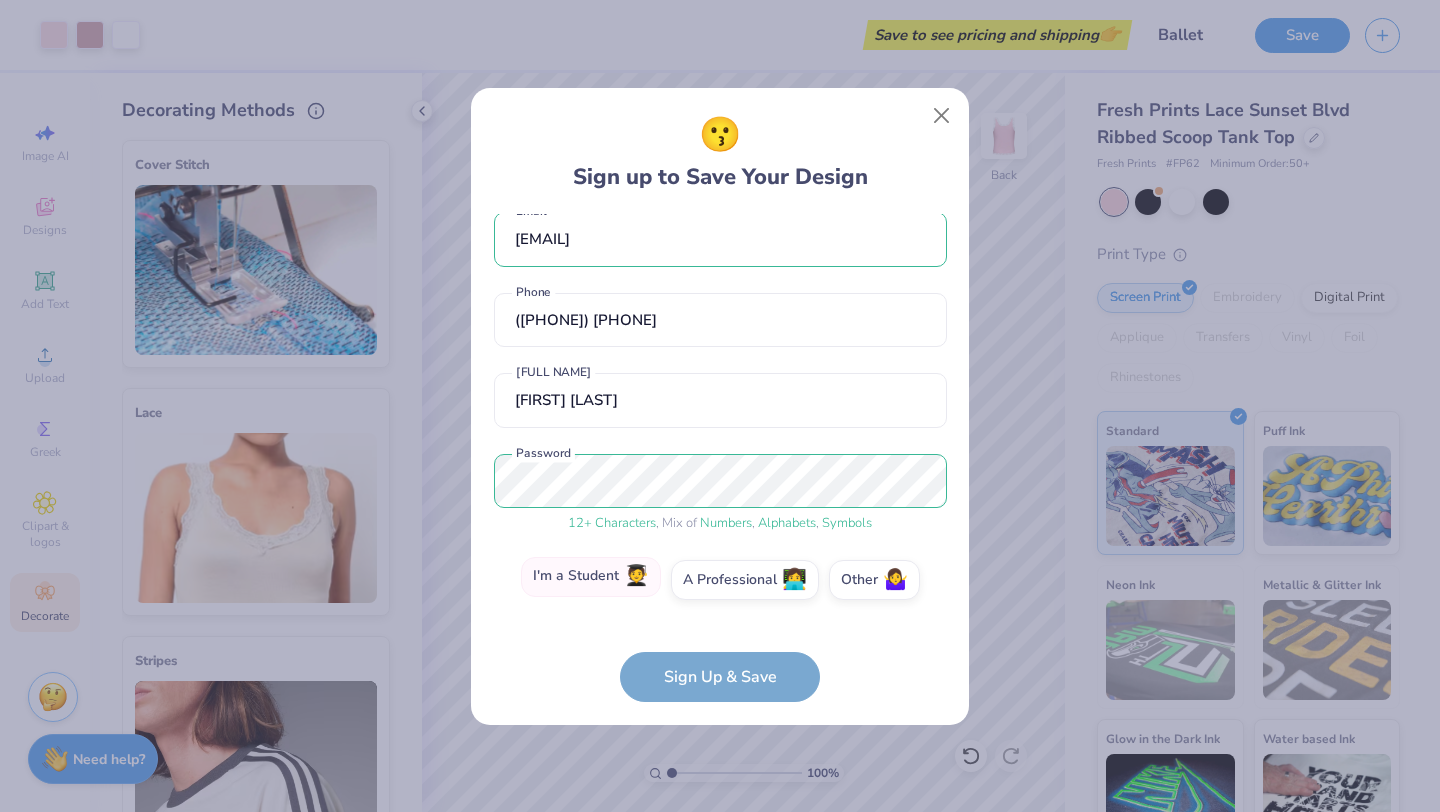 click on "🧑‍🎓" at bounding box center [636, 576] 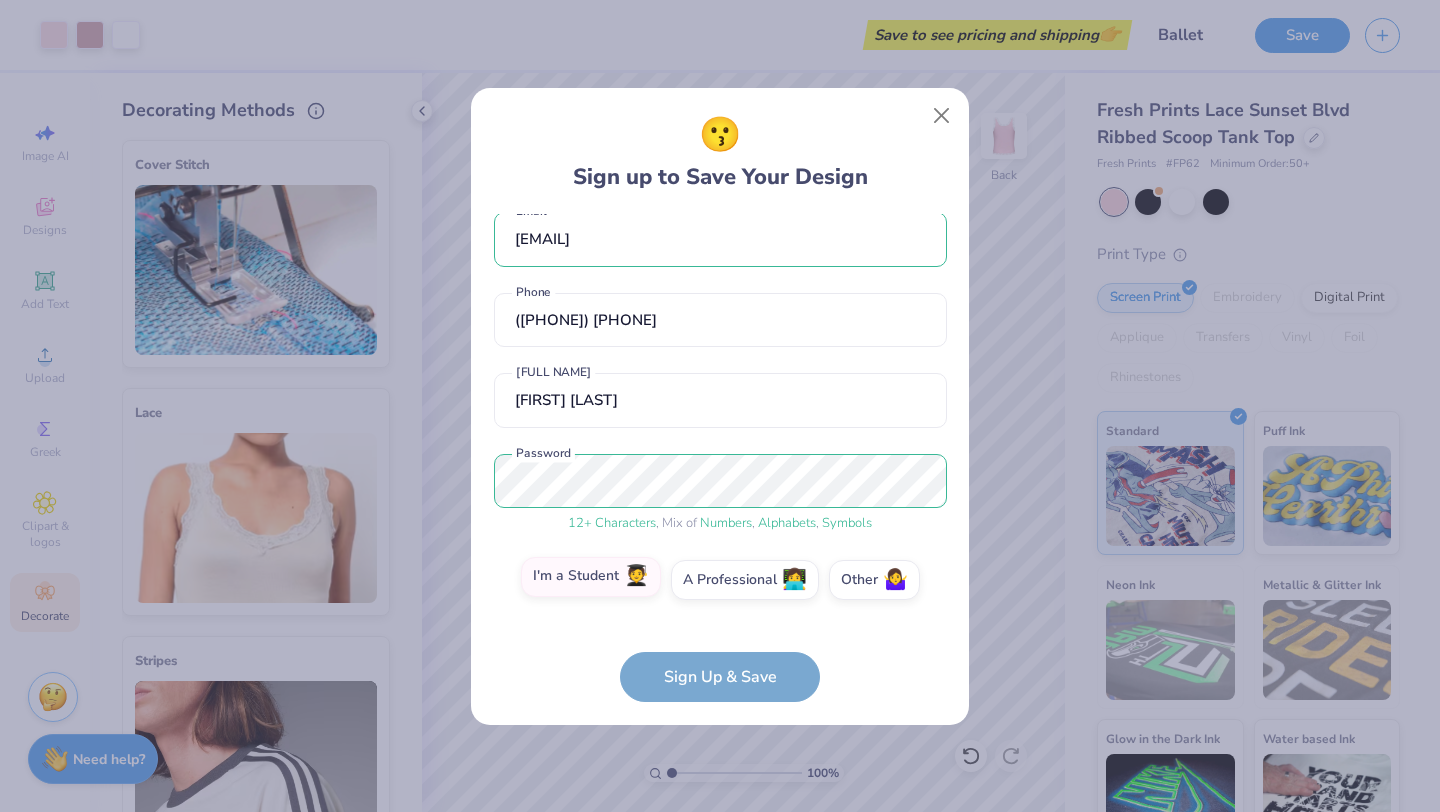 click on "I'm a Student 🧑‍🎓" at bounding box center [720, 606] 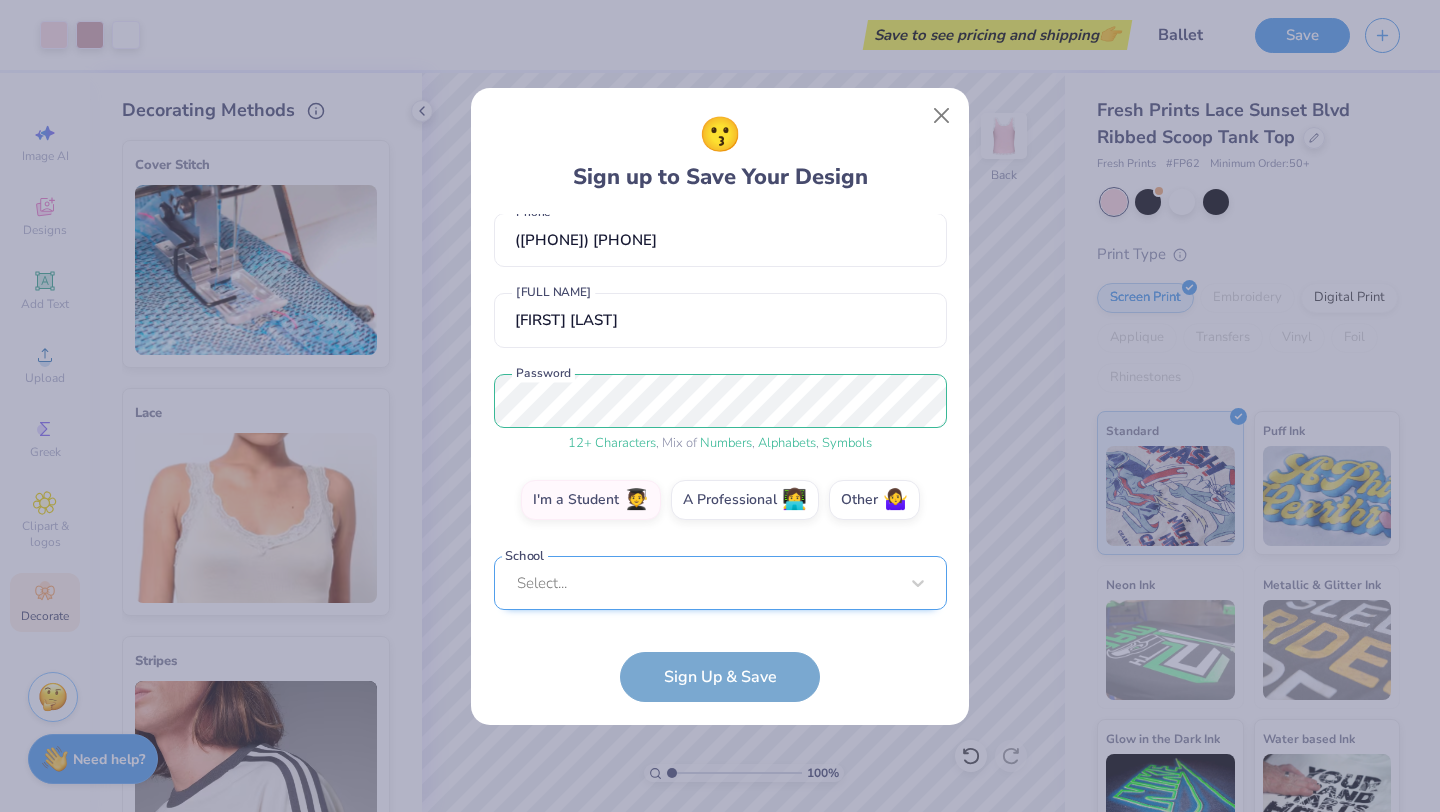 click on "Select..." at bounding box center [720, 583] 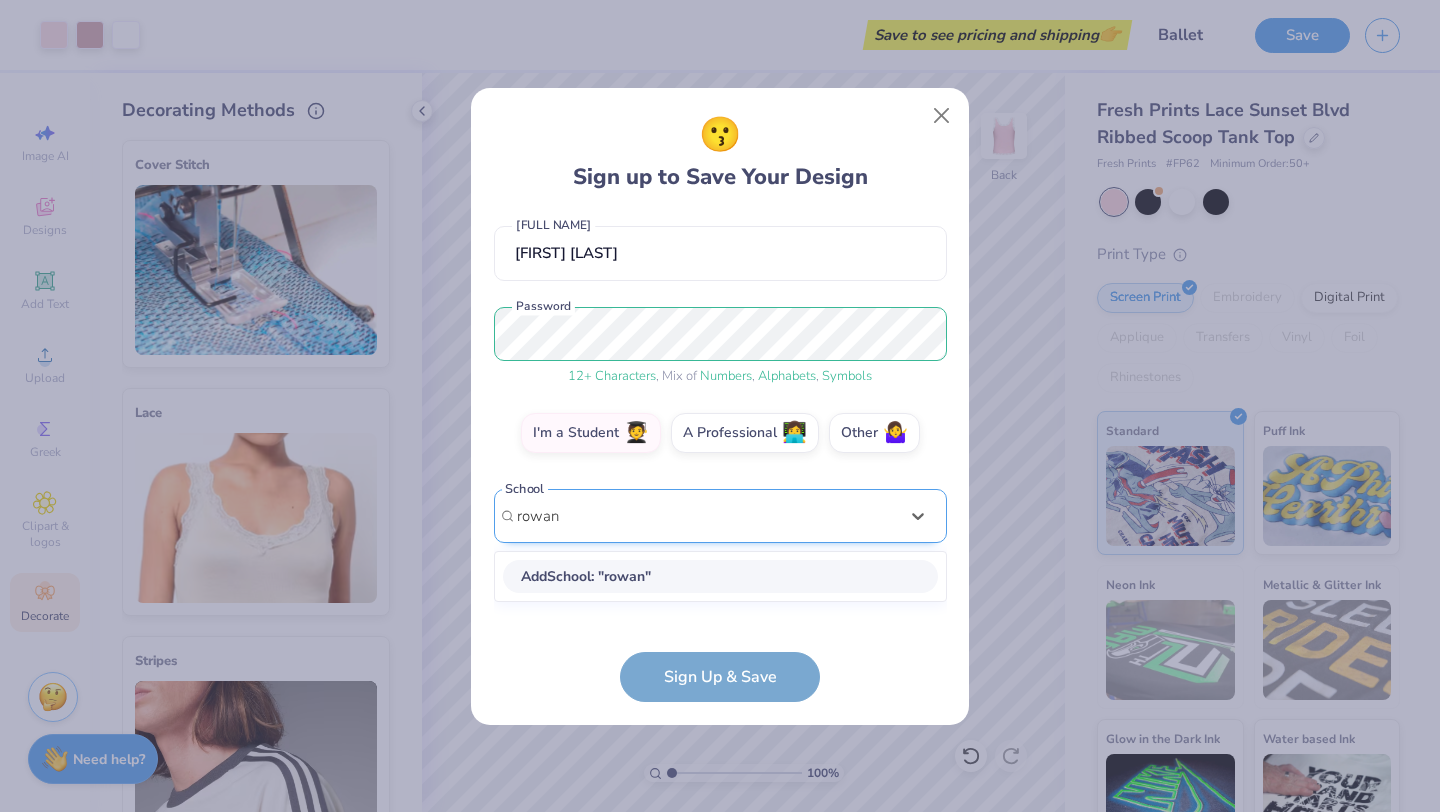 scroll, scrollTop: 151, scrollLeft: 0, axis: vertical 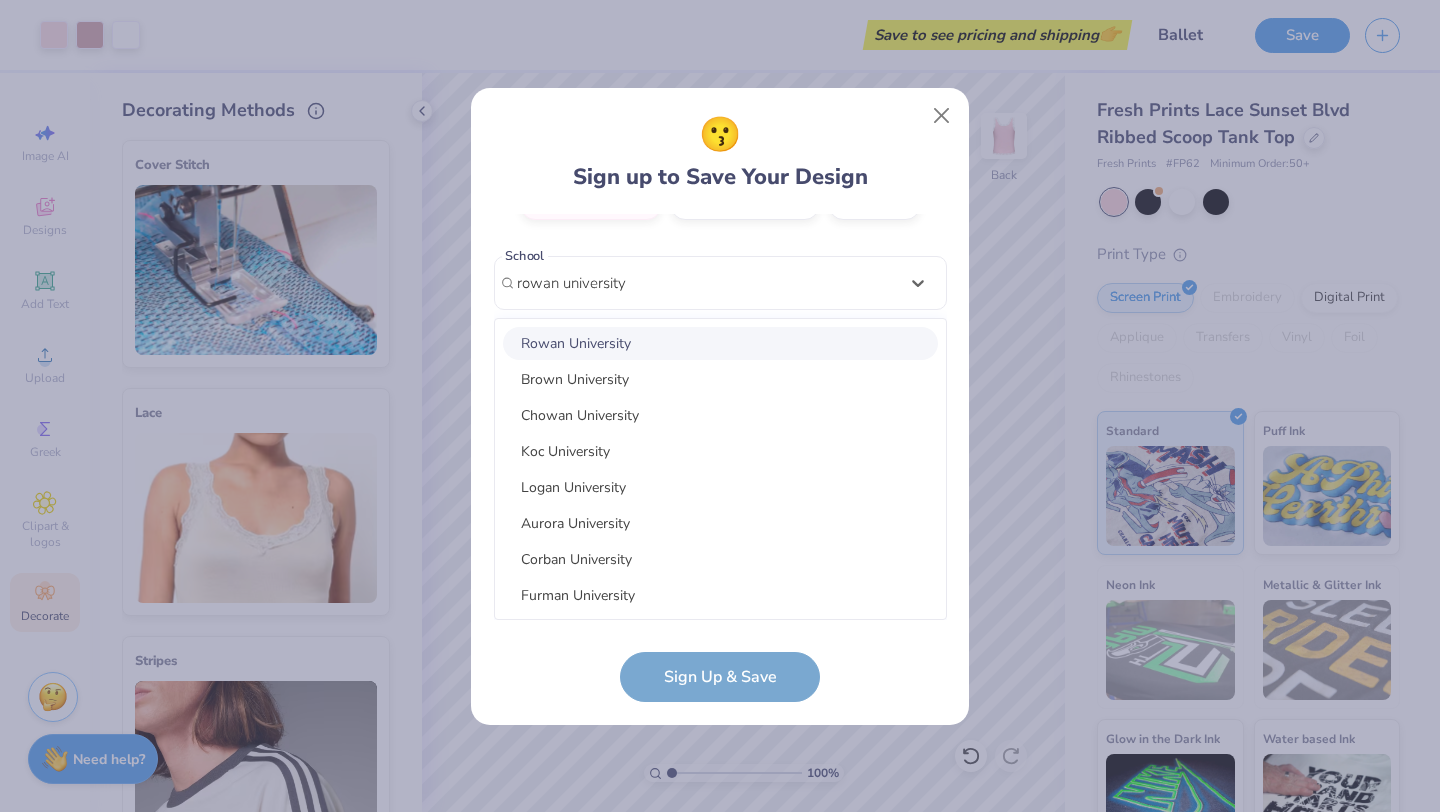 click on "Rowan University" at bounding box center [720, 343] 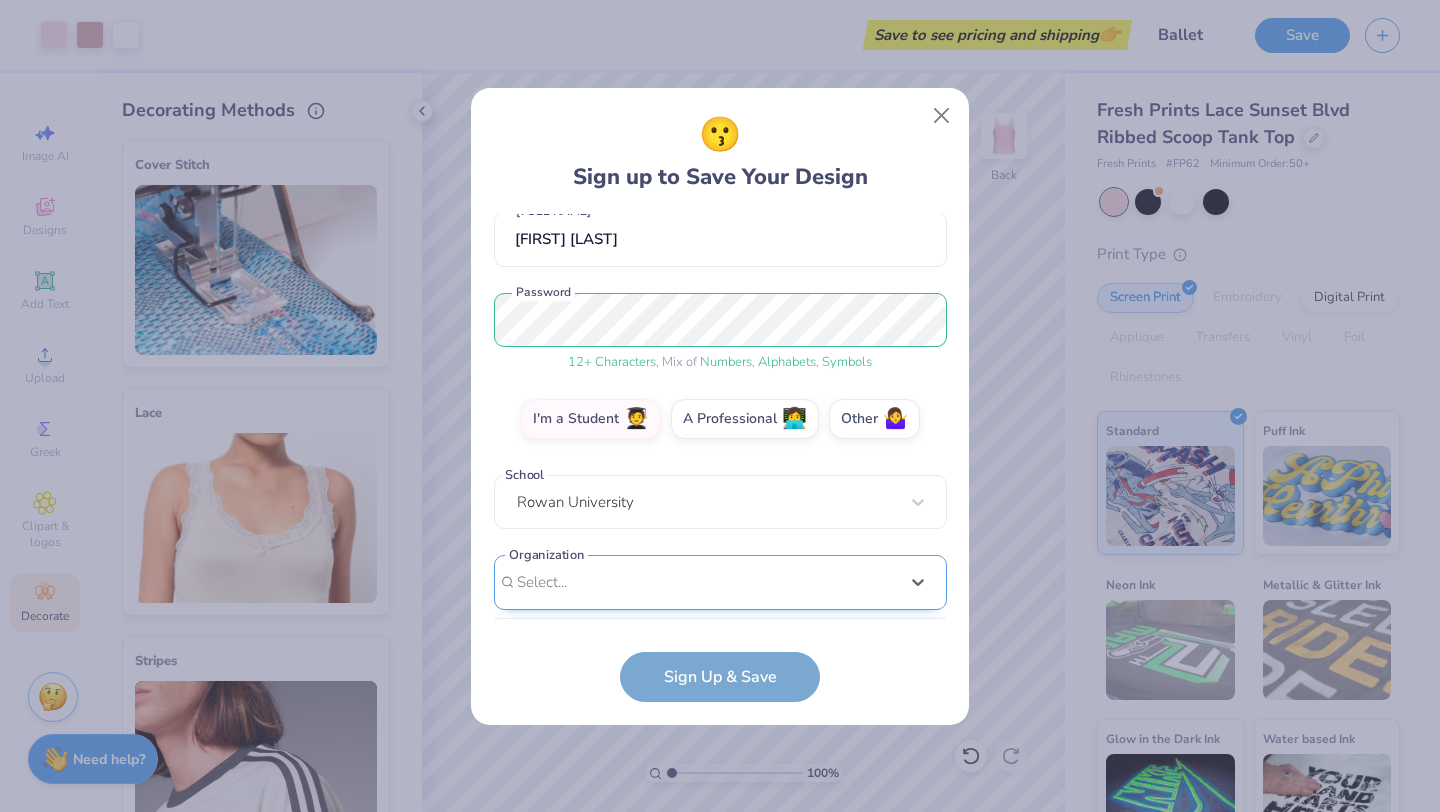 click on "option  focused, 8 of 15. 15 results available. Use Up and Down to choose options, press Enter to select the currently focused option, press Escape to exit the menu, press Tab to select the option and exit the menu. Select... 100 Collegiate Women 14 East Magazine 180 Degrees Consulting 202 Society 2025 class council 2025 Class Office 2026 Class Council 22 West Media 27 Heartbeats 314 Action 3D4E 4 Paws for Ability 4-H 45 Kings 49er Racing Club" at bounding box center (720, 737) 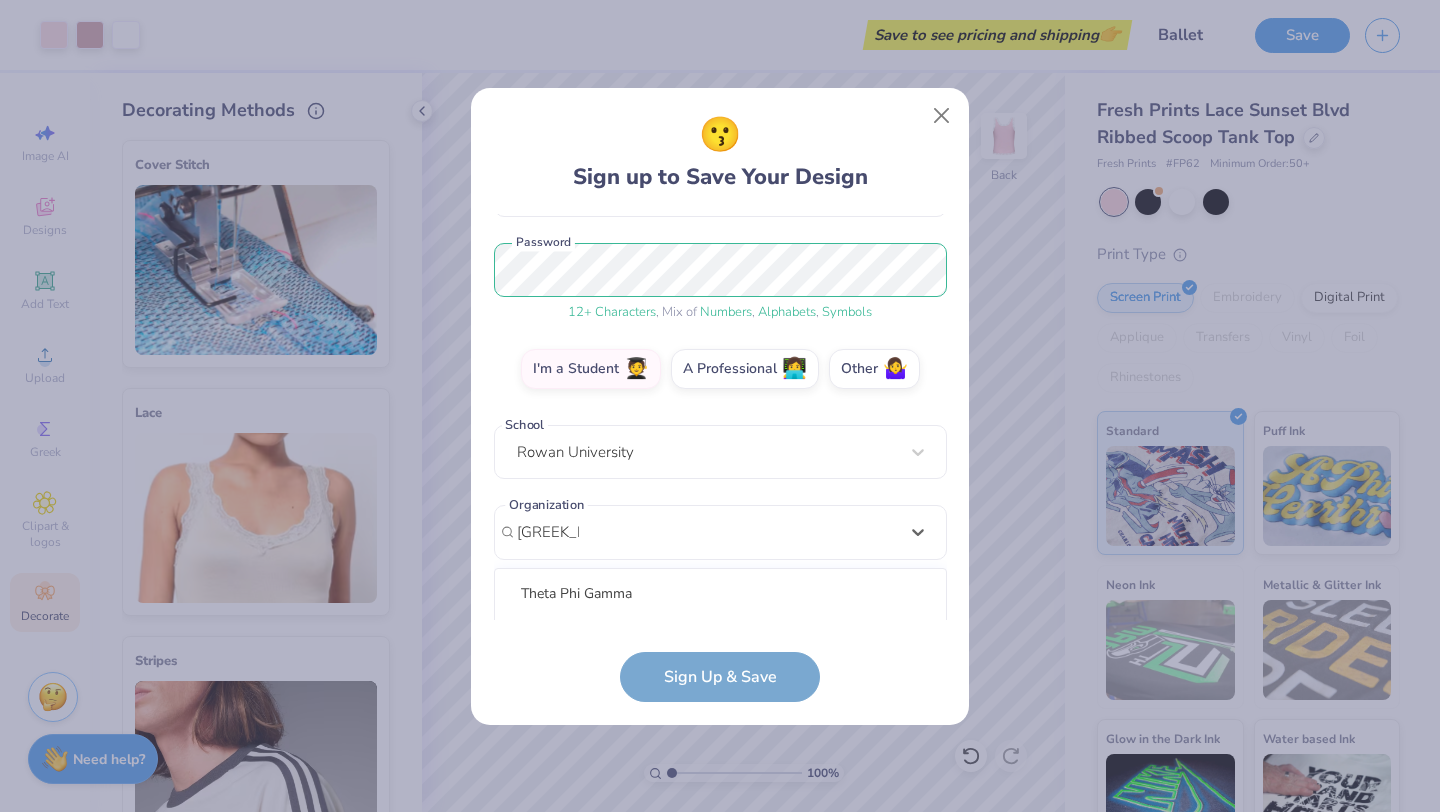 scroll, scrollTop: 483, scrollLeft: 0, axis: vertical 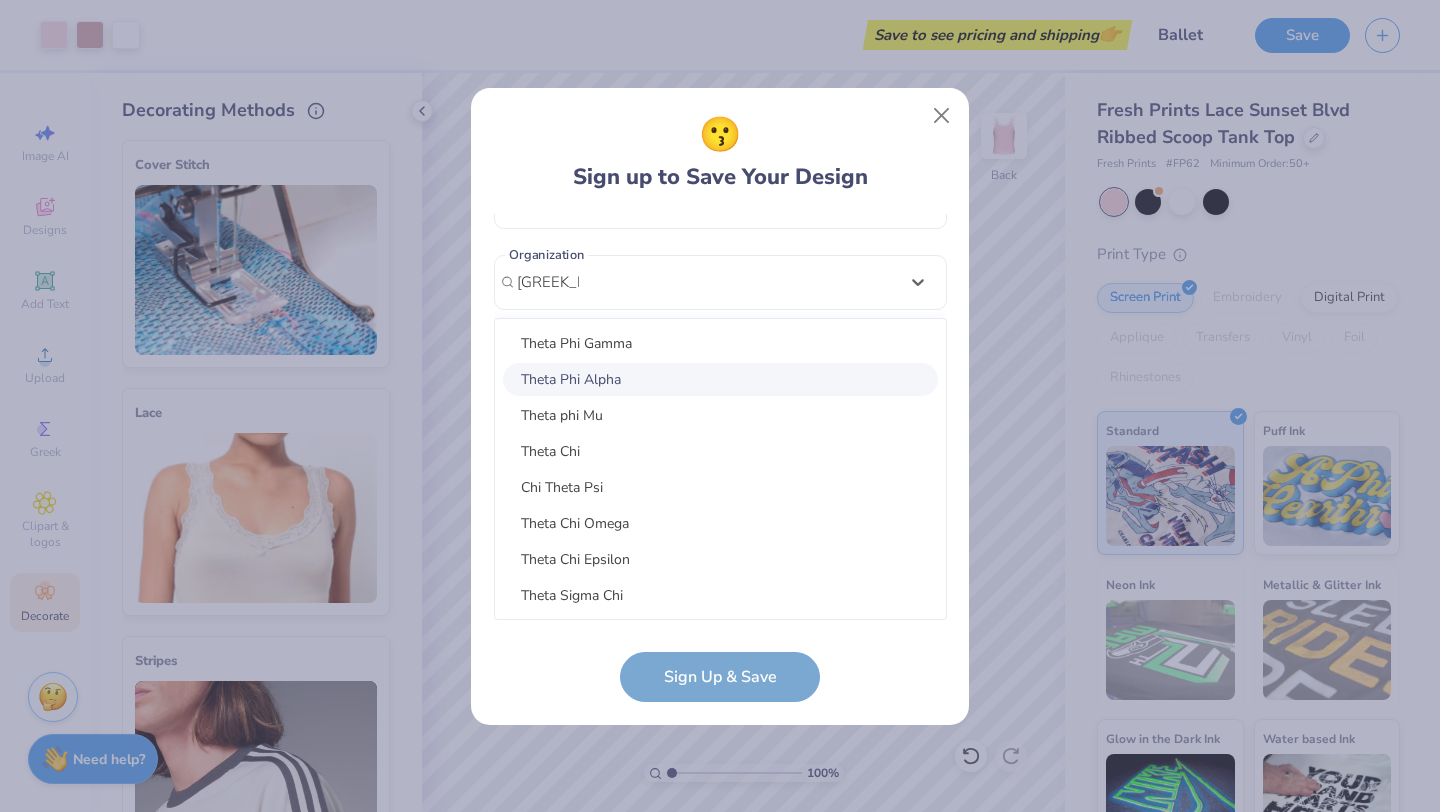click on "Theta Phi Alpha" at bounding box center [720, 379] 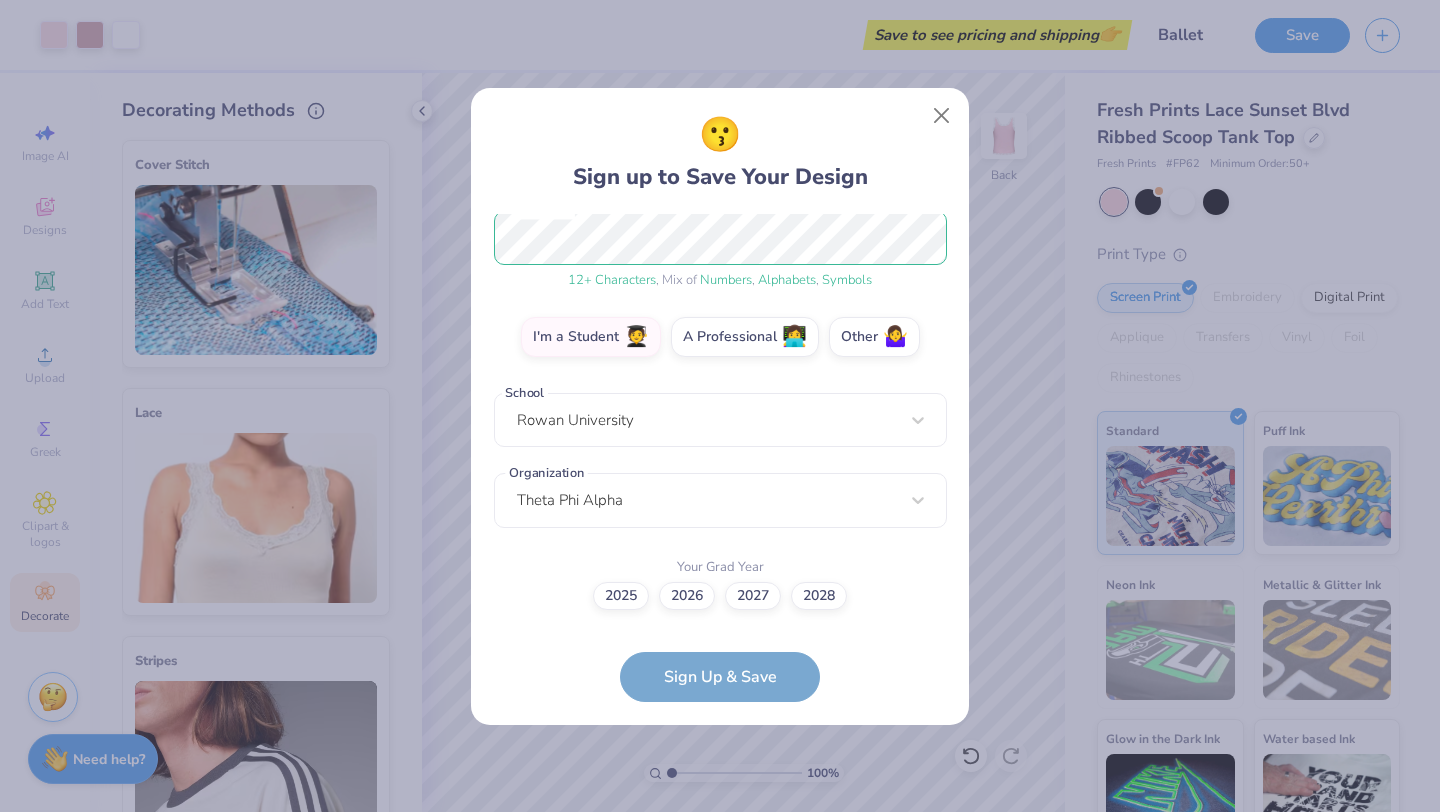 scroll, scrollTop: 265, scrollLeft: 0, axis: vertical 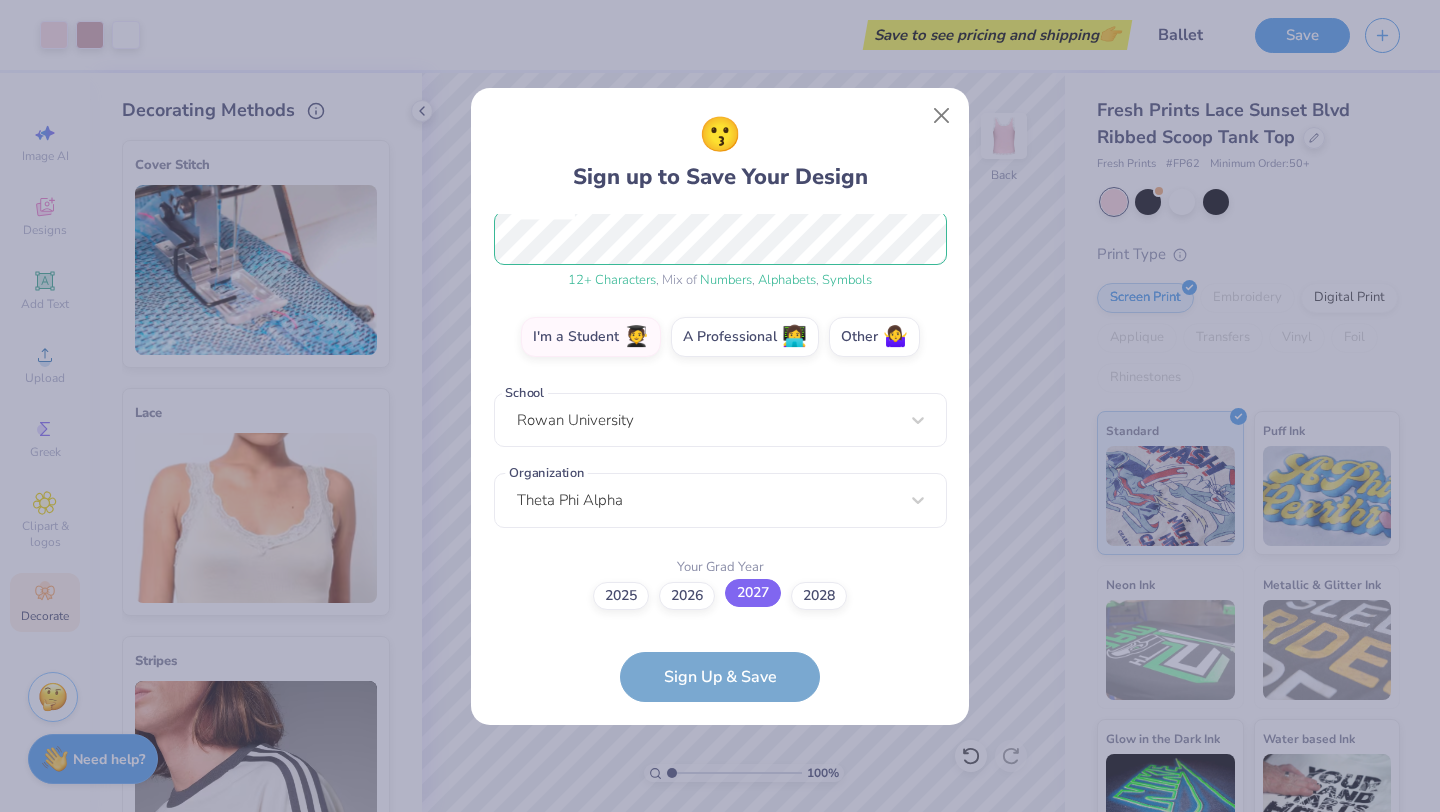 click on "2027" at bounding box center [753, 593] 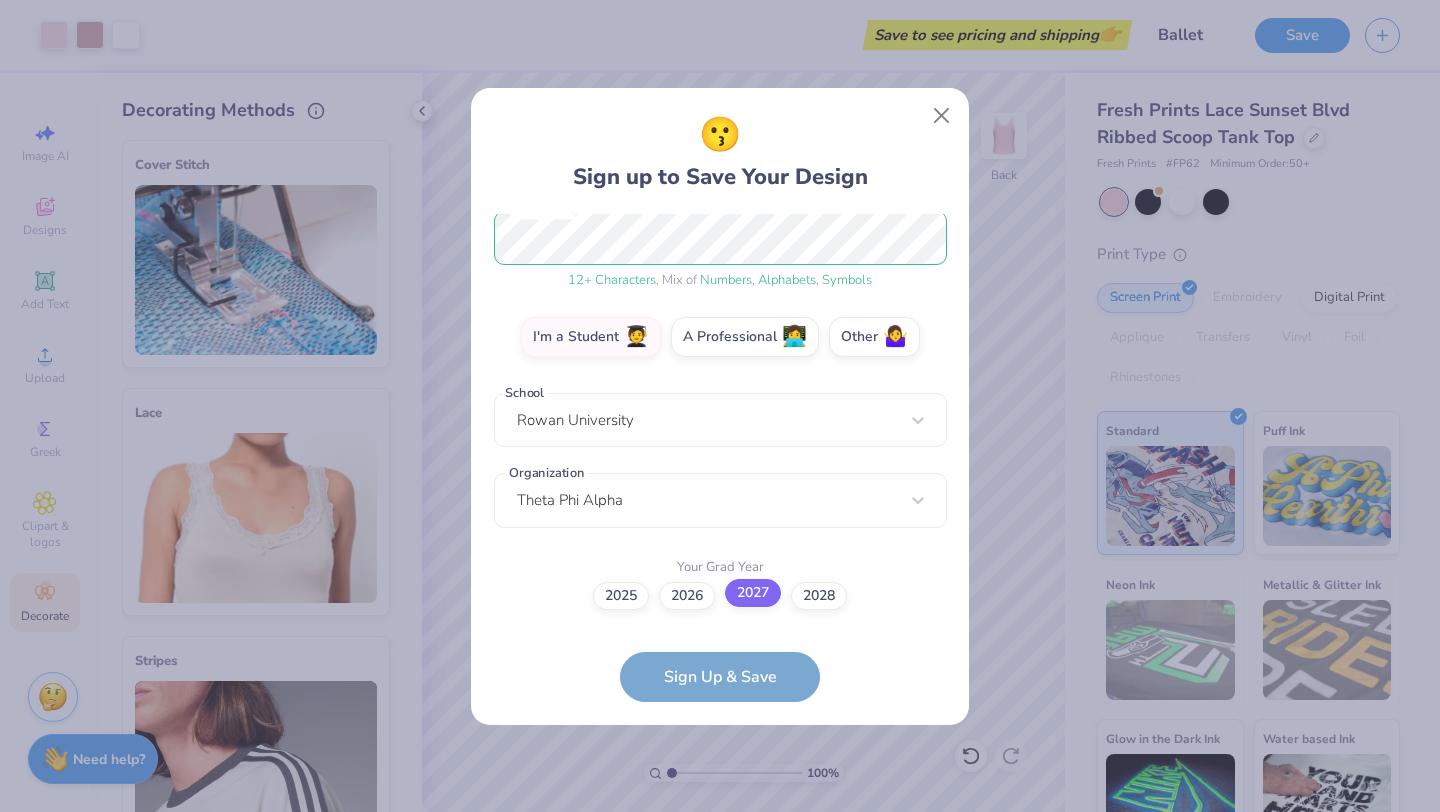 click on "2027" at bounding box center (720, 861) 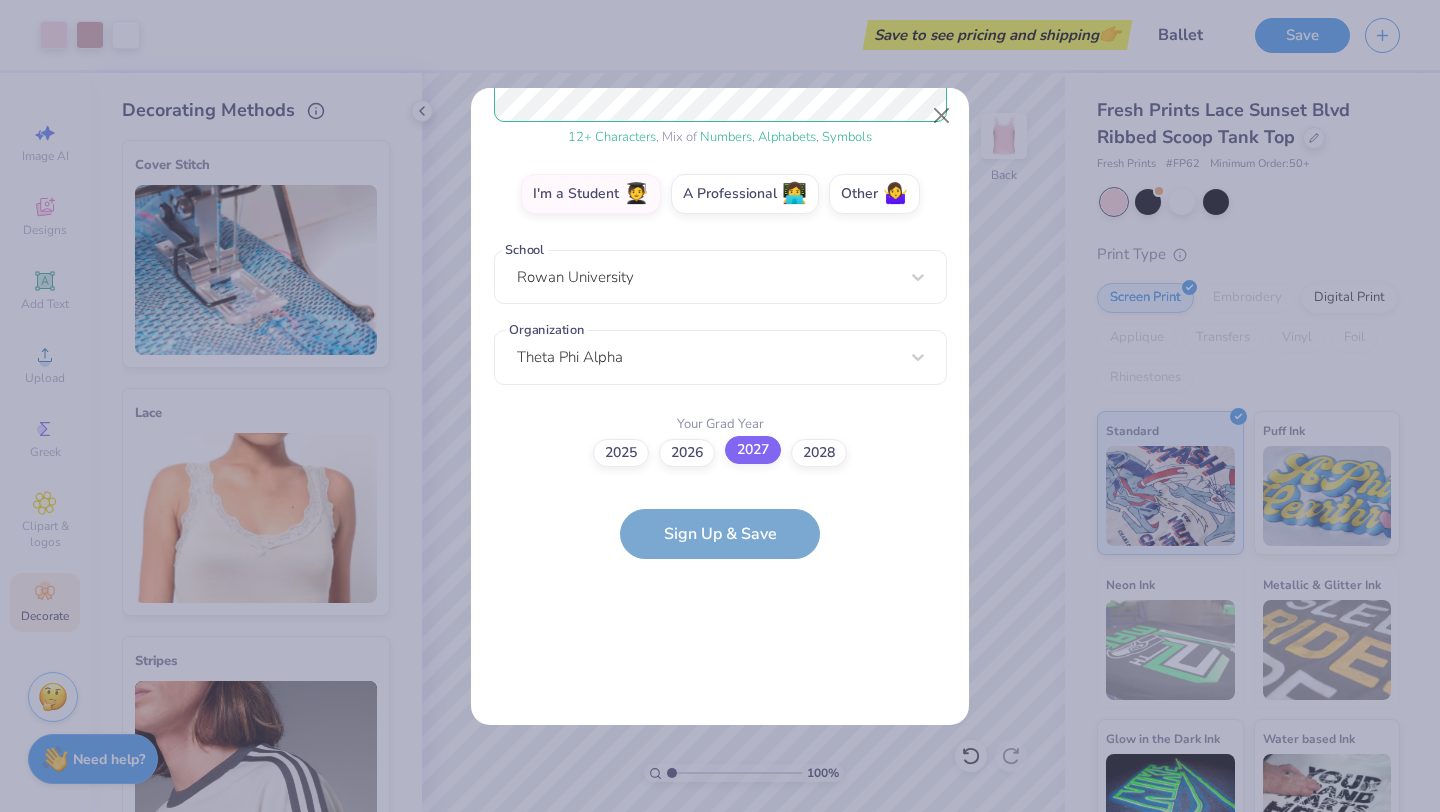 scroll, scrollTop: 386, scrollLeft: 0, axis: vertical 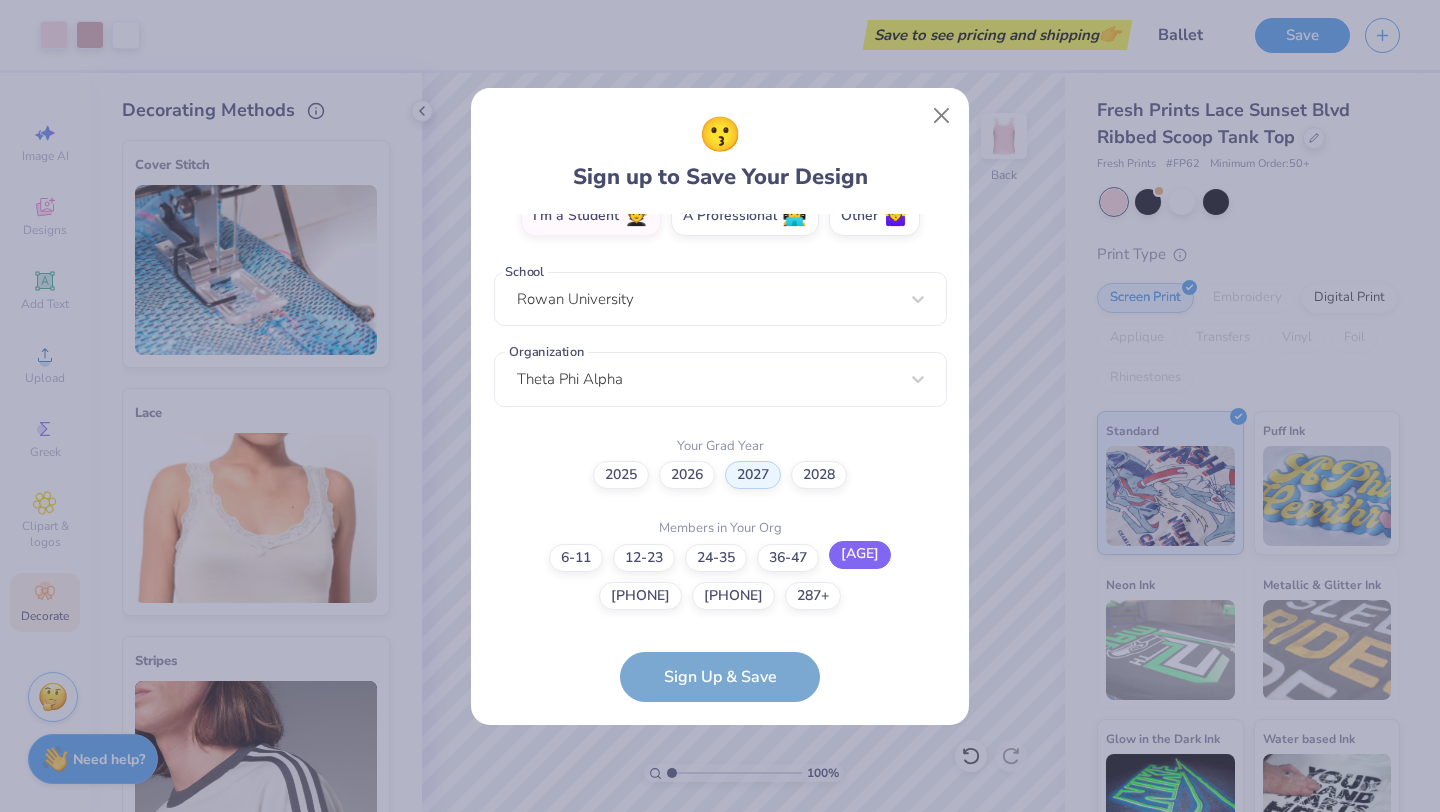 click on "[AGE]" at bounding box center (860, 555) 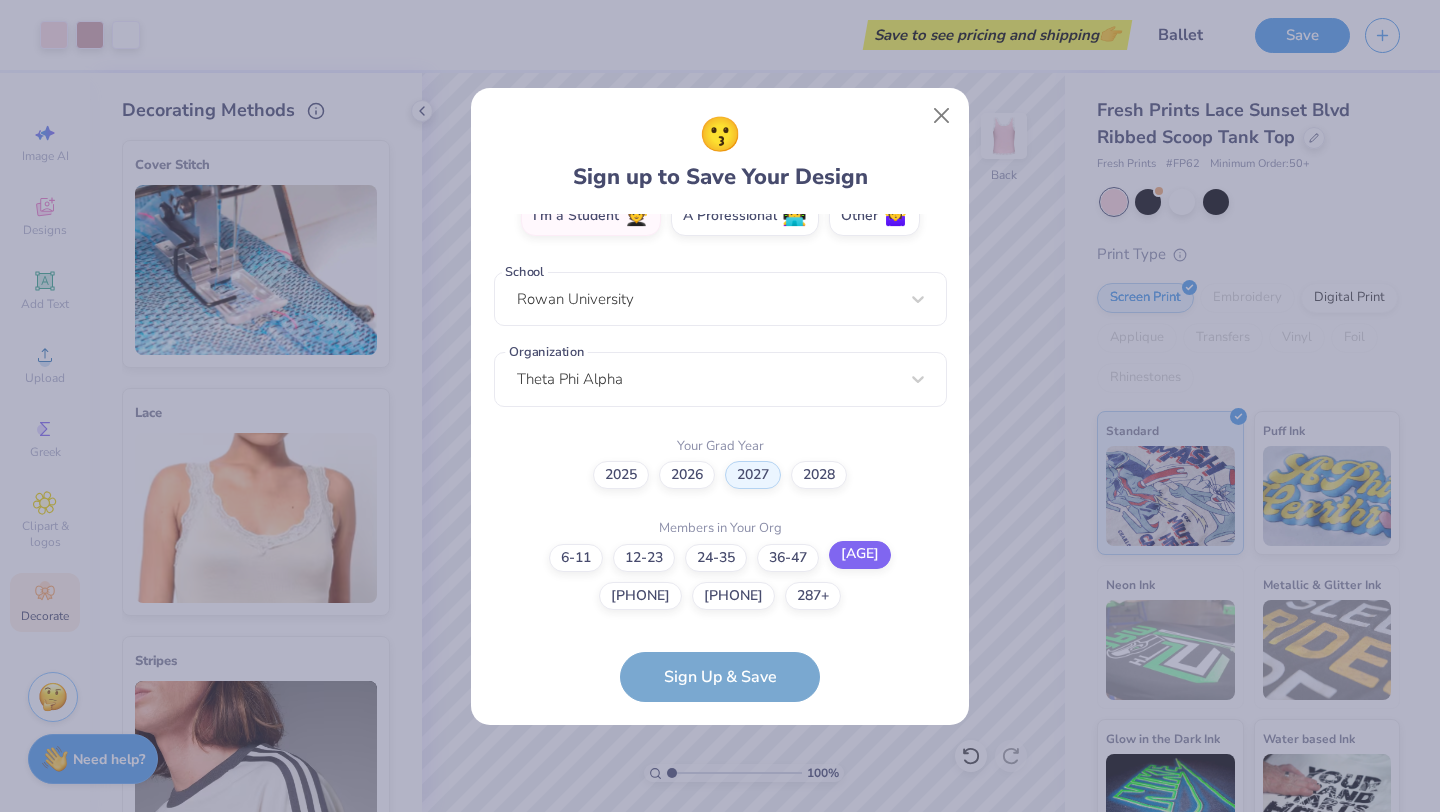click on "[AGE]" at bounding box center (720, 962) 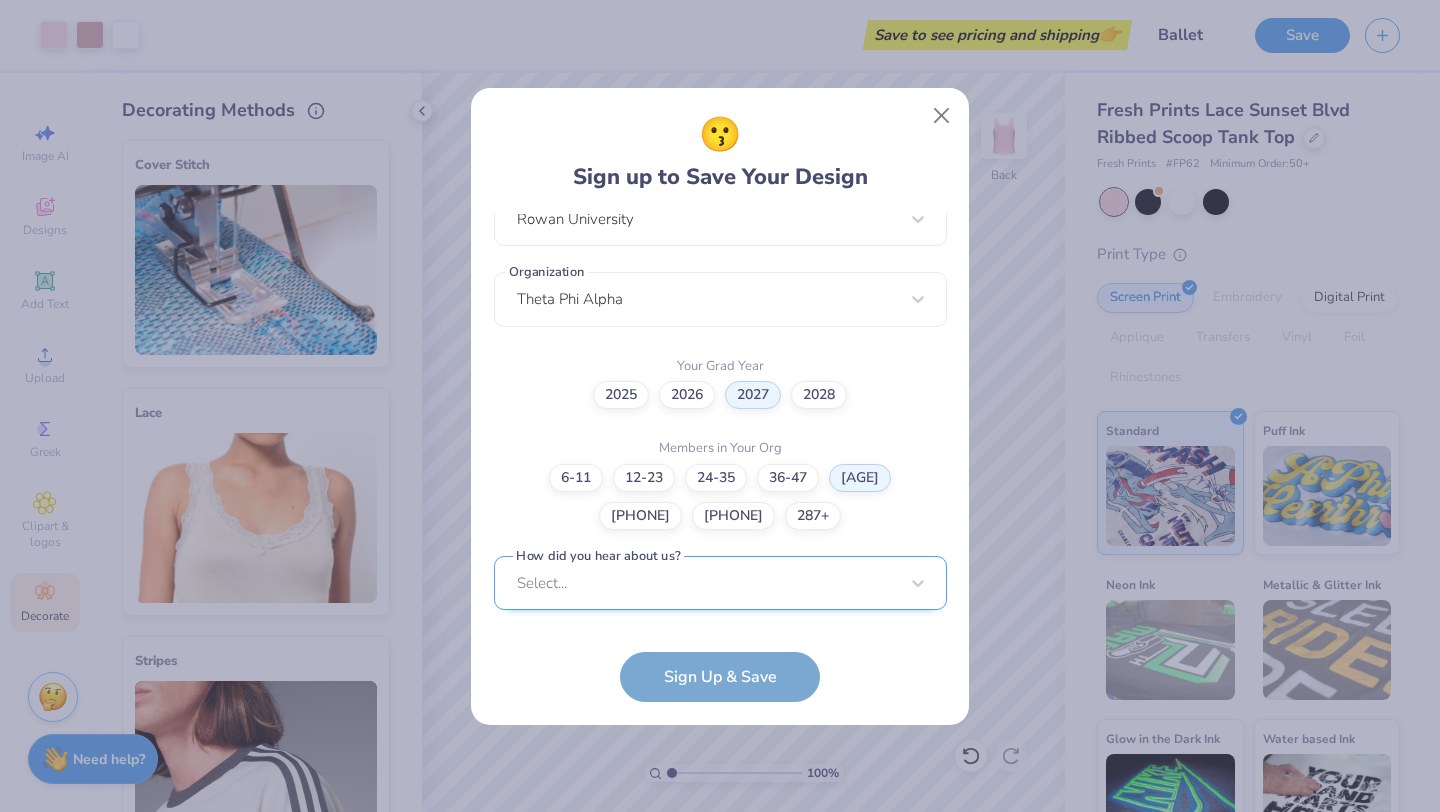 click on "Select..." at bounding box center [720, 583] 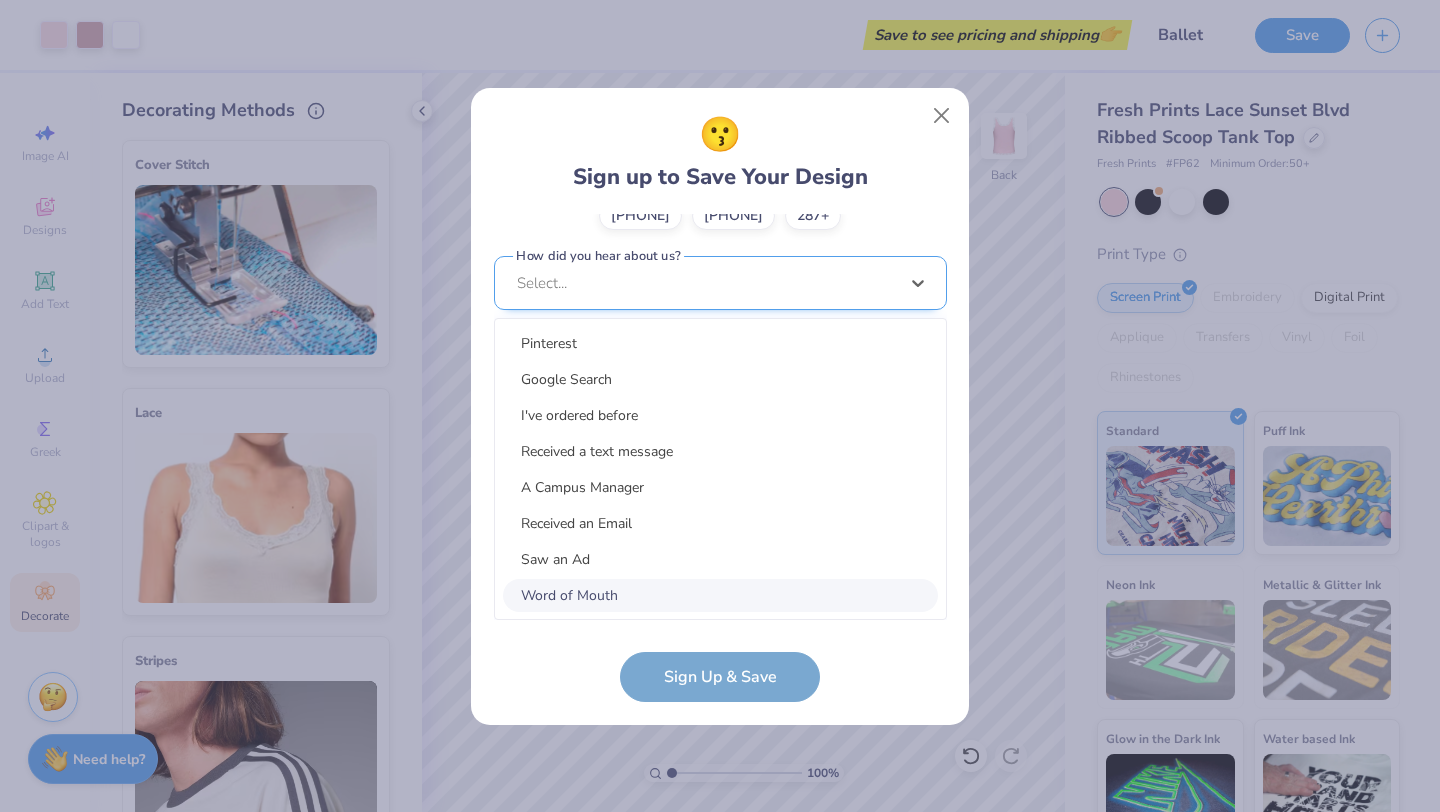 scroll, scrollTop: 766, scrollLeft: 0, axis: vertical 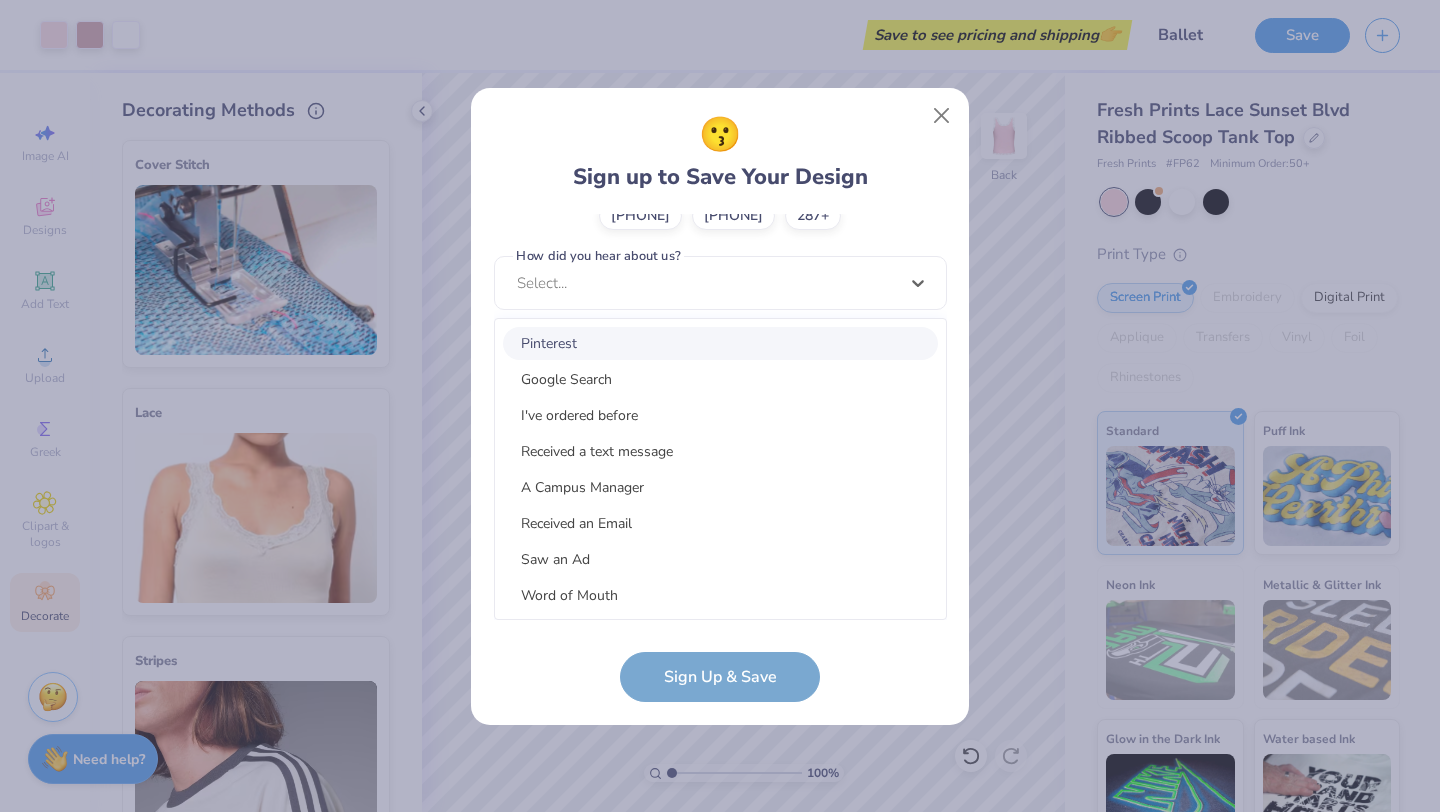 click on "Pinterest" at bounding box center [720, 343] 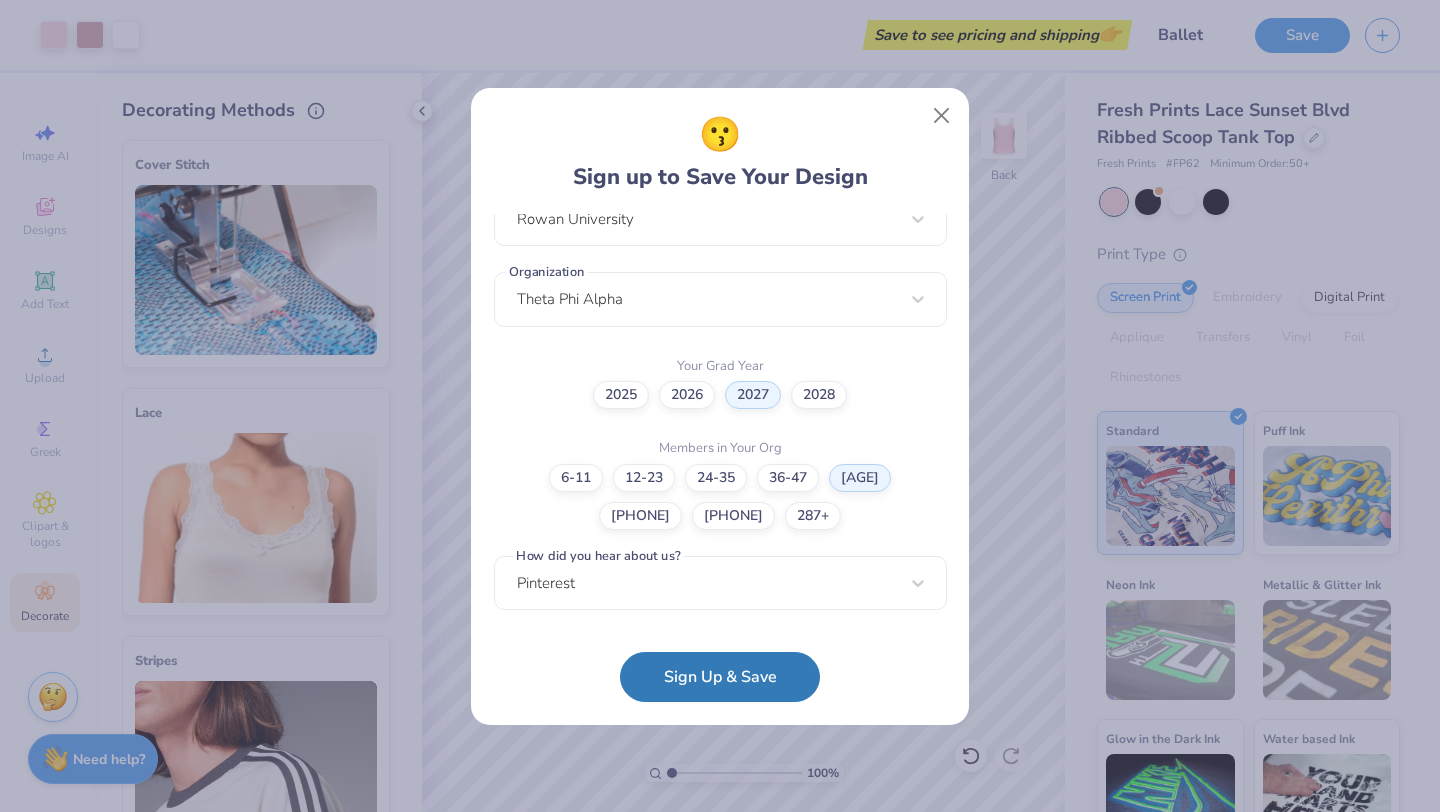 scroll, scrollTop: 466, scrollLeft: 0, axis: vertical 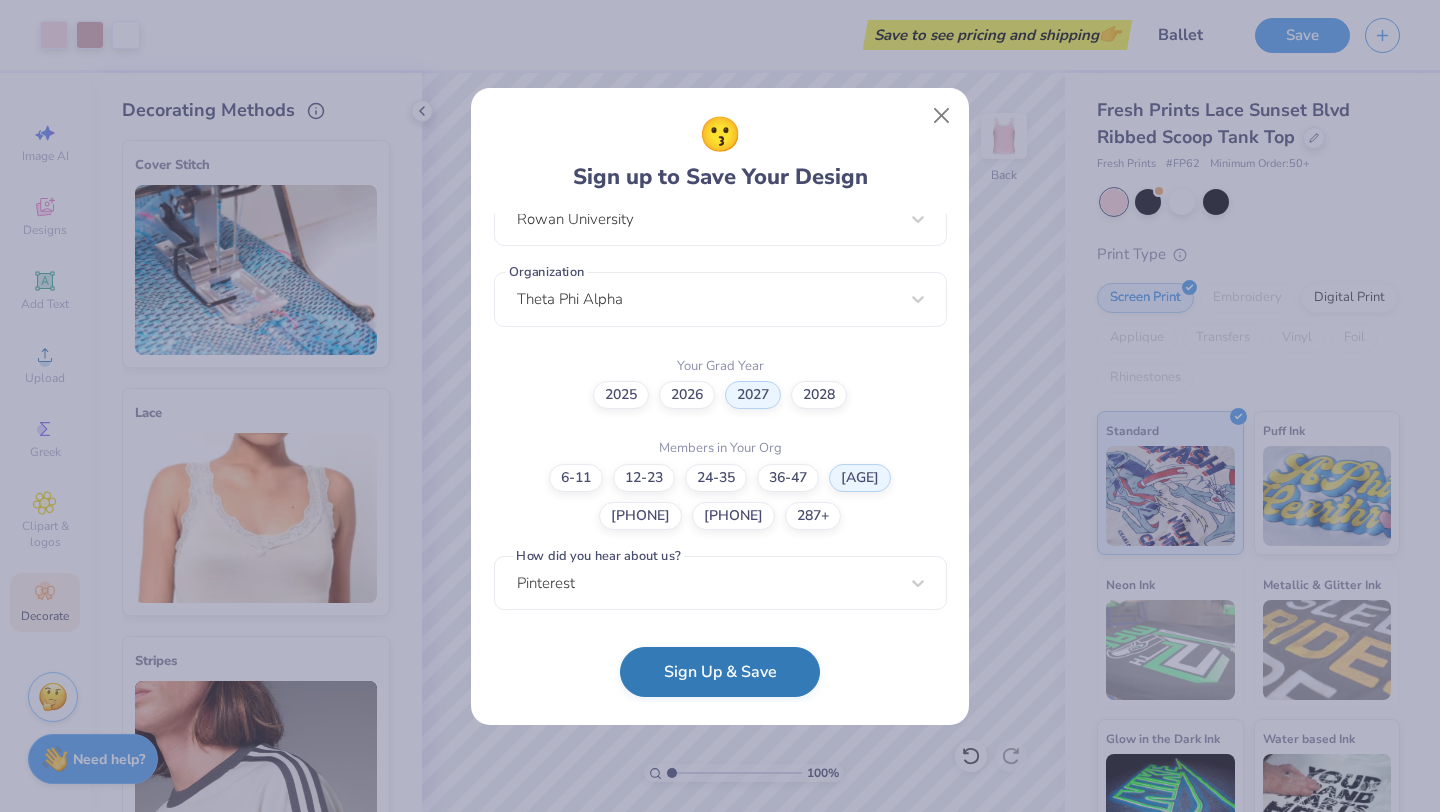 click on "Sign Up & Save" at bounding box center (720, 672) 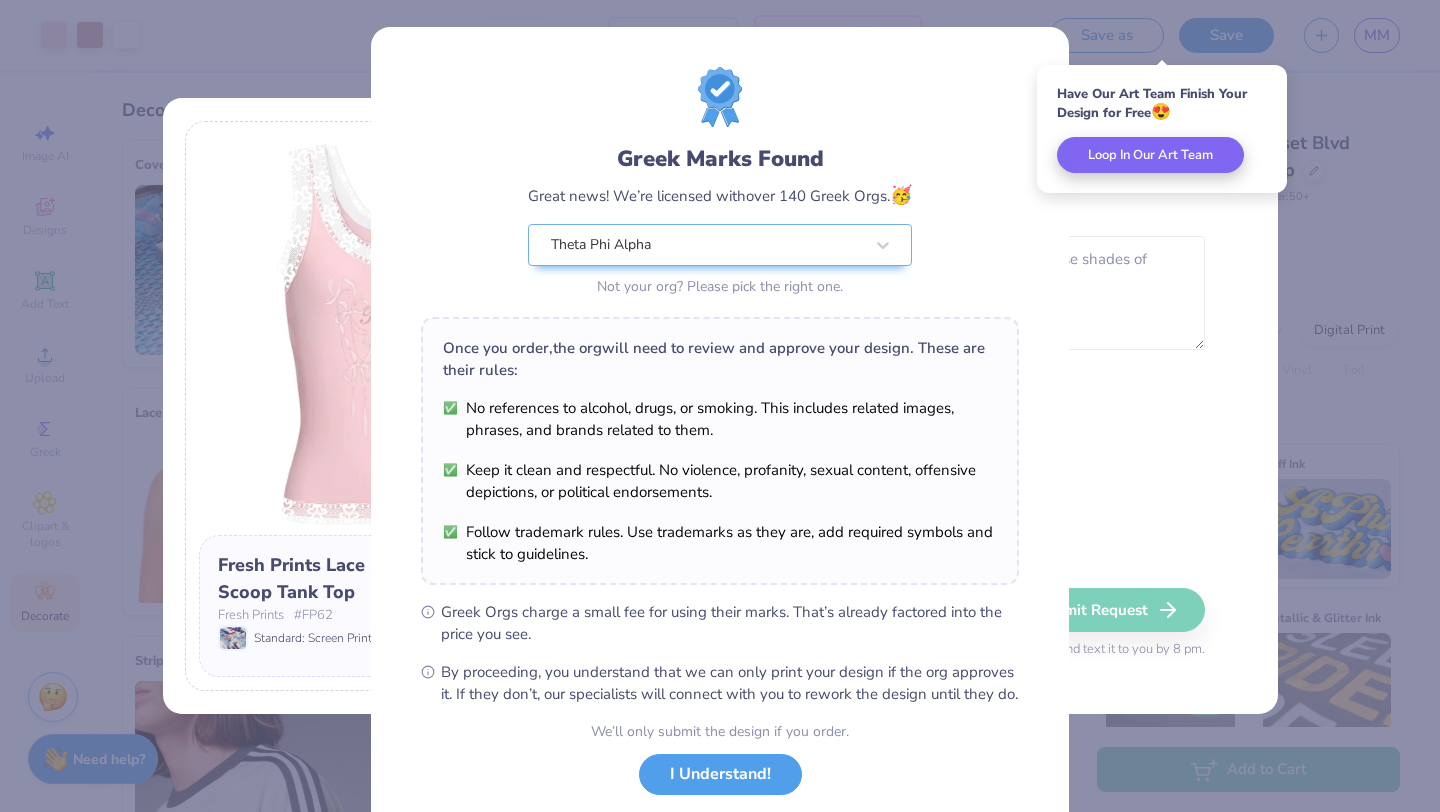 click on "Greek Marks Found" at bounding box center [720, 159] 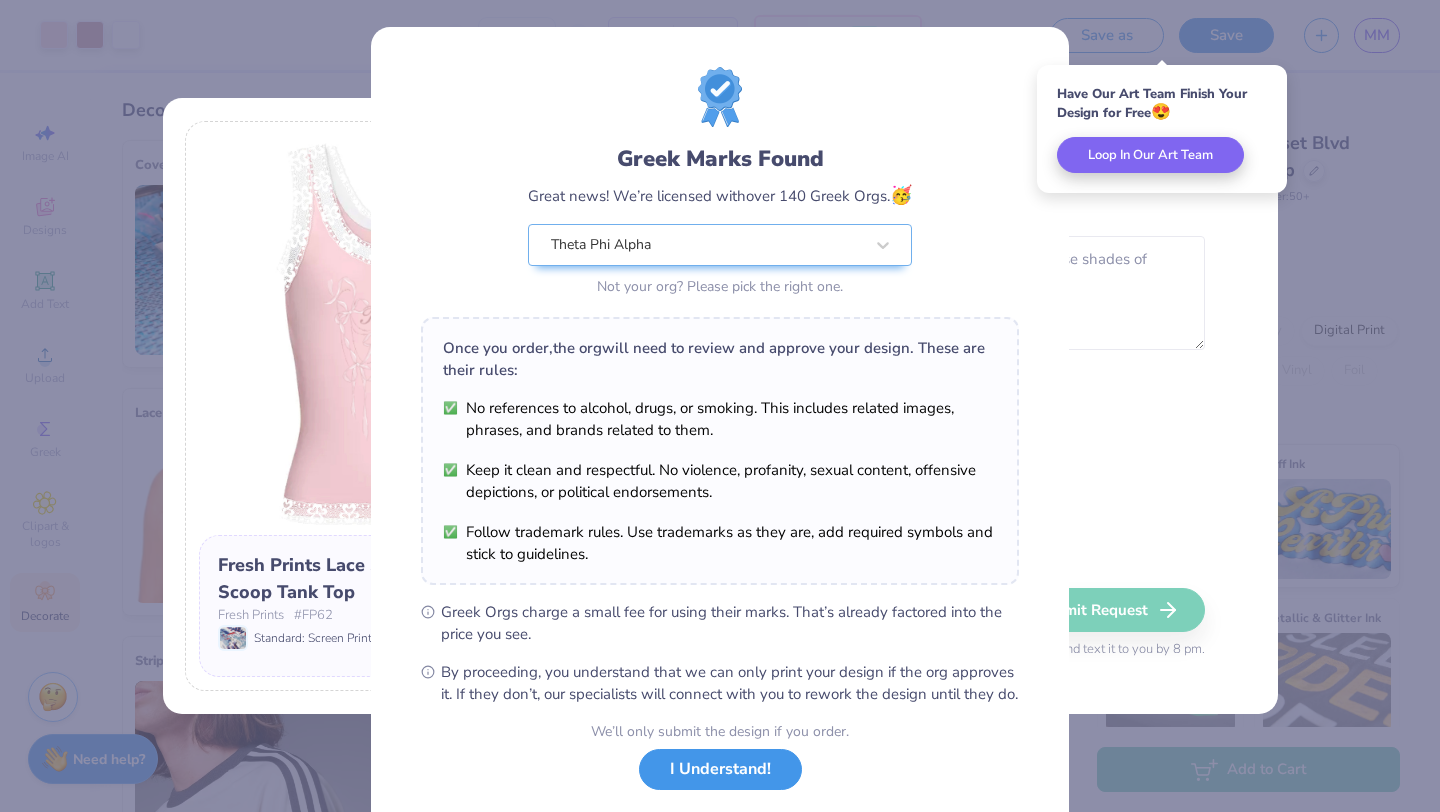 click on "I Understand!" at bounding box center [720, 769] 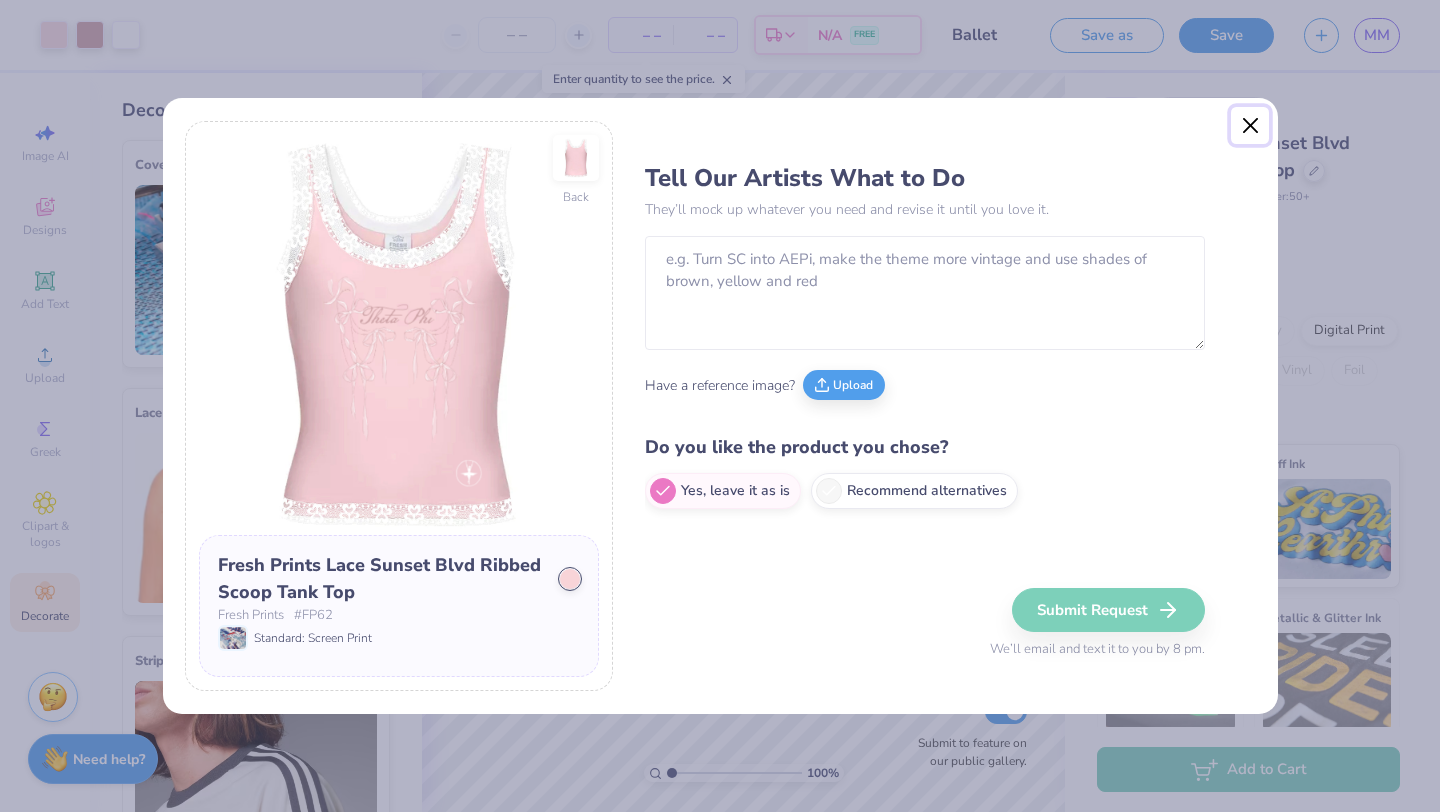 click at bounding box center [1250, 126] 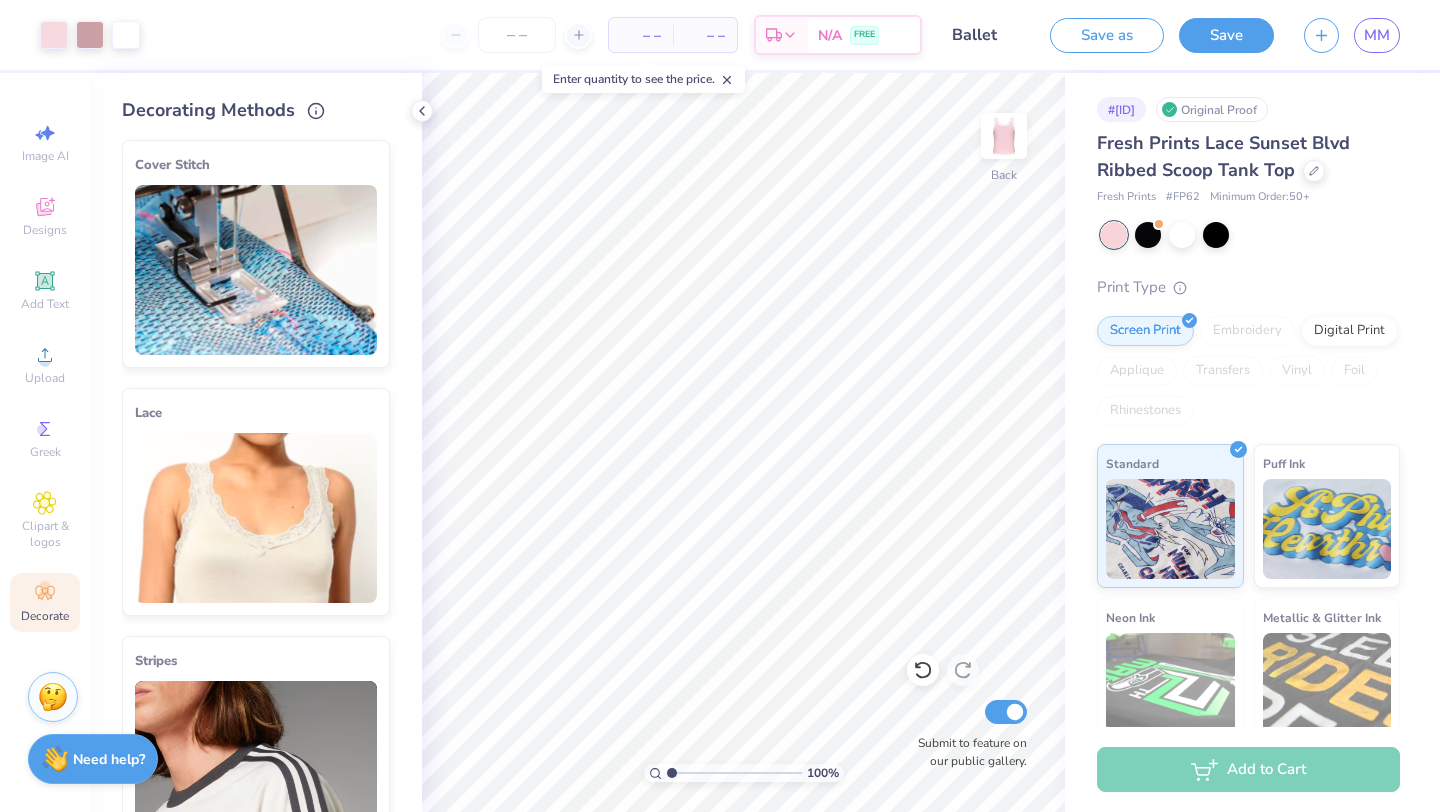 click on "MM" at bounding box center [1377, 35] 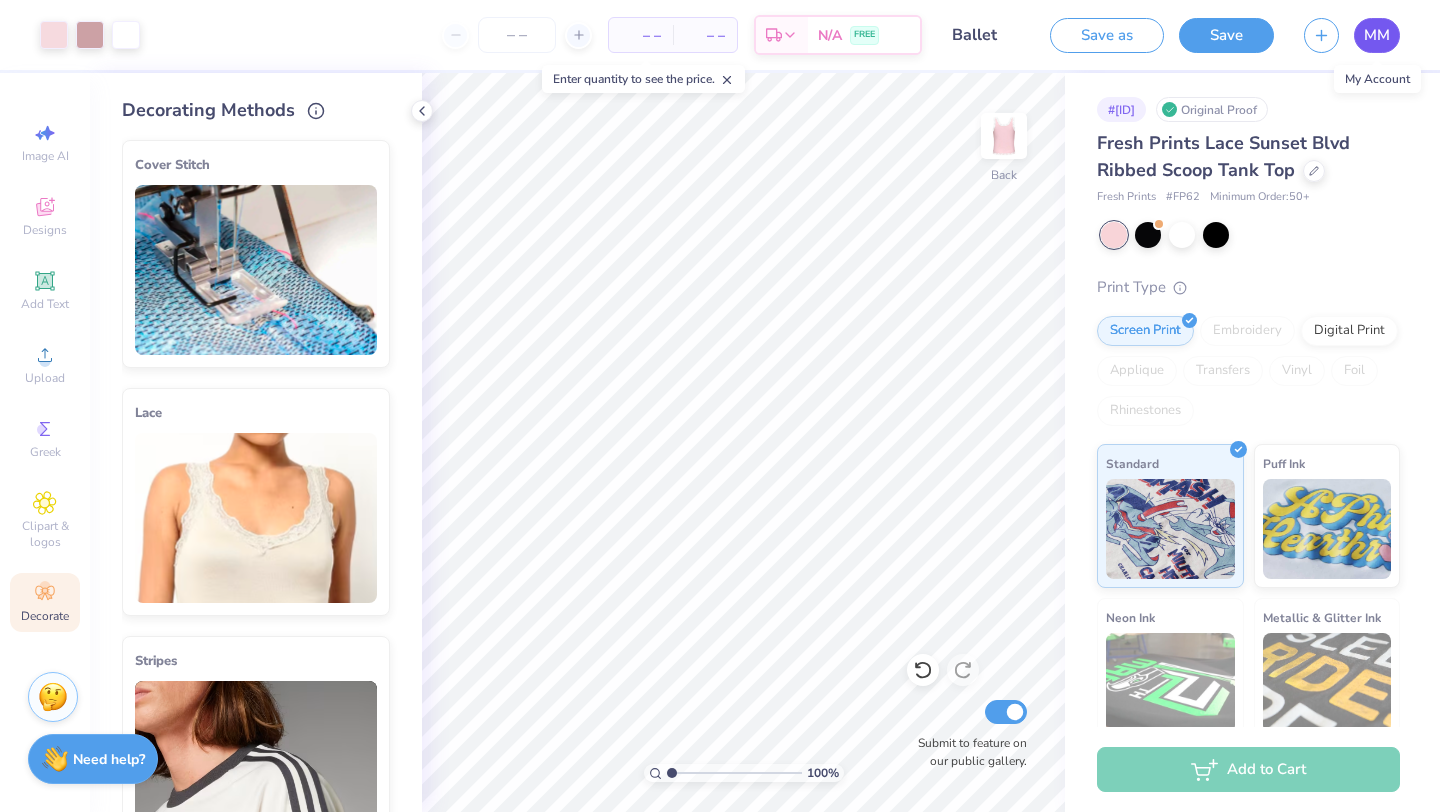 click on "MM" at bounding box center [1377, 35] 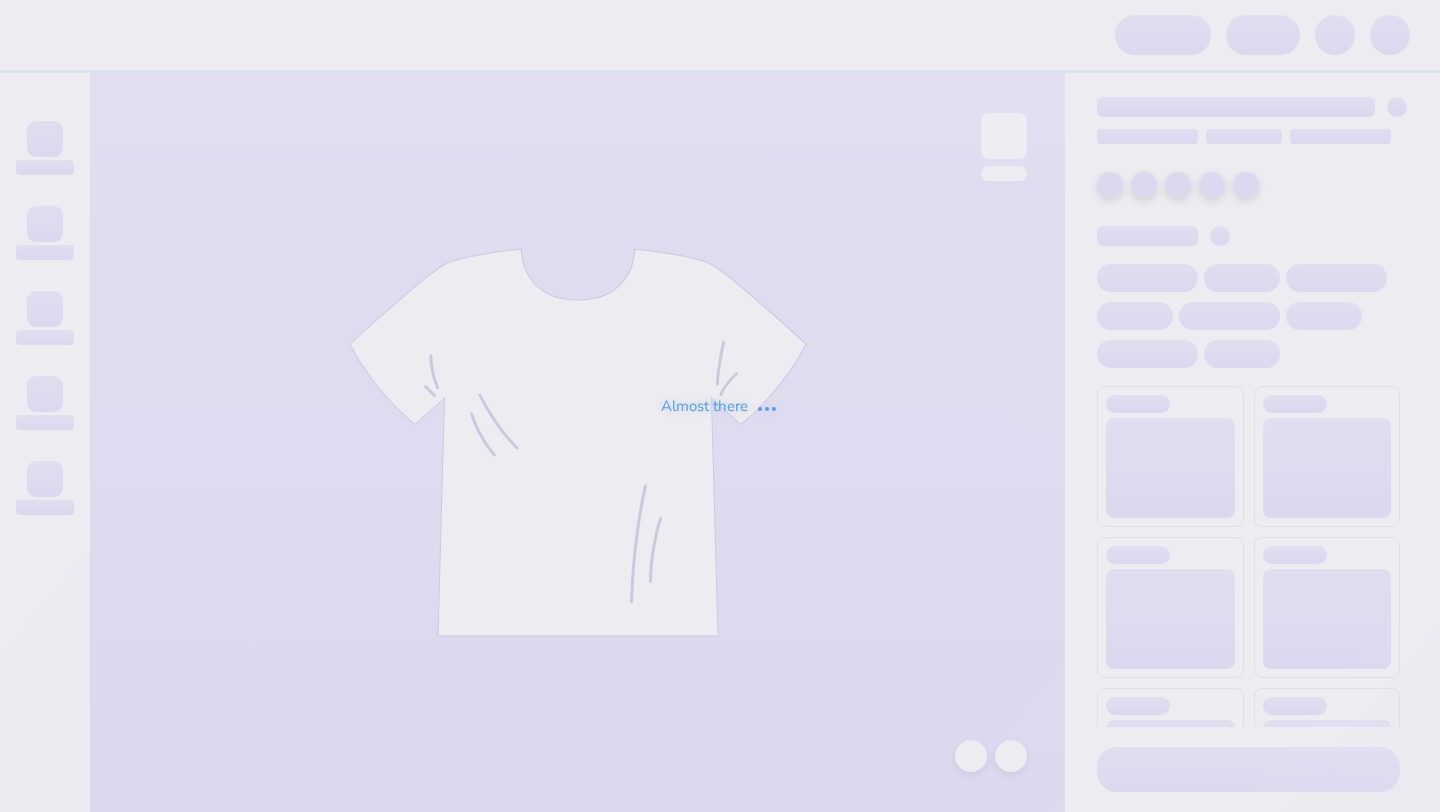 scroll, scrollTop: 0, scrollLeft: 0, axis: both 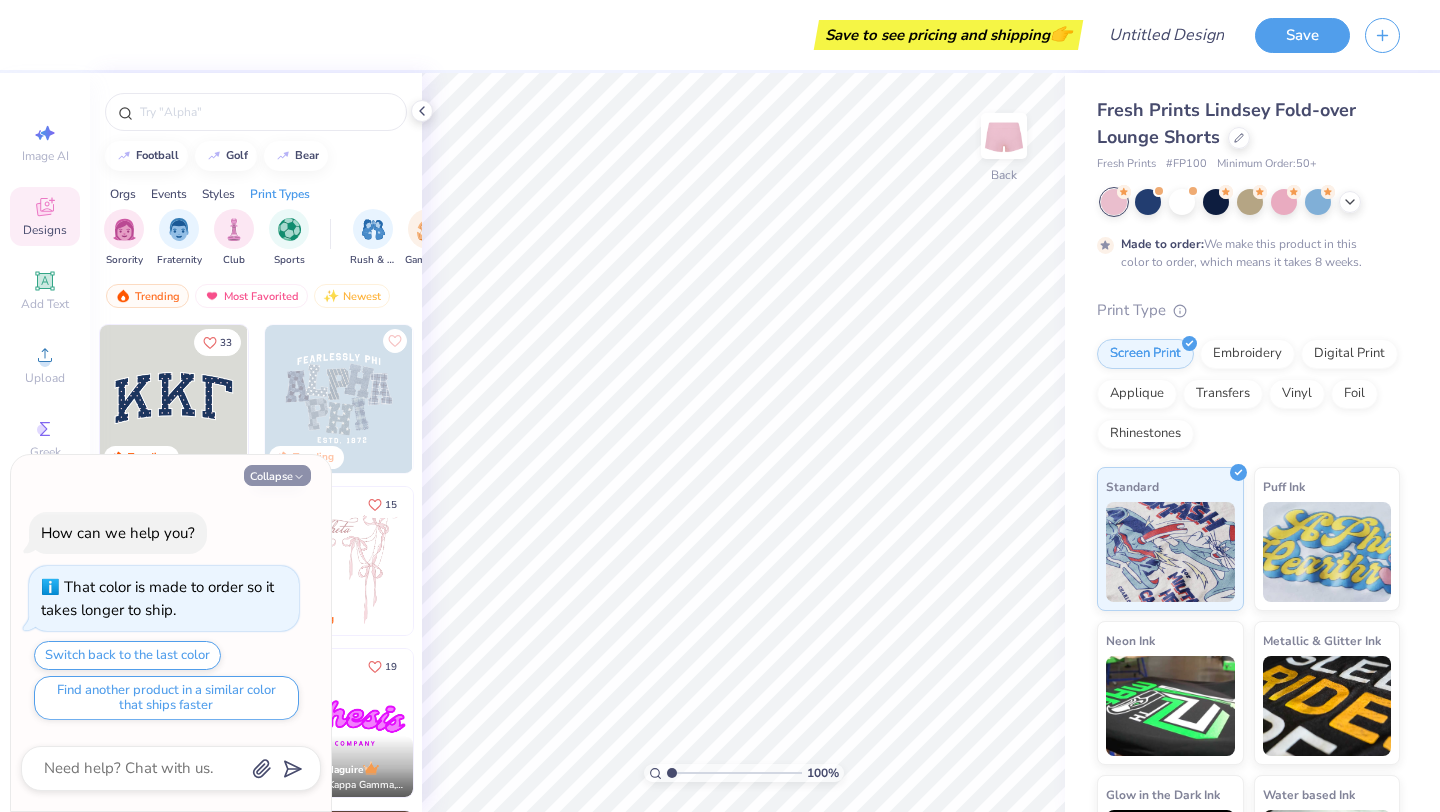 click 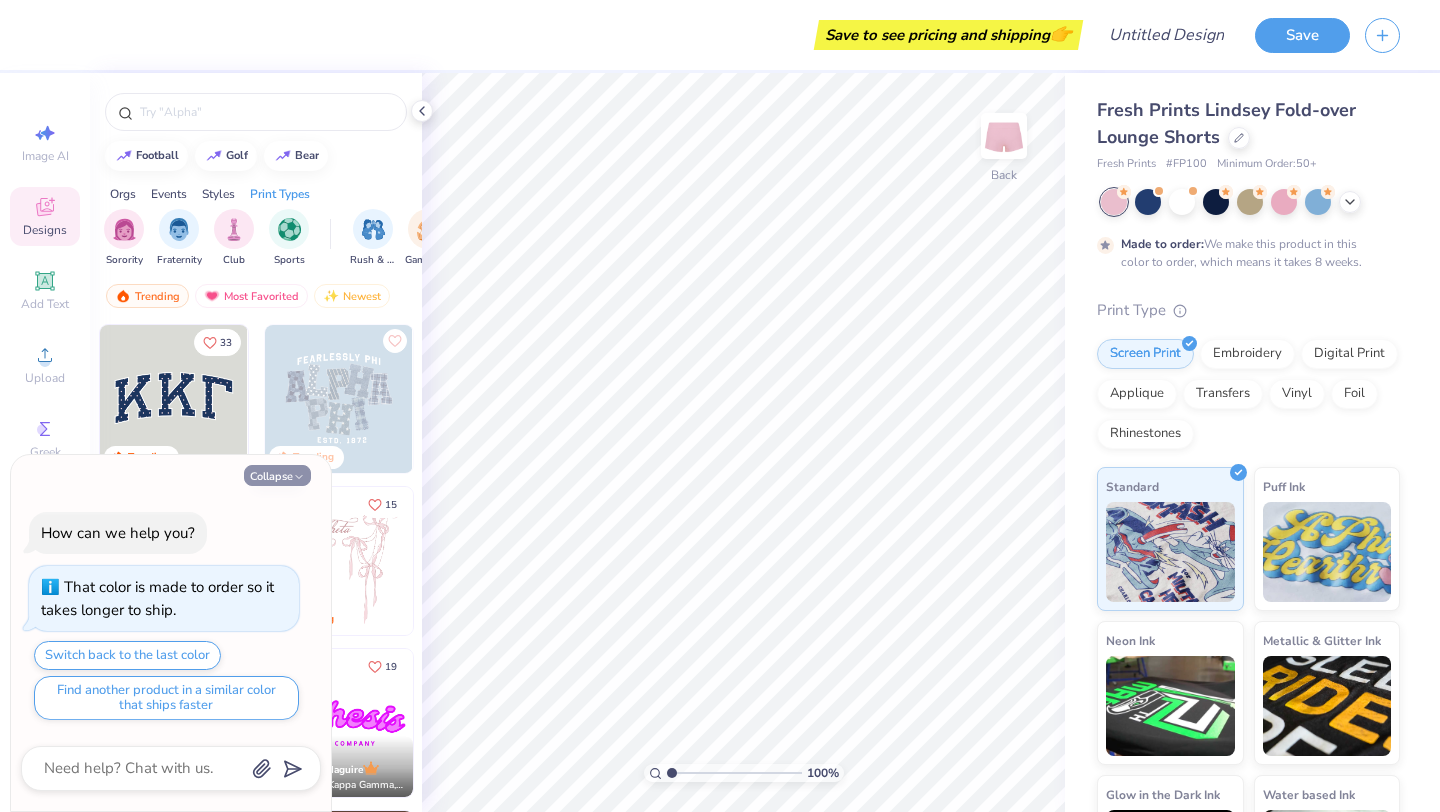 type on "x" 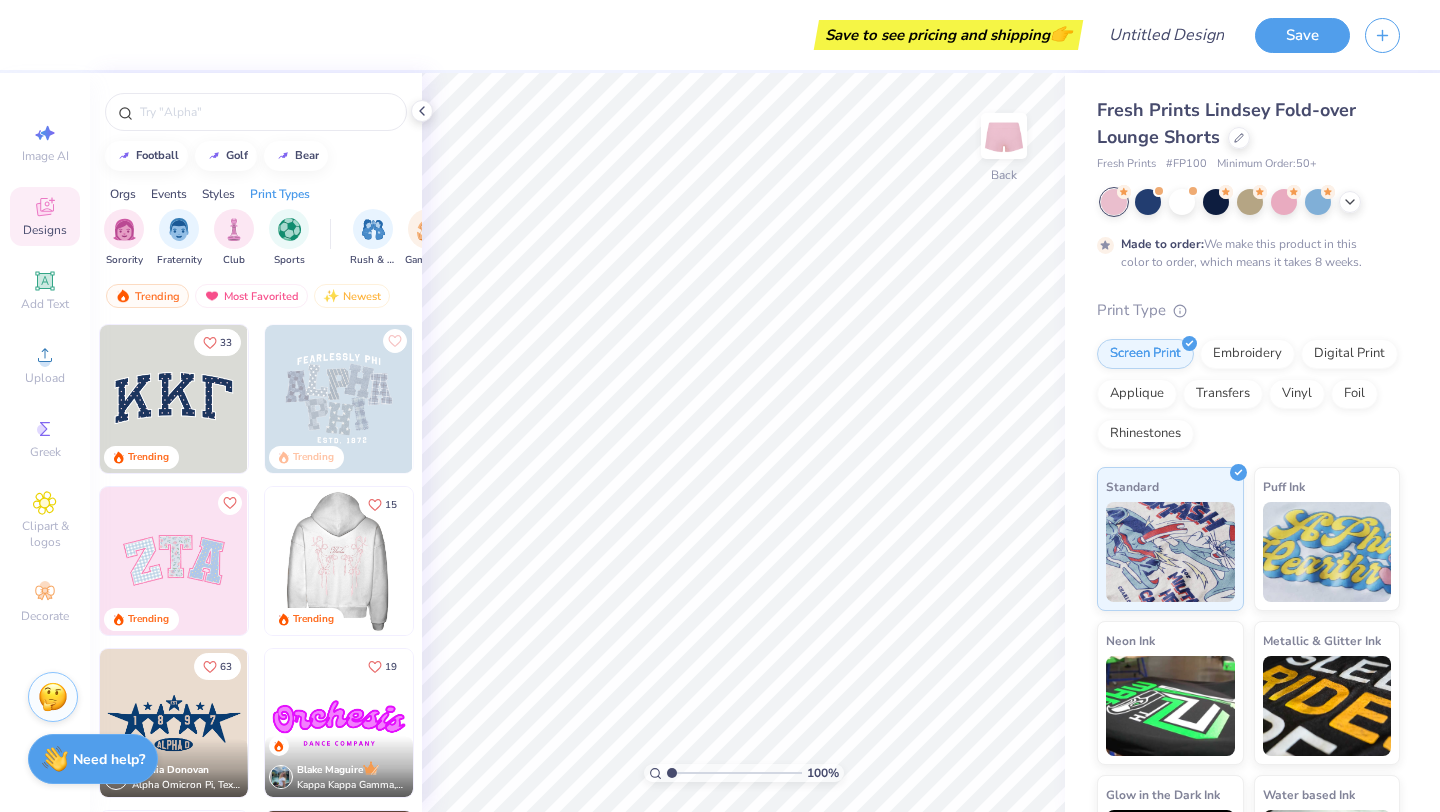 click at bounding box center [339, 561] 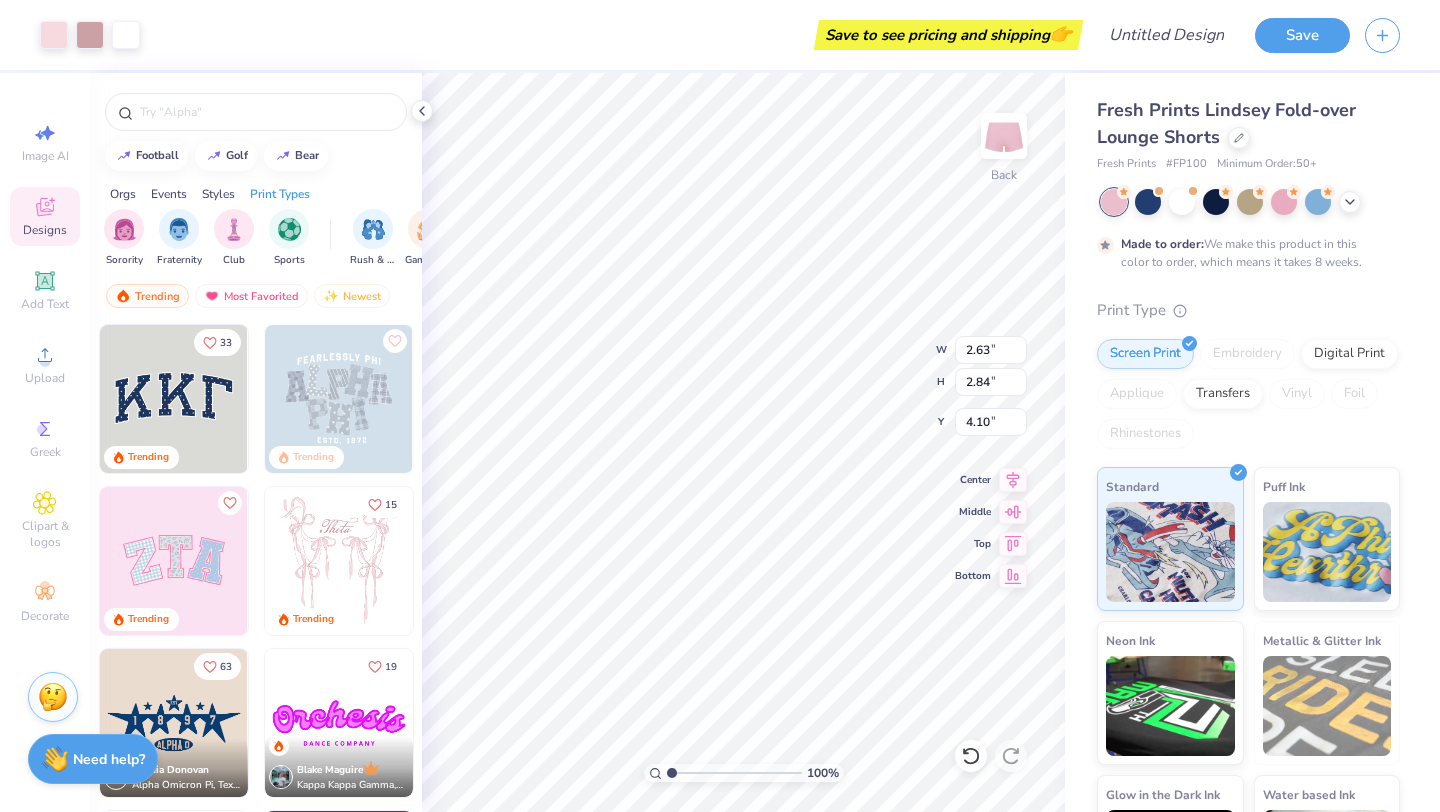 type on "2.63" 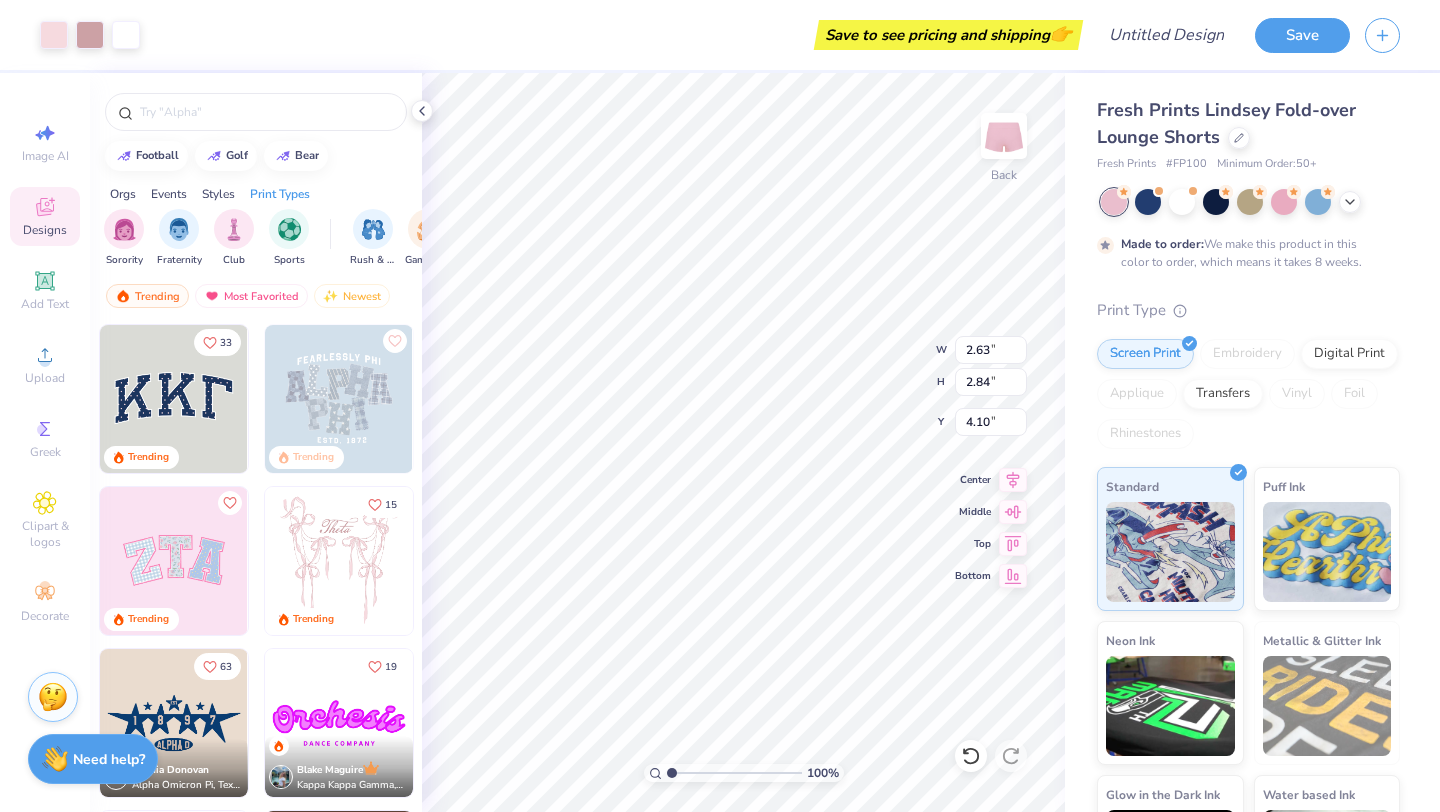 type on "2.84" 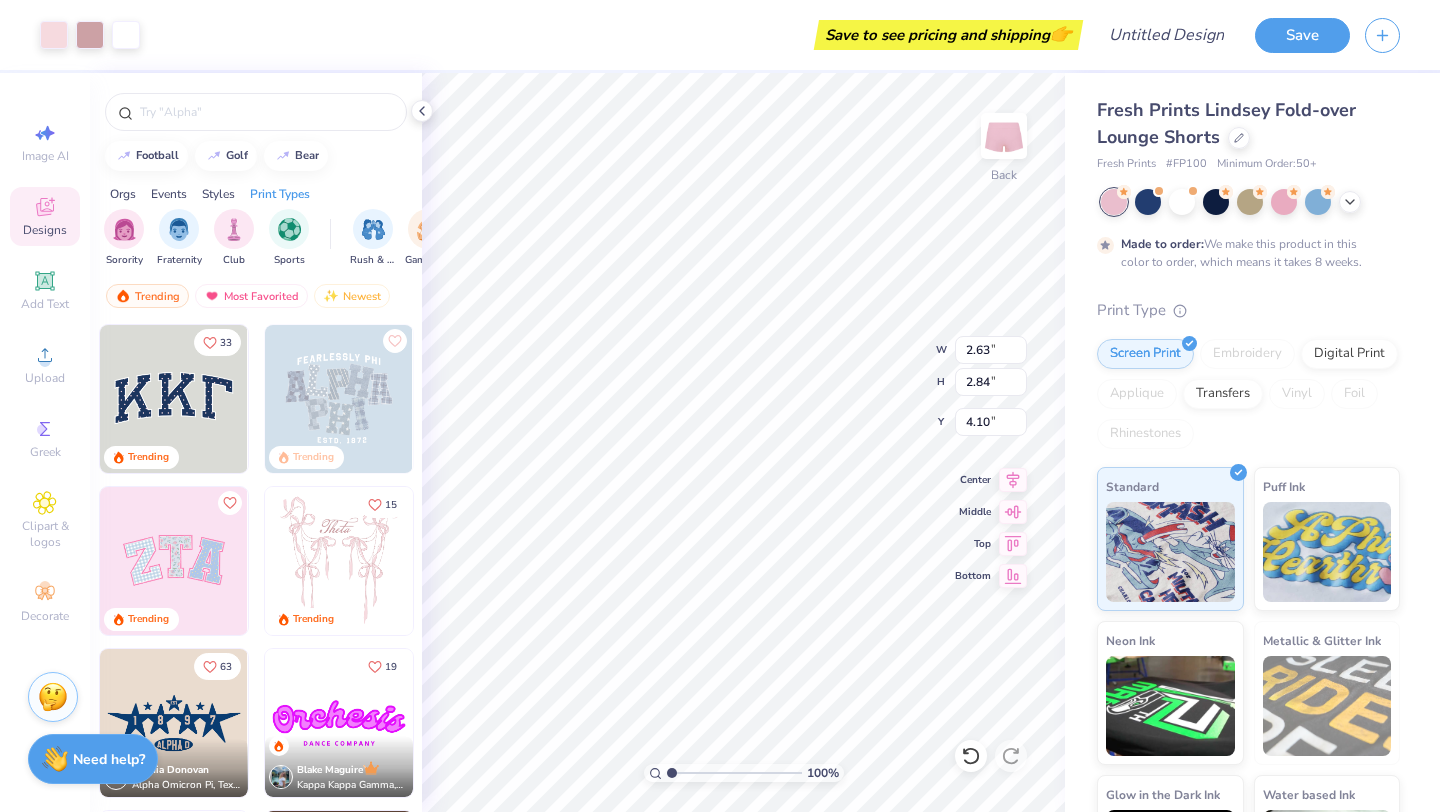 type on "2.33" 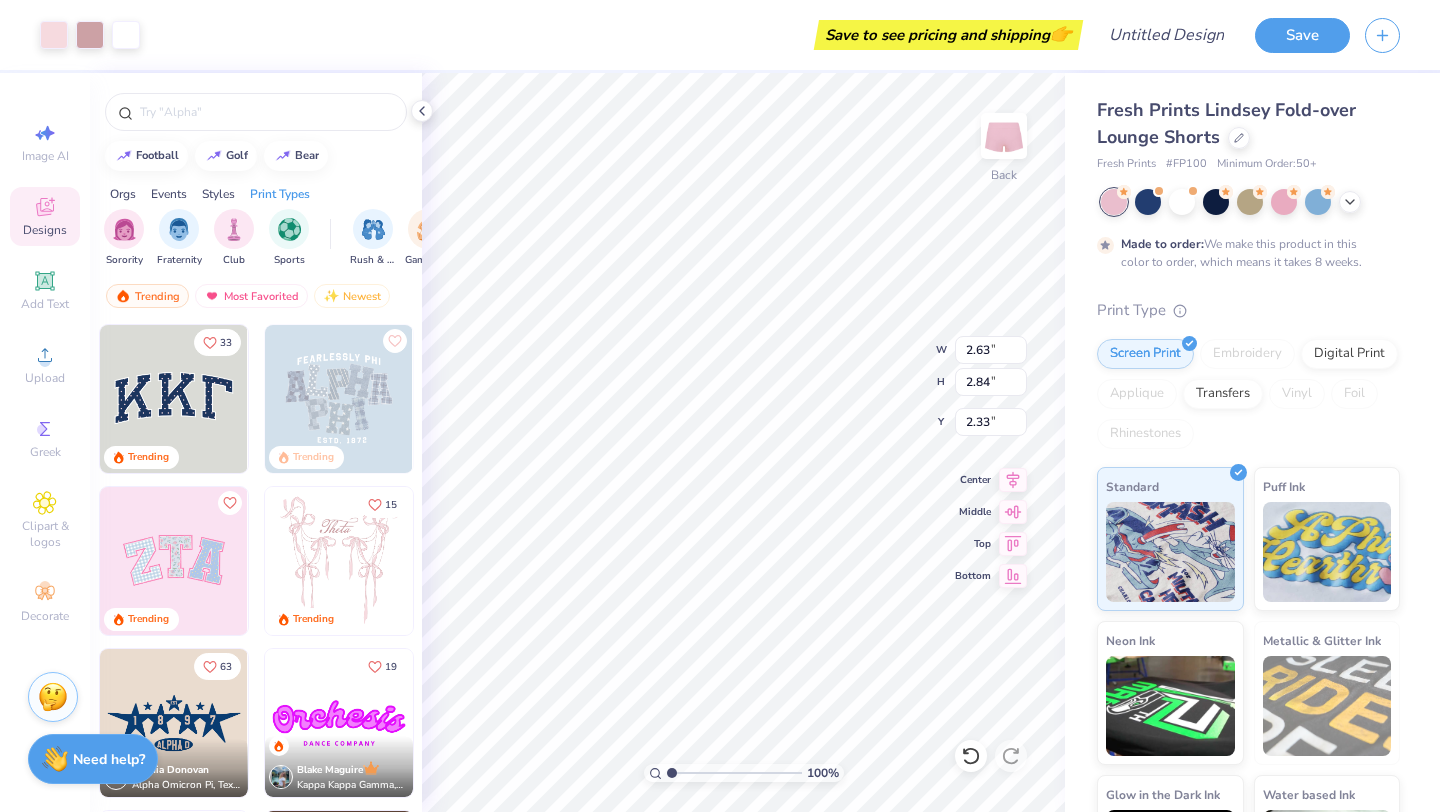 type on "3.78" 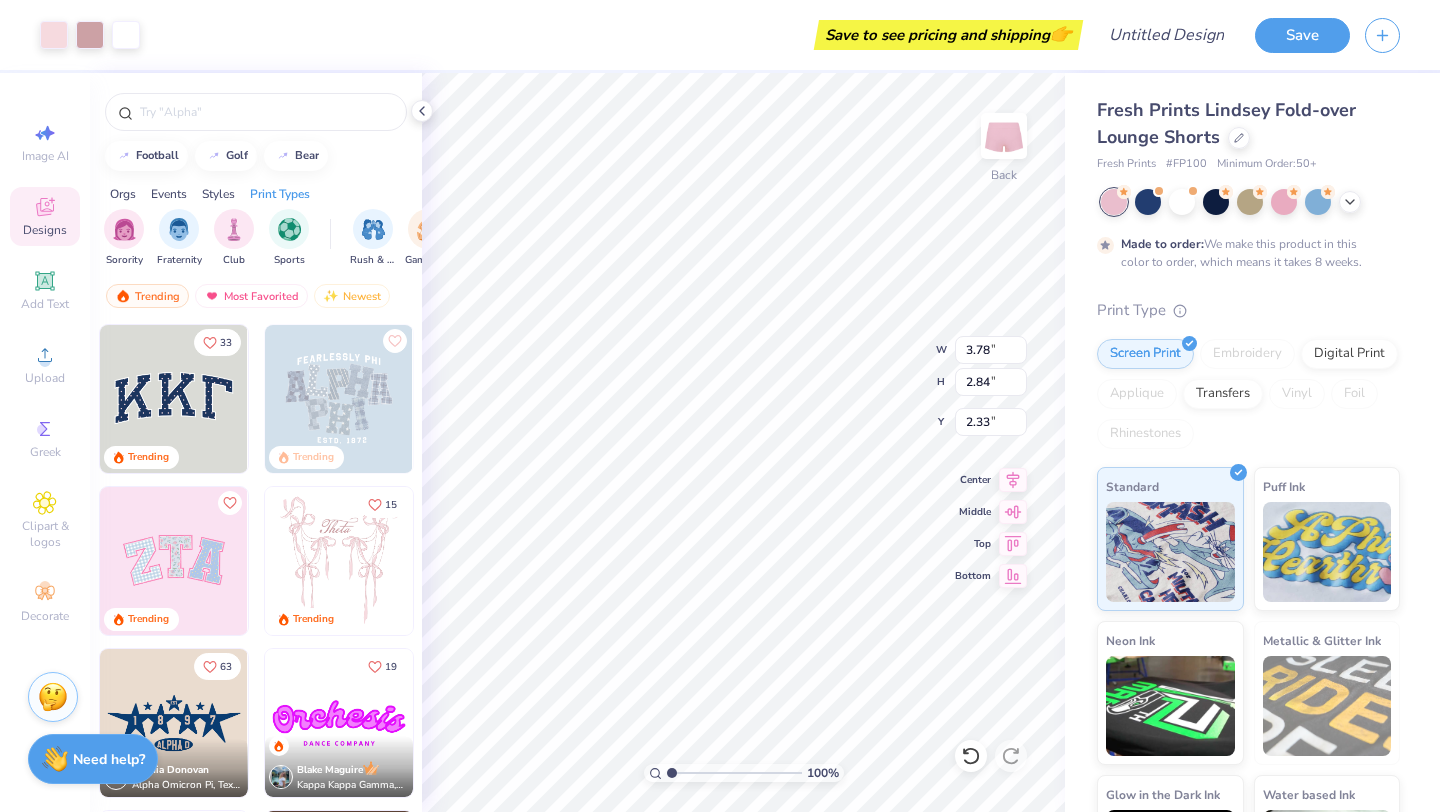 type on "4.08" 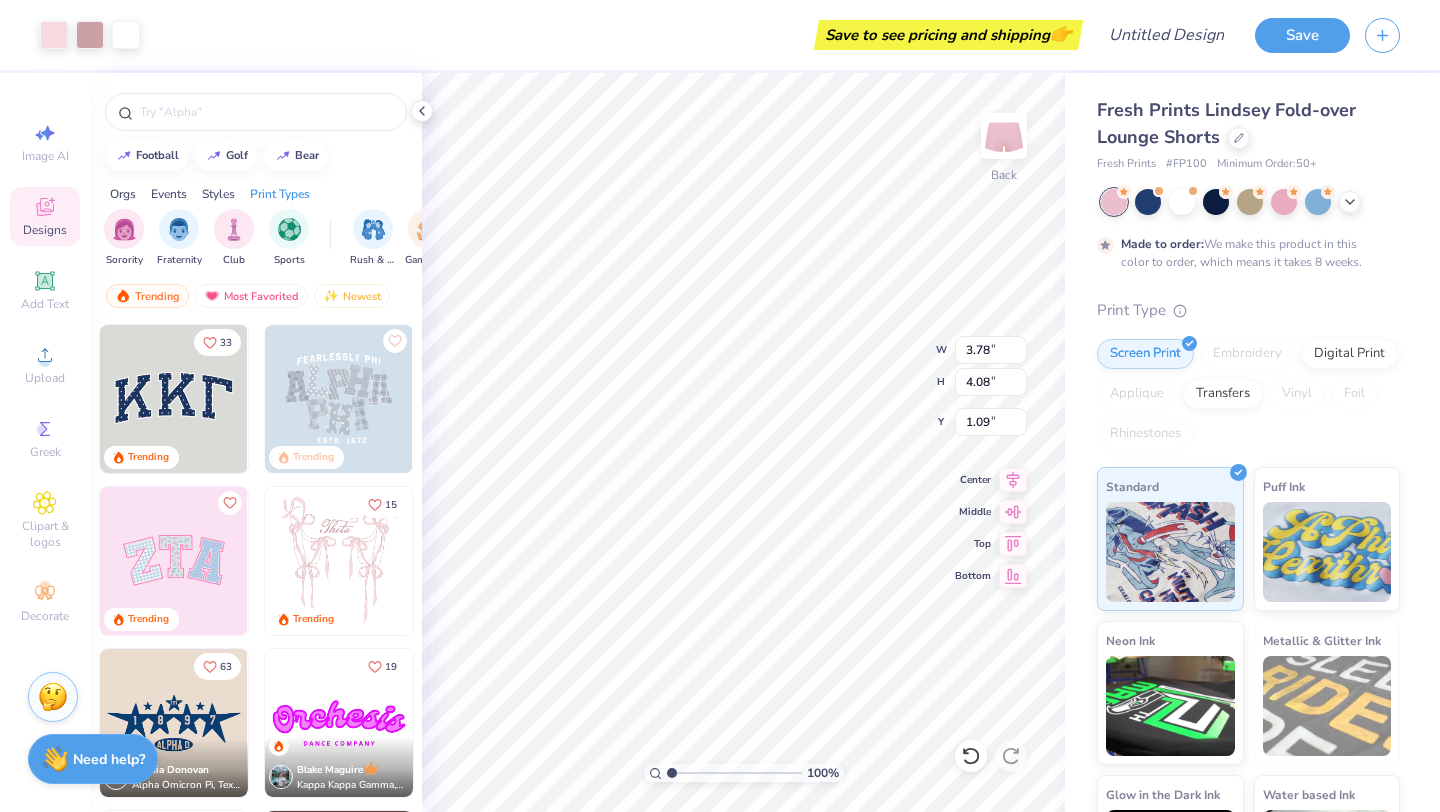 type on "1.18" 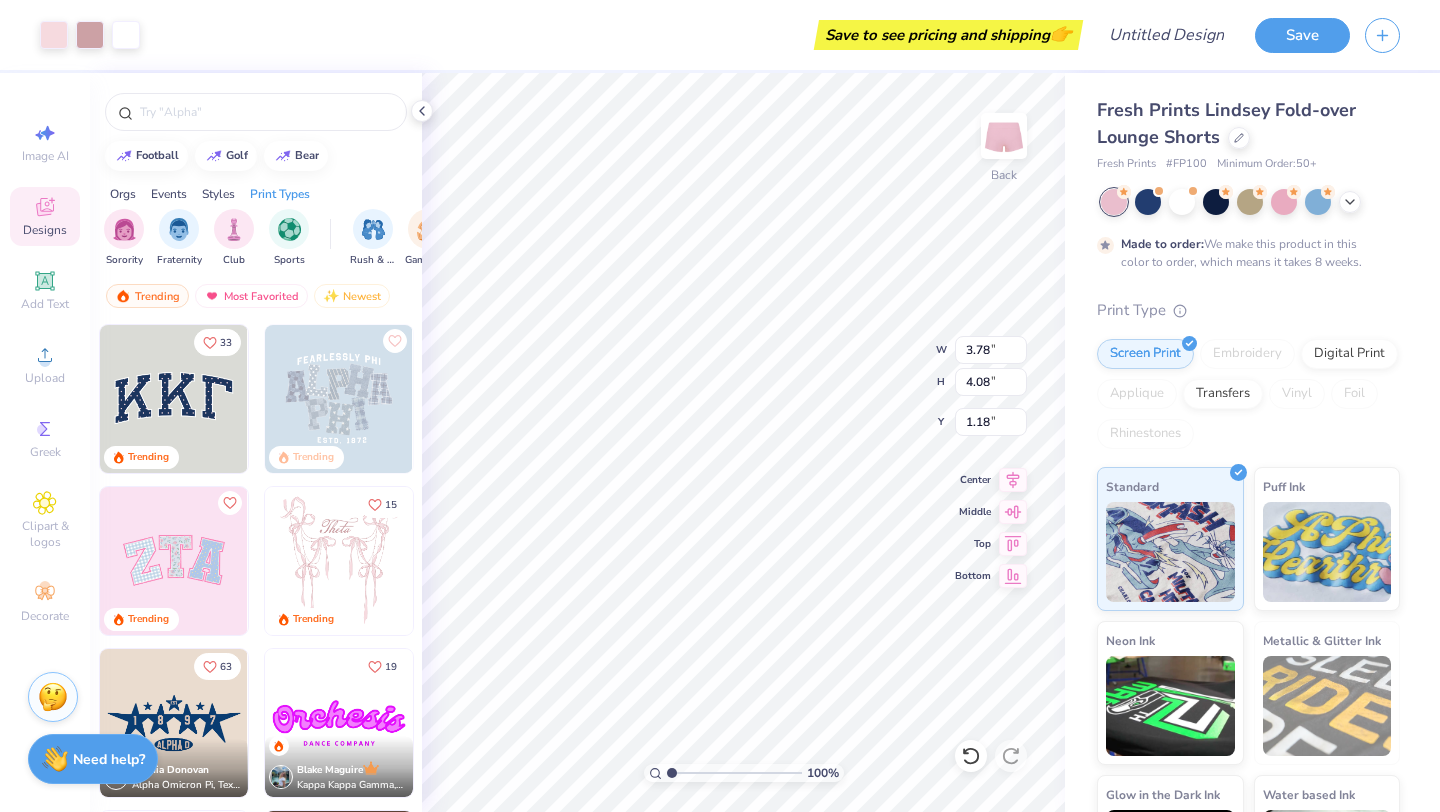 type on "4.18" 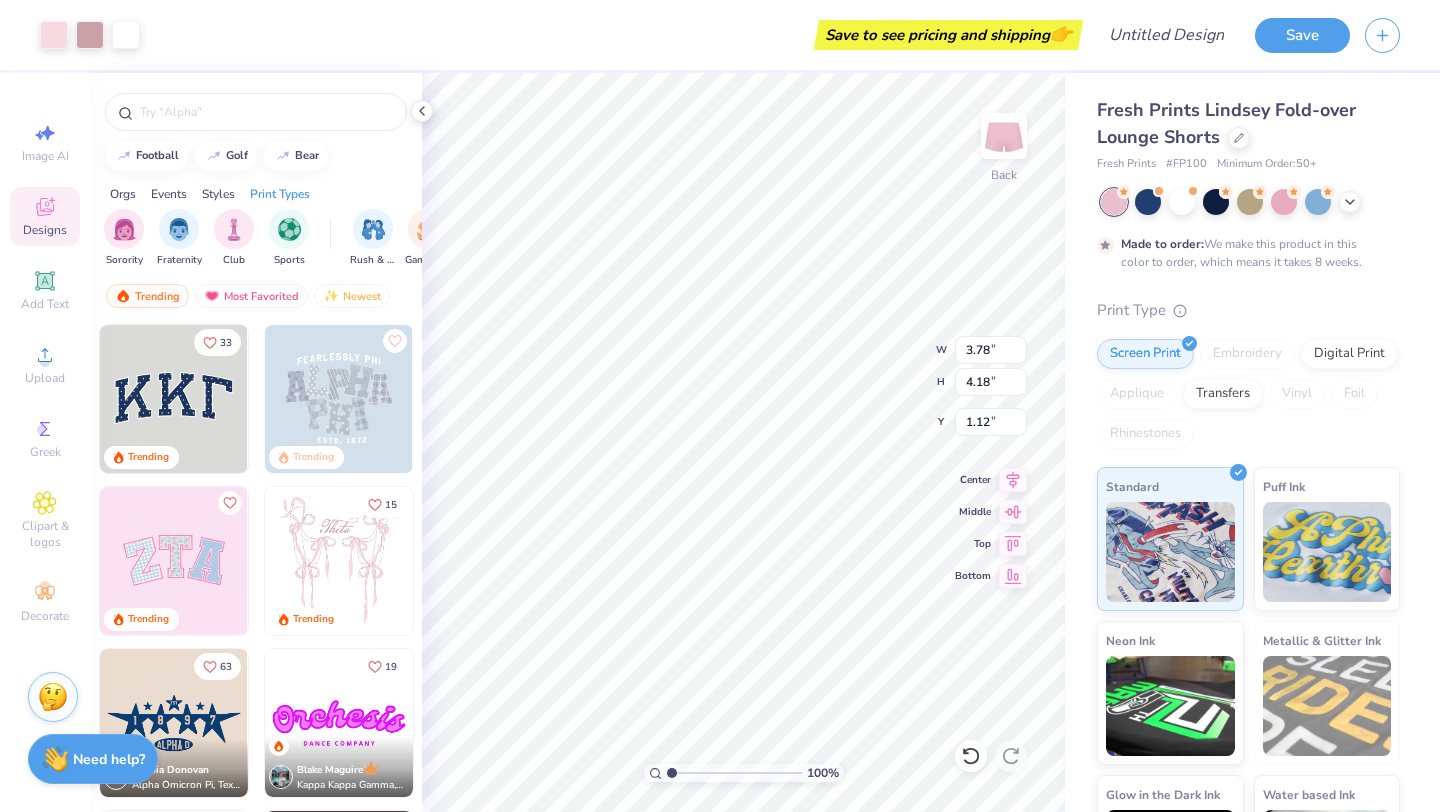 type on "1.66" 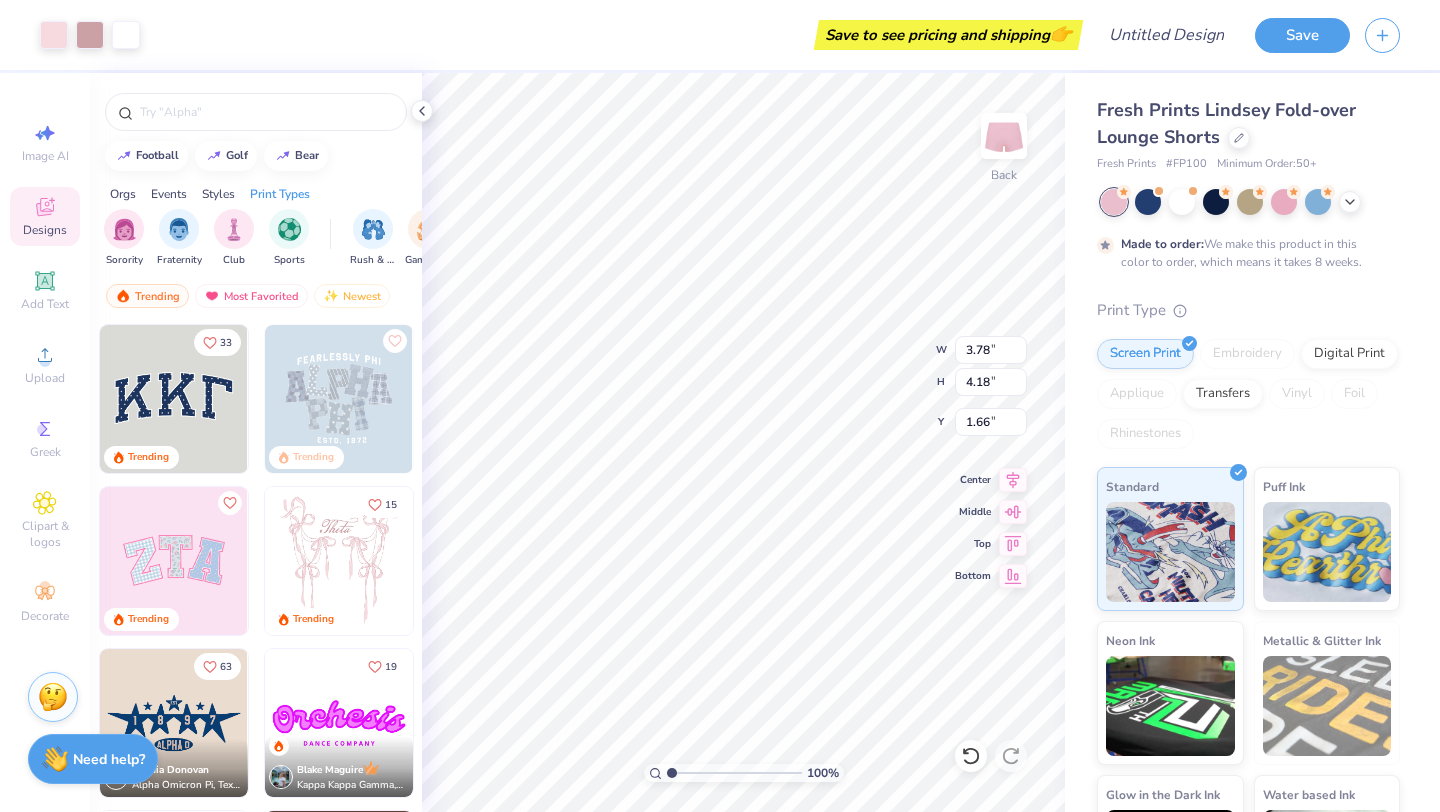 type on "4.53" 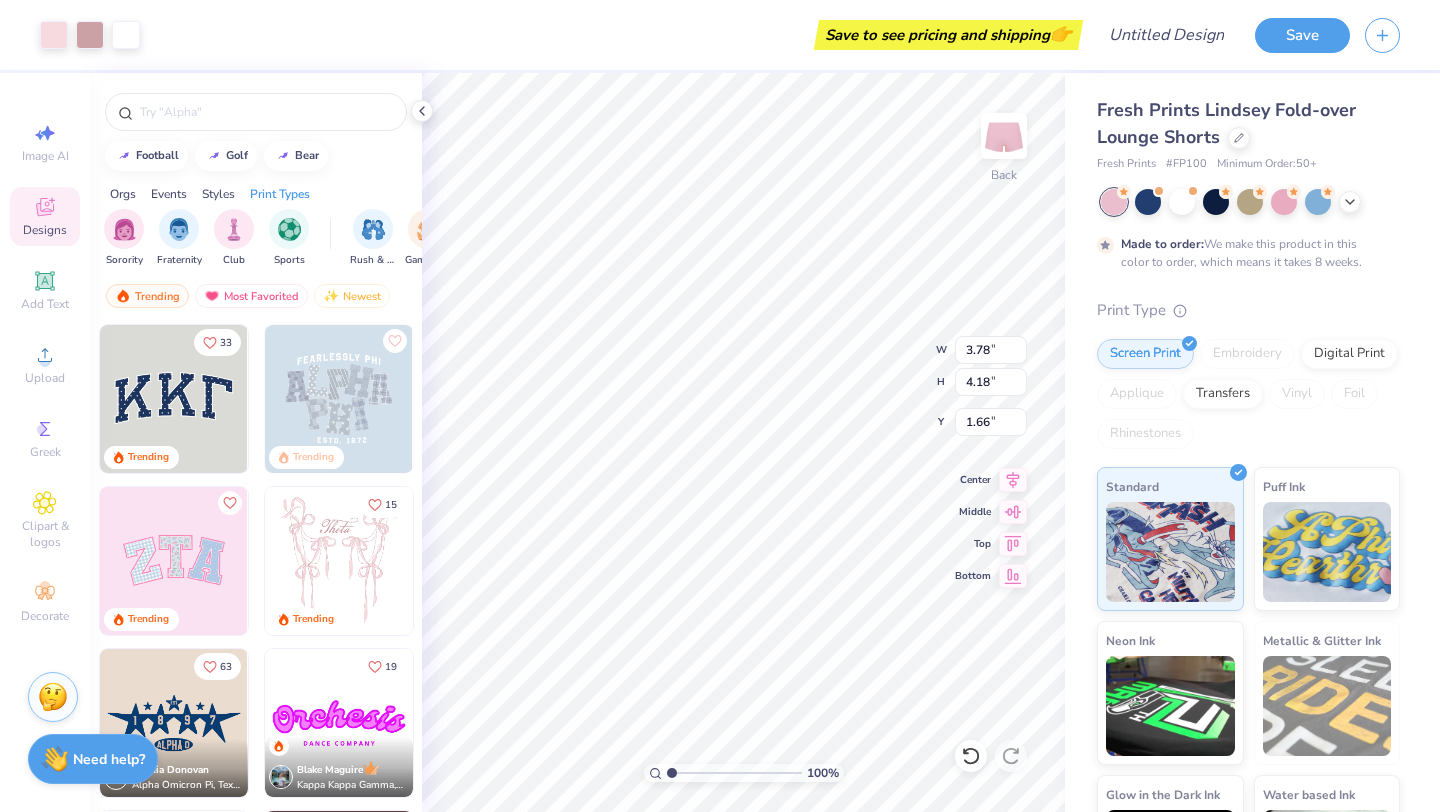 type on "5.01" 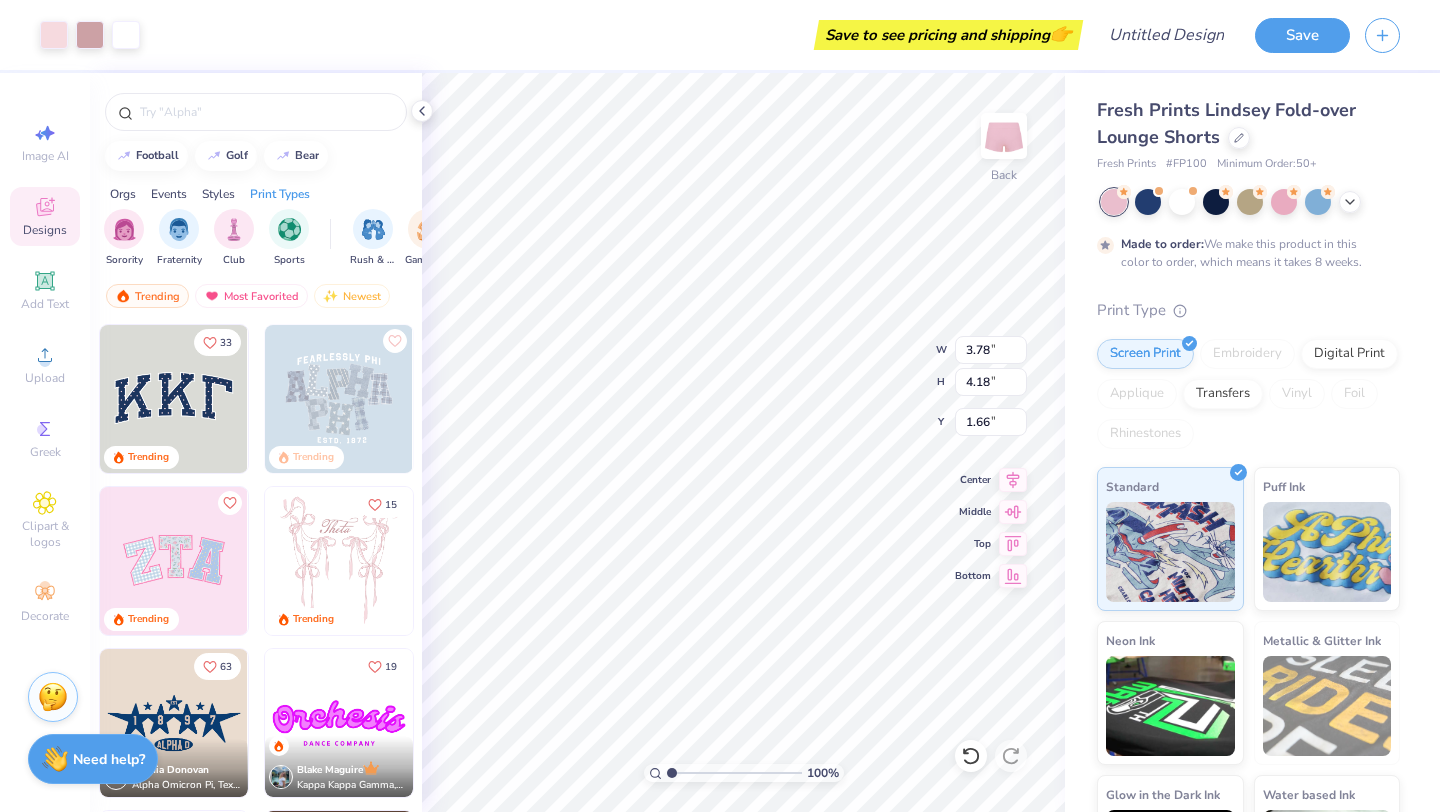 type on "1.63" 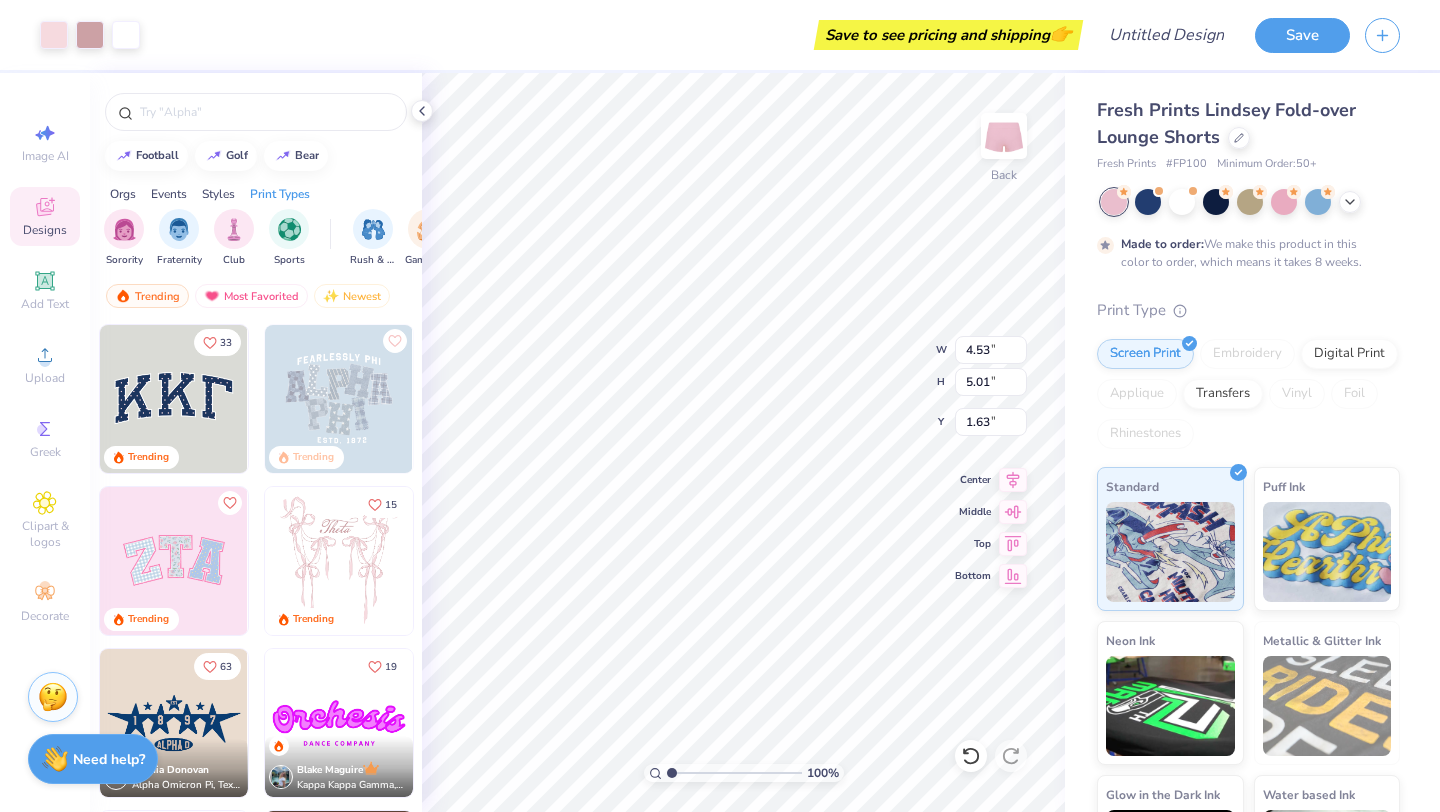 type on "4.54" 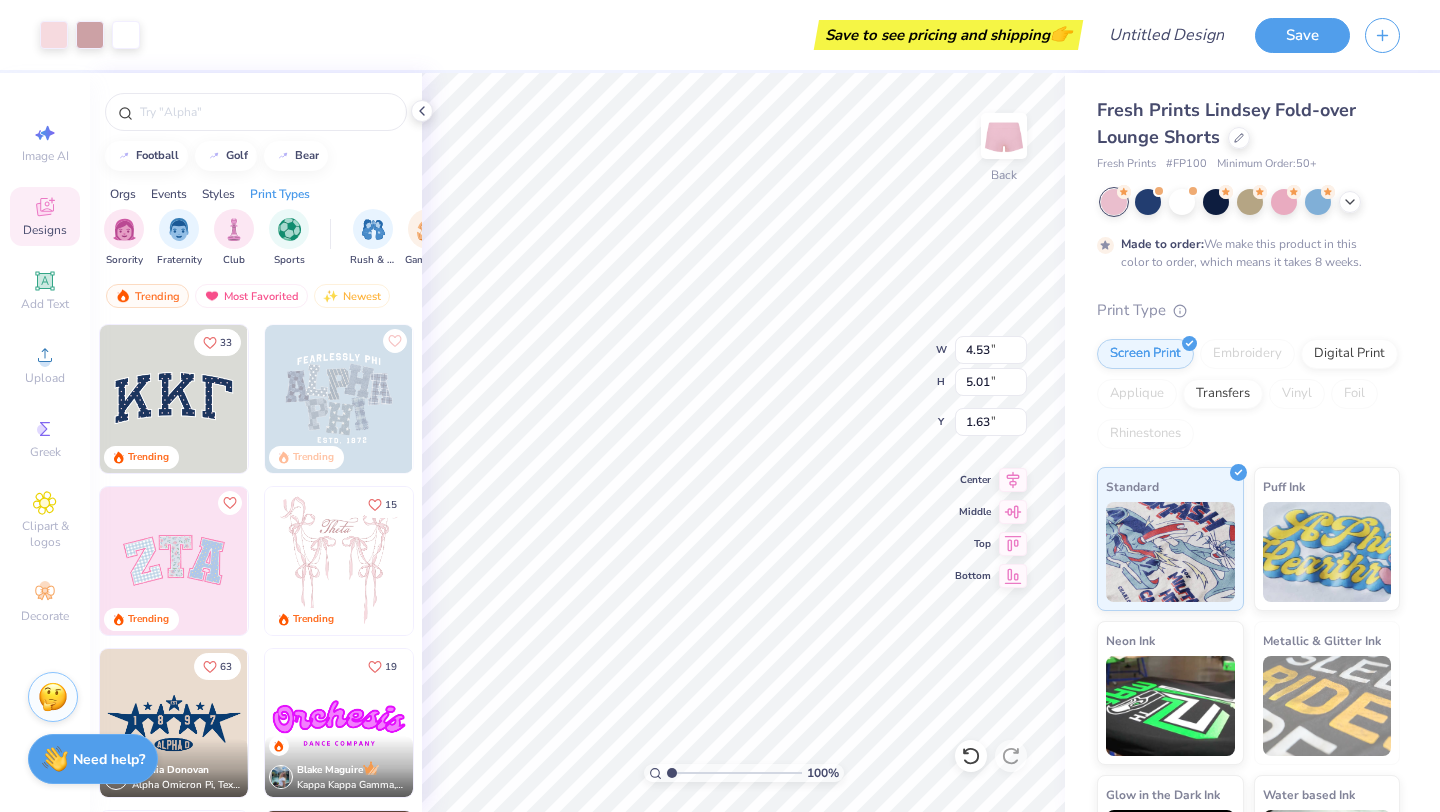 type on "4.92" 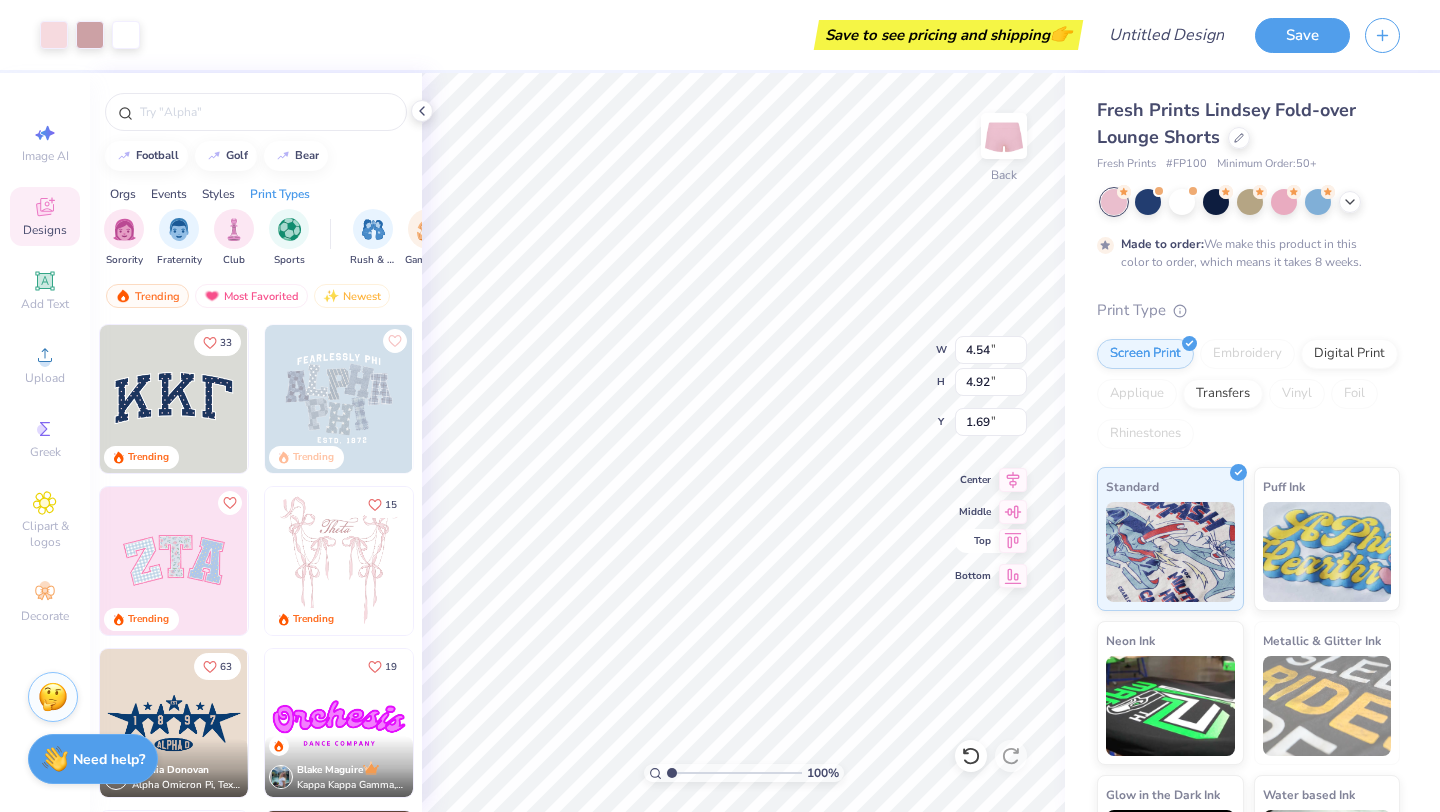 type on "1.79" 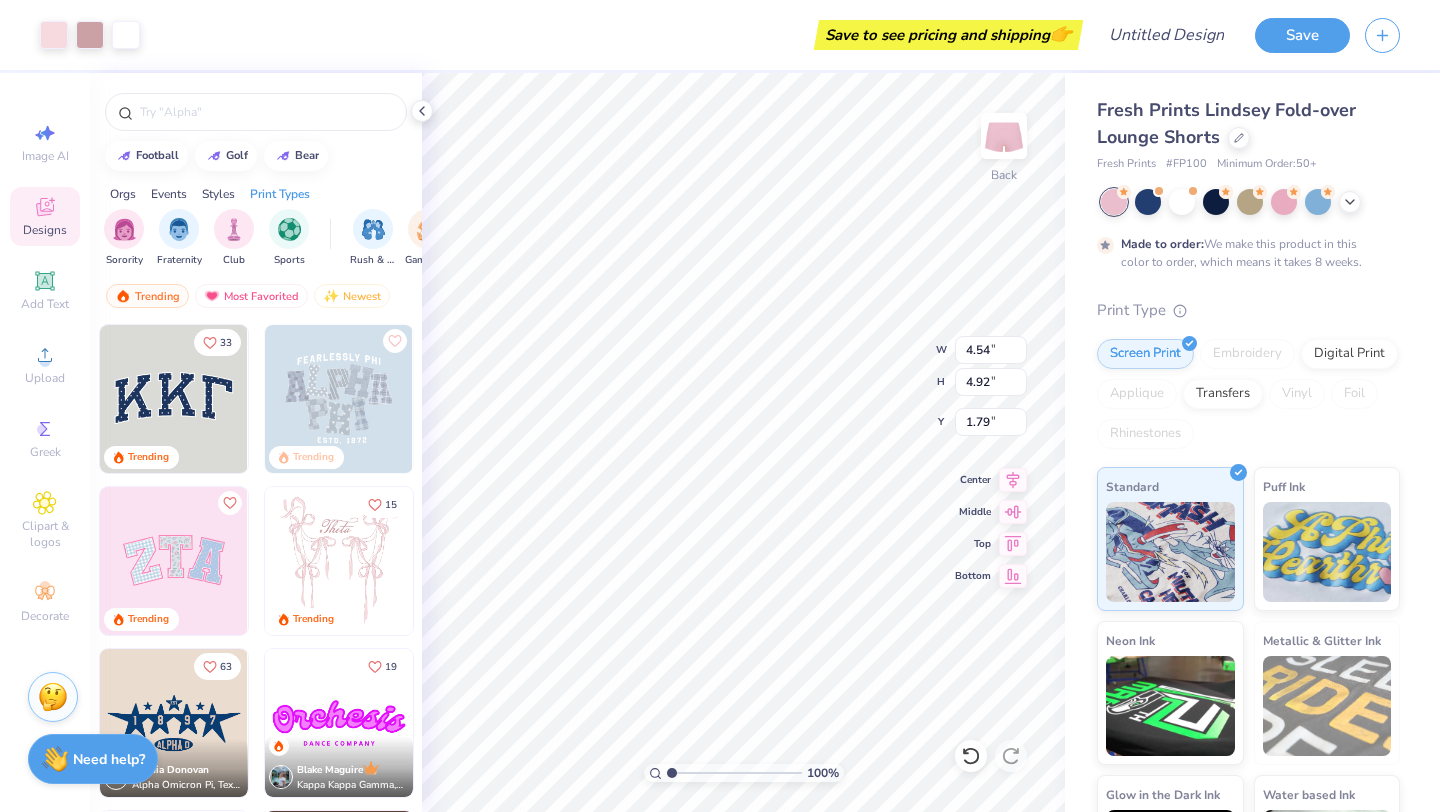 click on "Art colors Save to see pricing and shipping  👉 Design Title Save Image AI Designs Add Text Upload Greek Clipart & logos Decorate football golf bear Orgs Events Styles Print Types Sorority Fraternity Club Sports Rush & Bid Game Day Parent's Weekend PR & General Philanthropy Big Little Reveal Retreat Date Parties & Socials Spring Break Greek Week Graduation Formal & Semi Holidays Founder’s Day Classic Minimalist Varsity Y2K Typography Cartoons Handdrawn Grunge 60s & 70s 80s & 90s Embroidery Screen Print Applique Digital Print Patches Vinyl Transfers Trending Most Favorited Newest 33 Trending Trending Trending 15 Trending 63 Sophia Donovan Alpha Omicron Pi, Texas A&M University 19 Blake Maguire Kappa Kappa Gamma, University of Virginia 14 Trending 11 Gavin Wallace Sigma Alpha Epsilon, University of Colorado Boulder 18 Trending 19 Trending 100  % Back W 4.54 4.54 " H 4.92 4.92 " Y 1.79 1.79 " Center Middle Top Bottom Fresh Prints Lindsey Fold-over Lounge Shorts Fresh Prints # FP100 Minimum Order:  50 +" at bounding box center [720, 406] 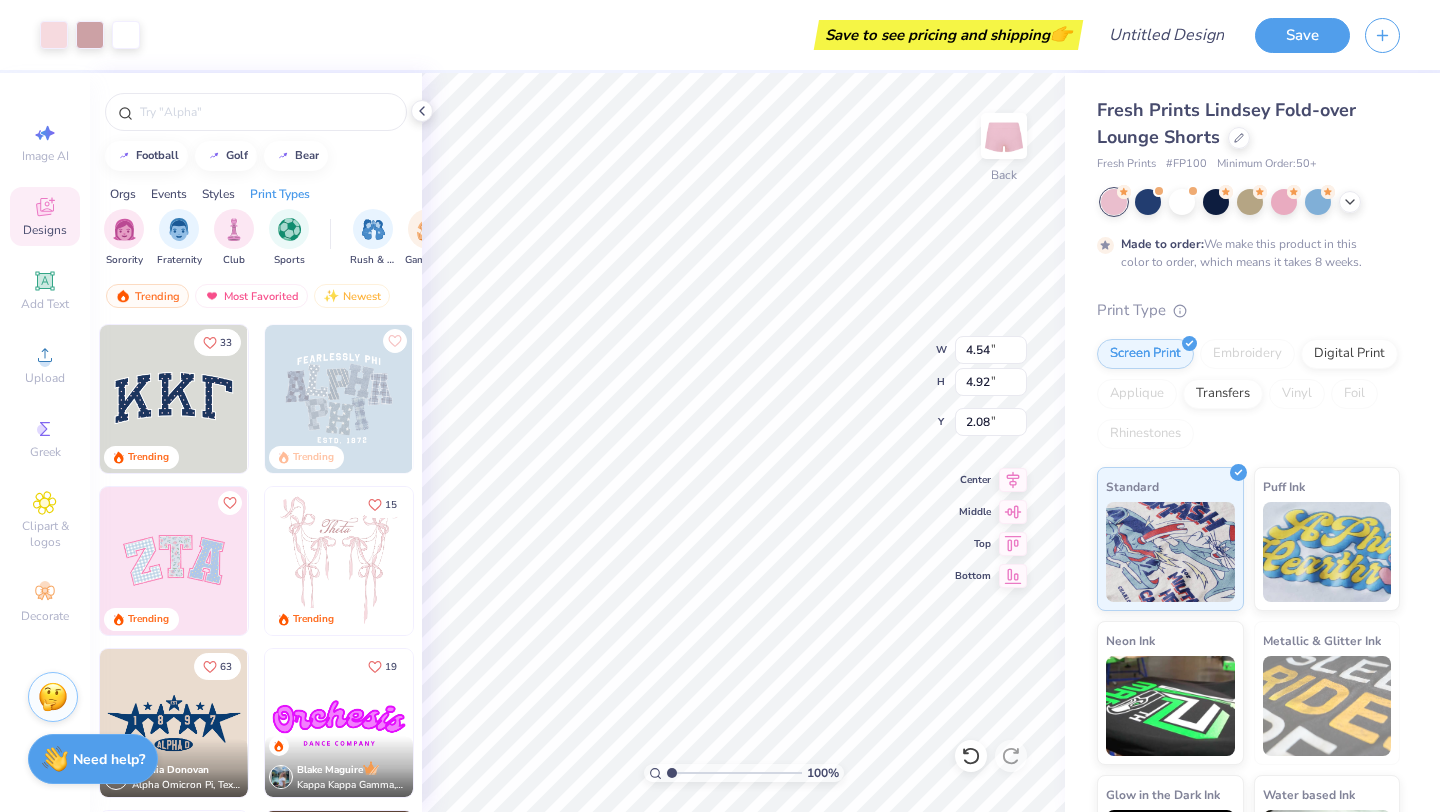 type on "1.77" 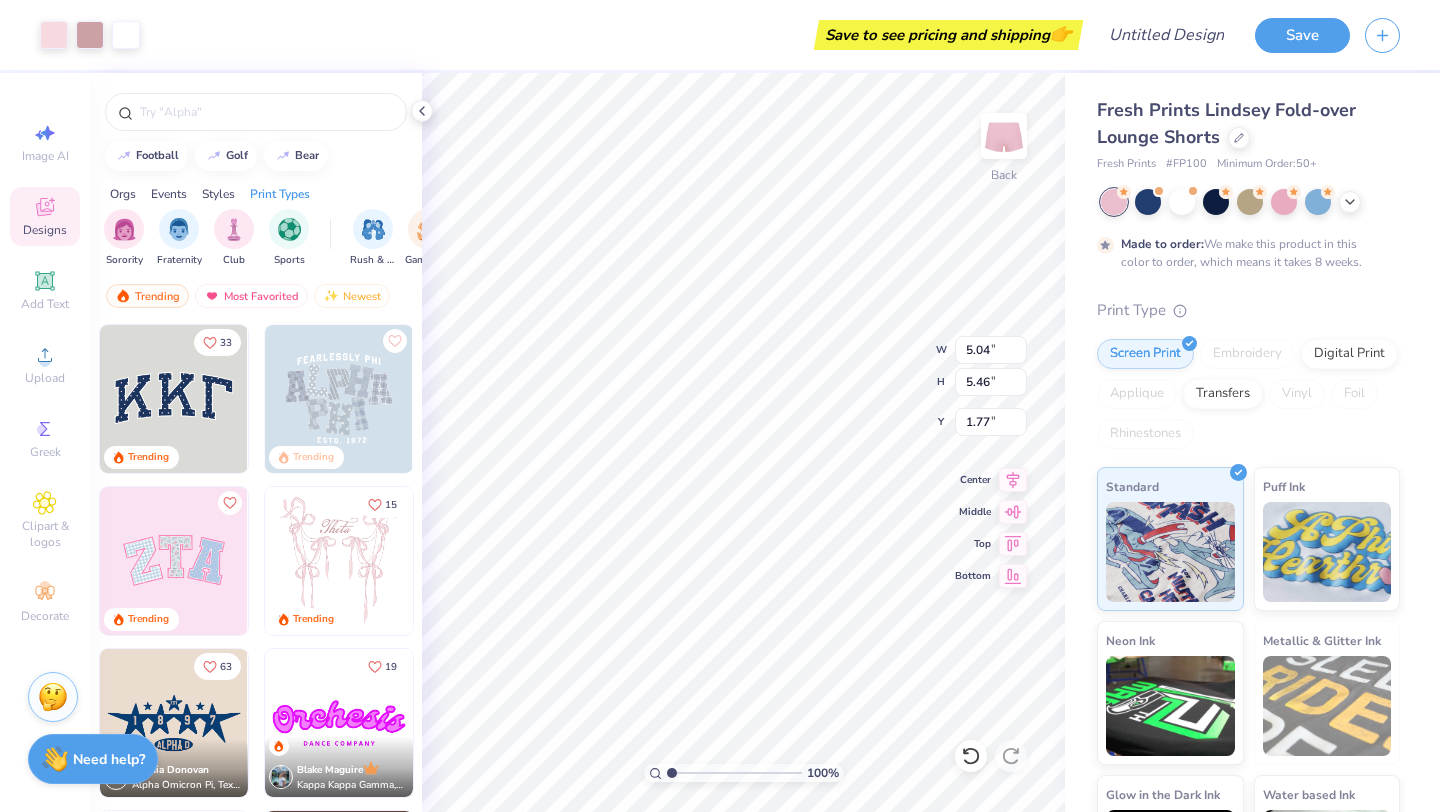 type on "5.04" 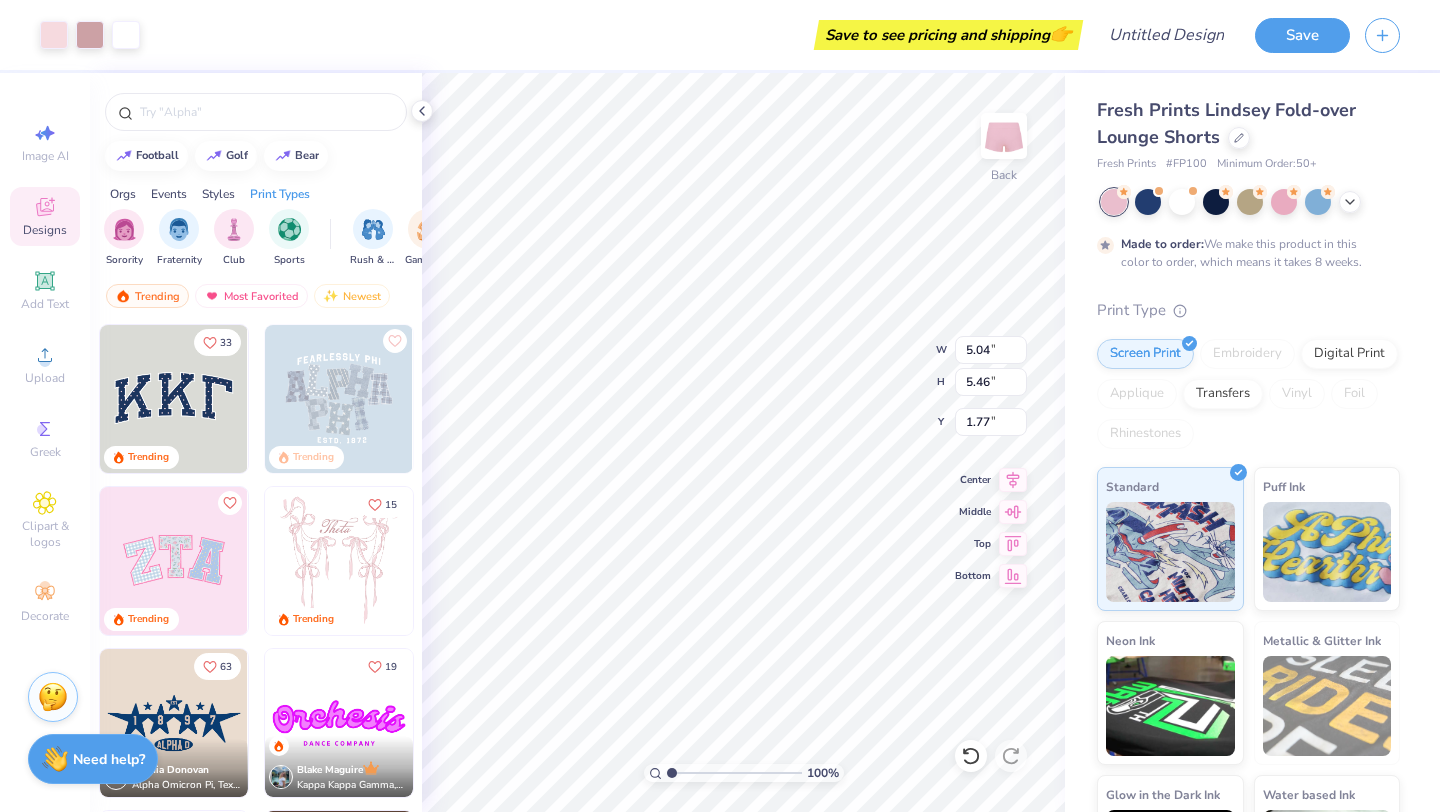 type on "5.46" 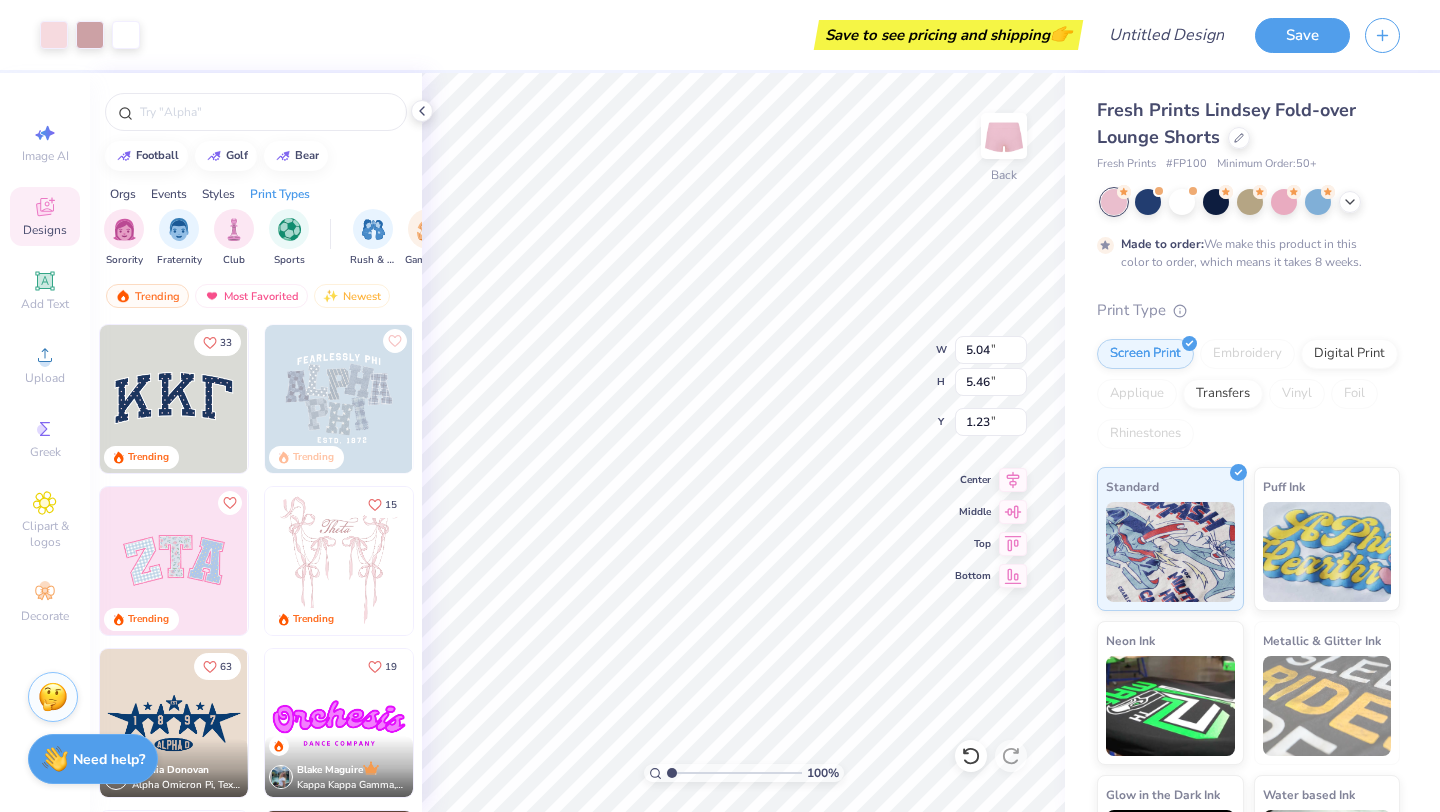 type on "0.50" 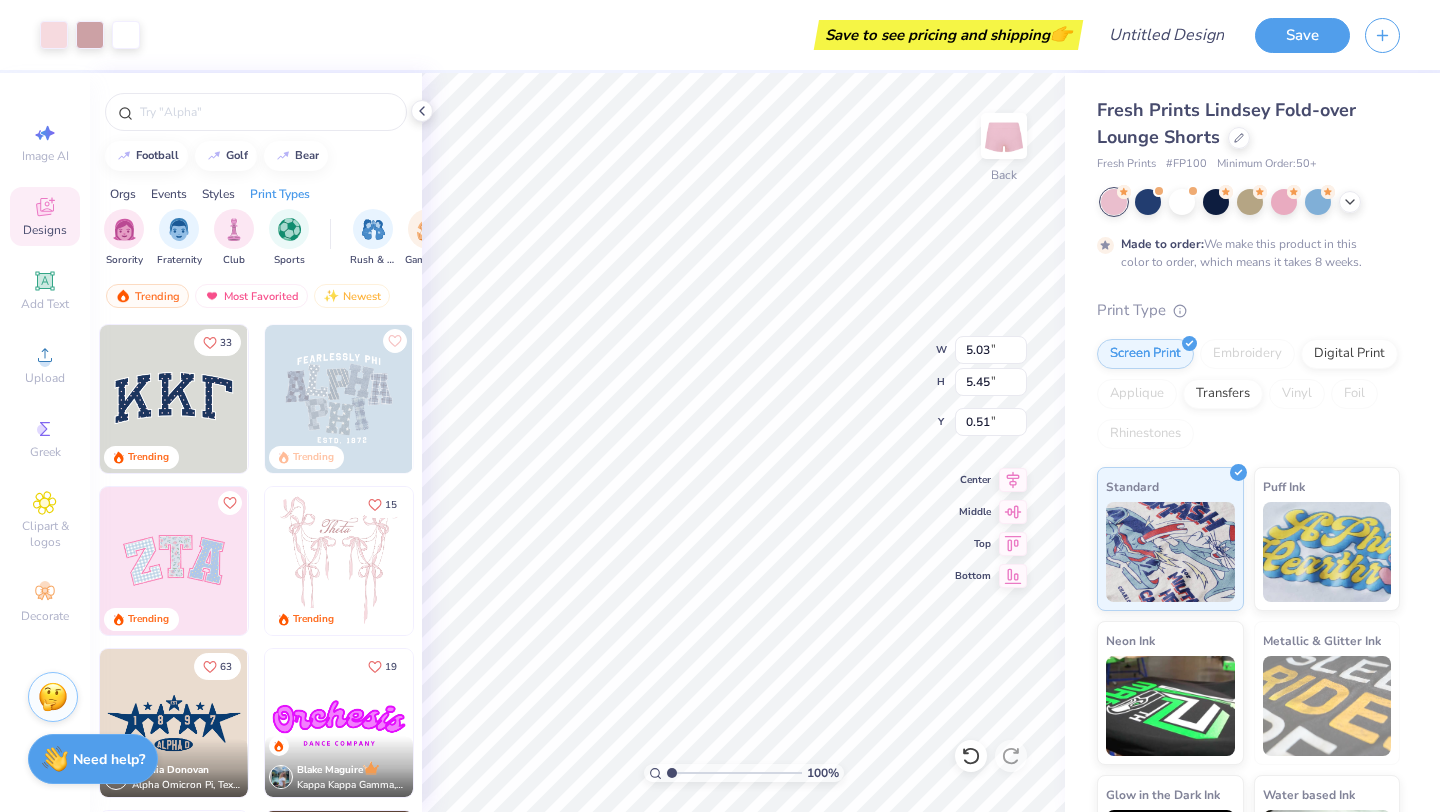 type on "5.03" 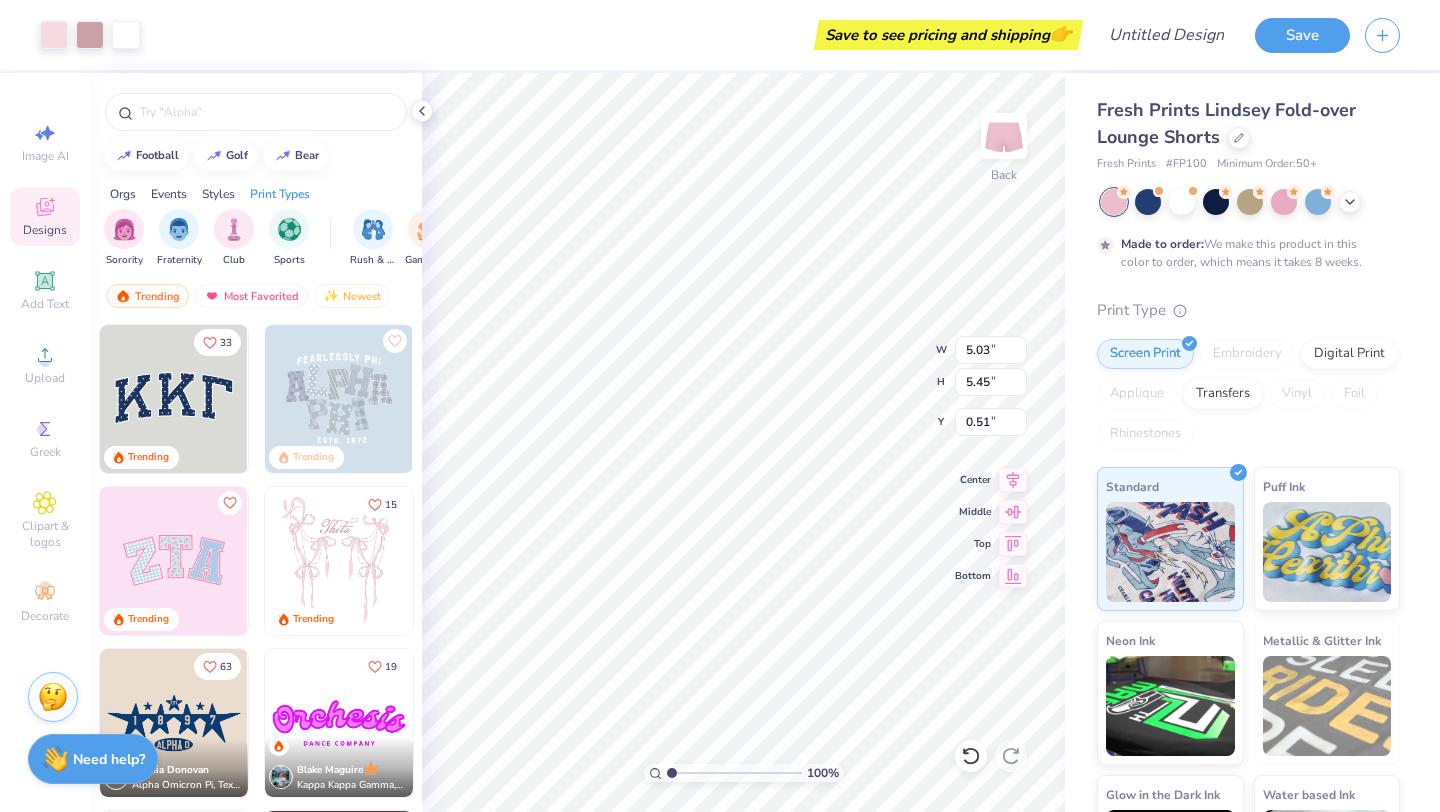 type on "5.45" 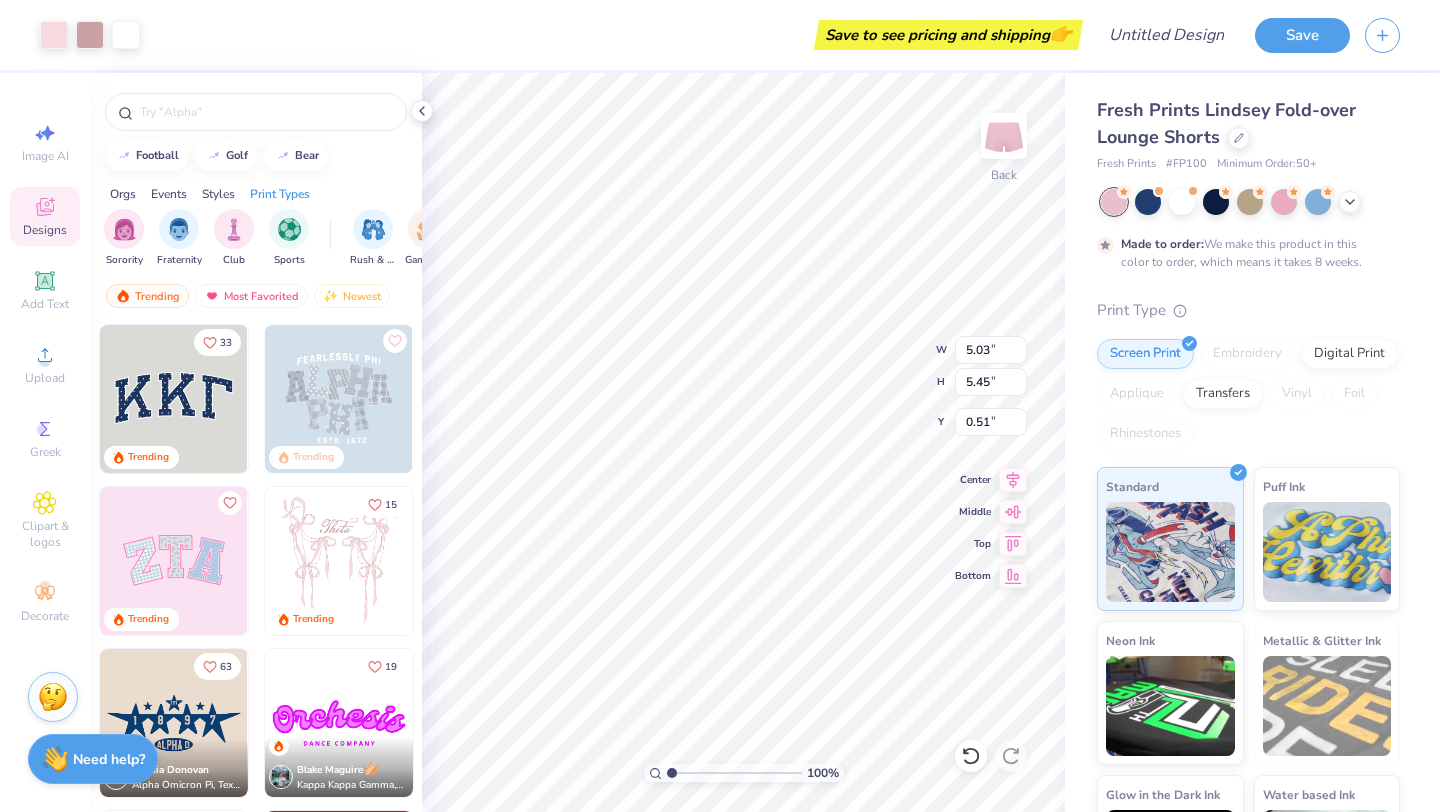 type on "0.51" 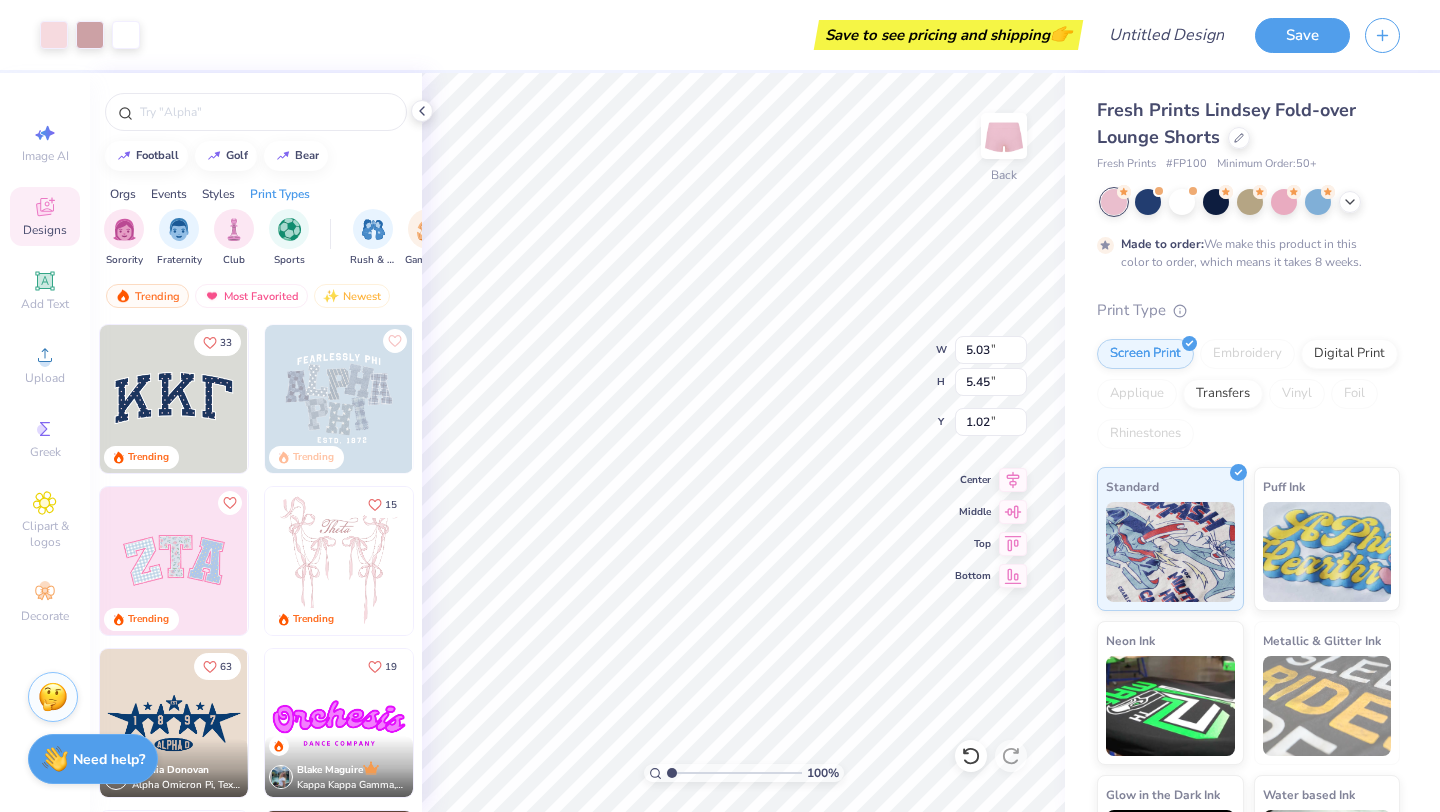 type on "1.02" 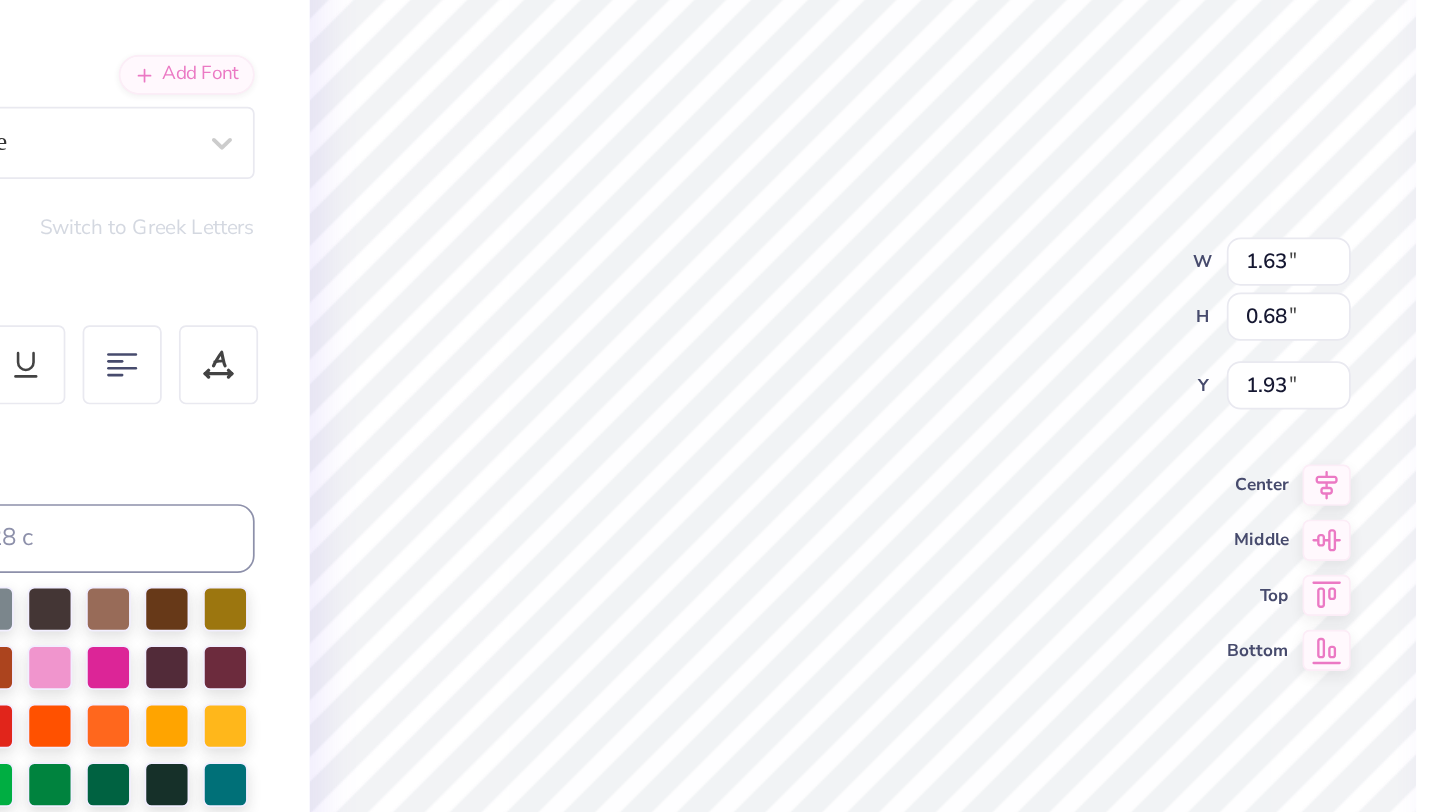 scroll, scrollTop: 0, scrollLeft: 2, axis: horizontal 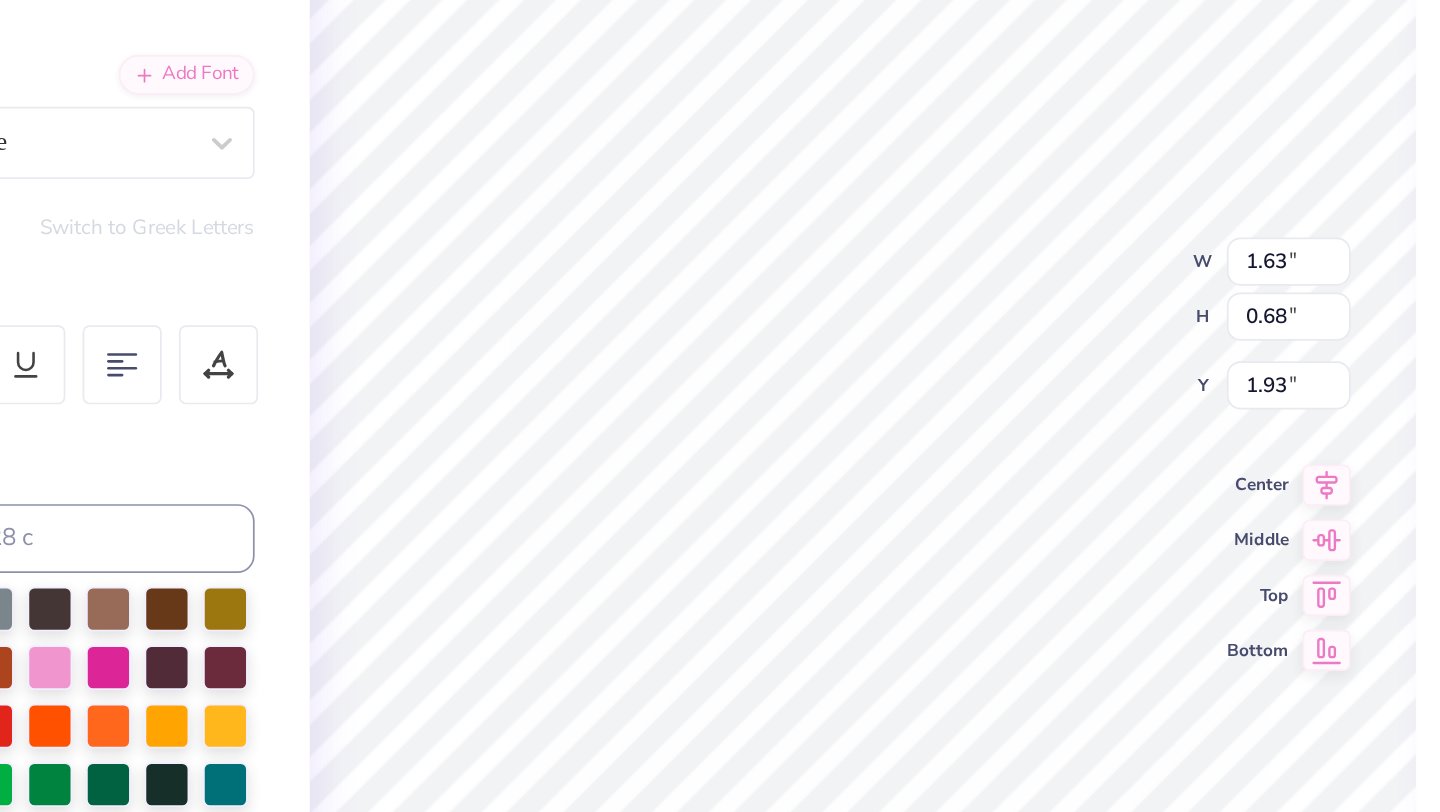 type on "Theta Phi" 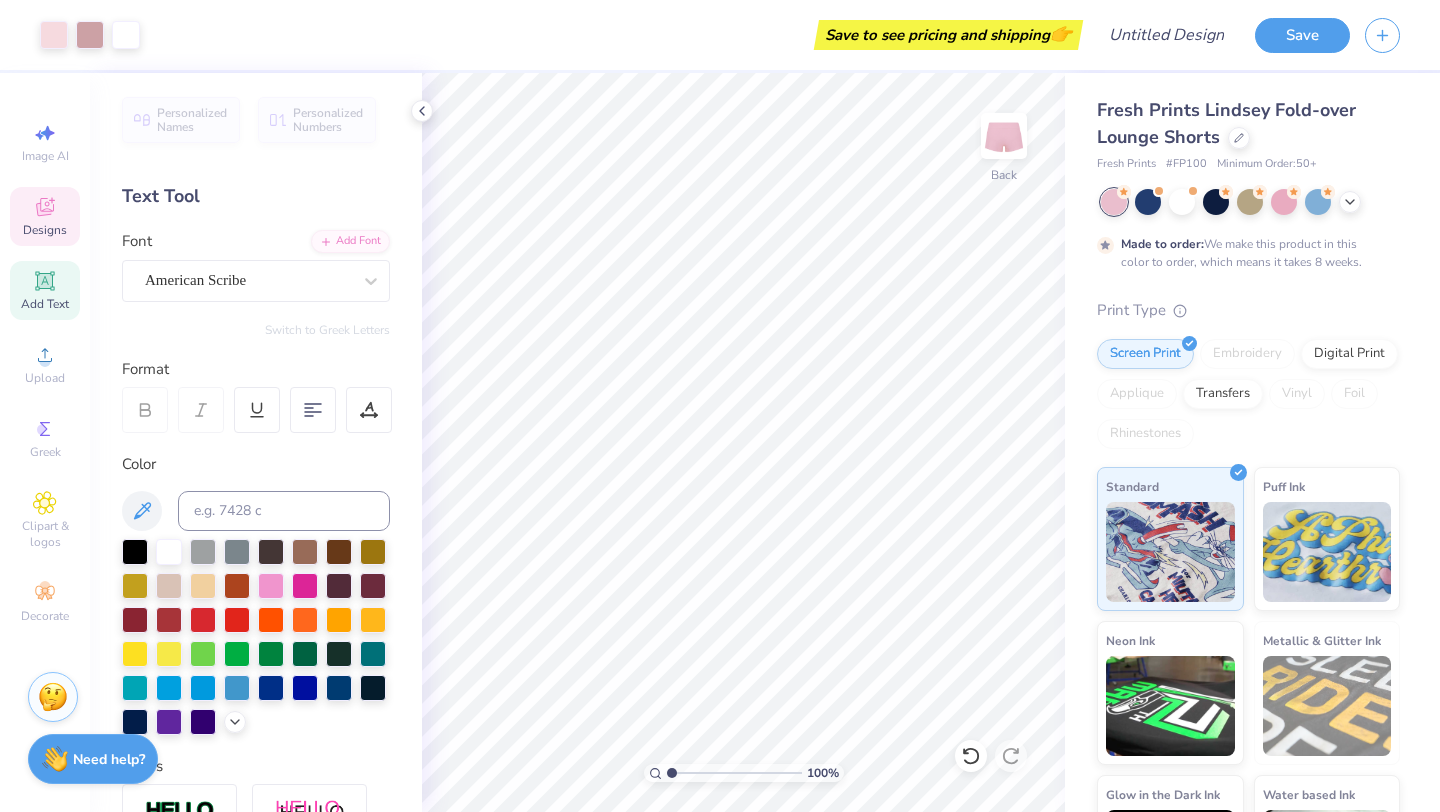 click on "Designs" at bounding box center (45, 230) 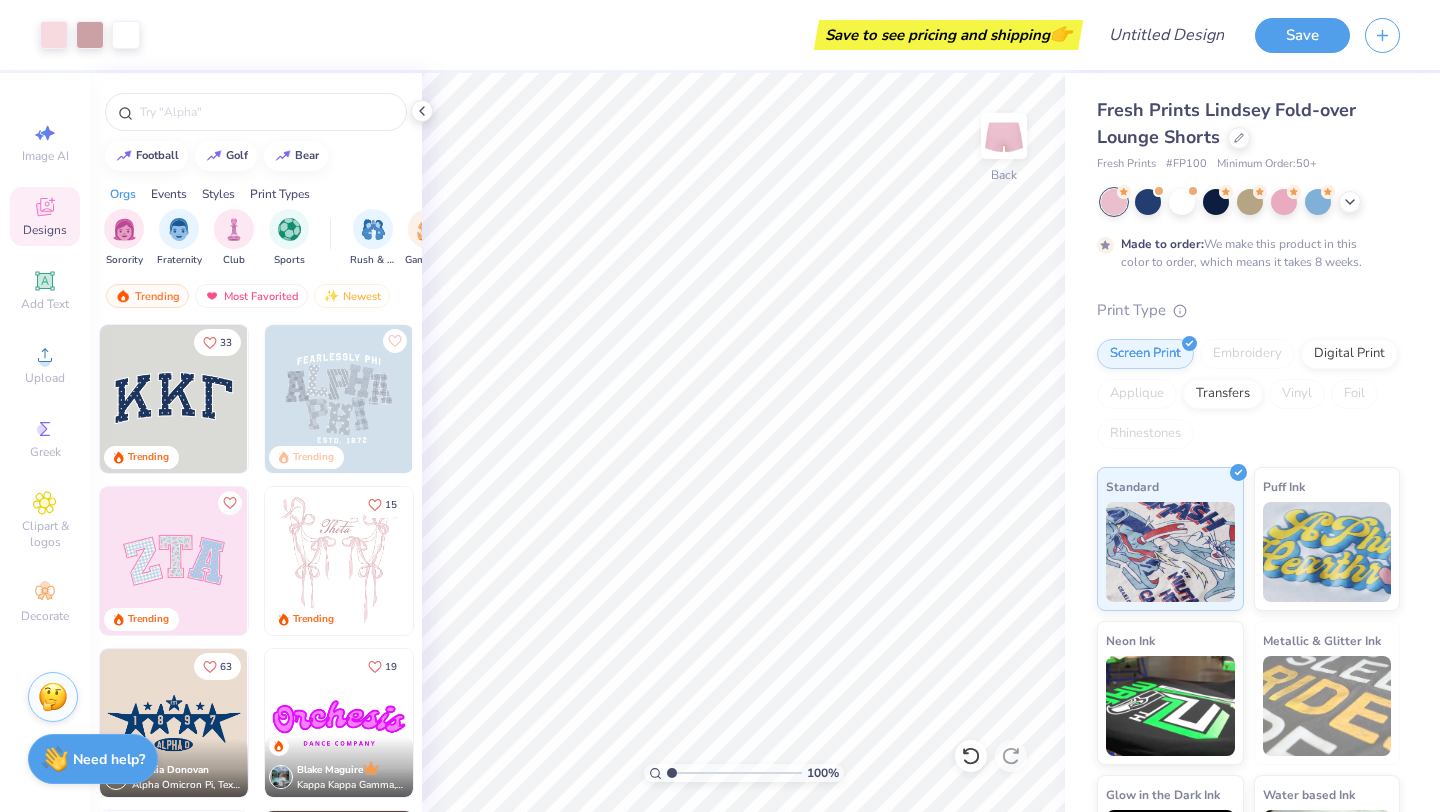 click on "Trending Most Favorited Newest" at bounding box center (256, 301) 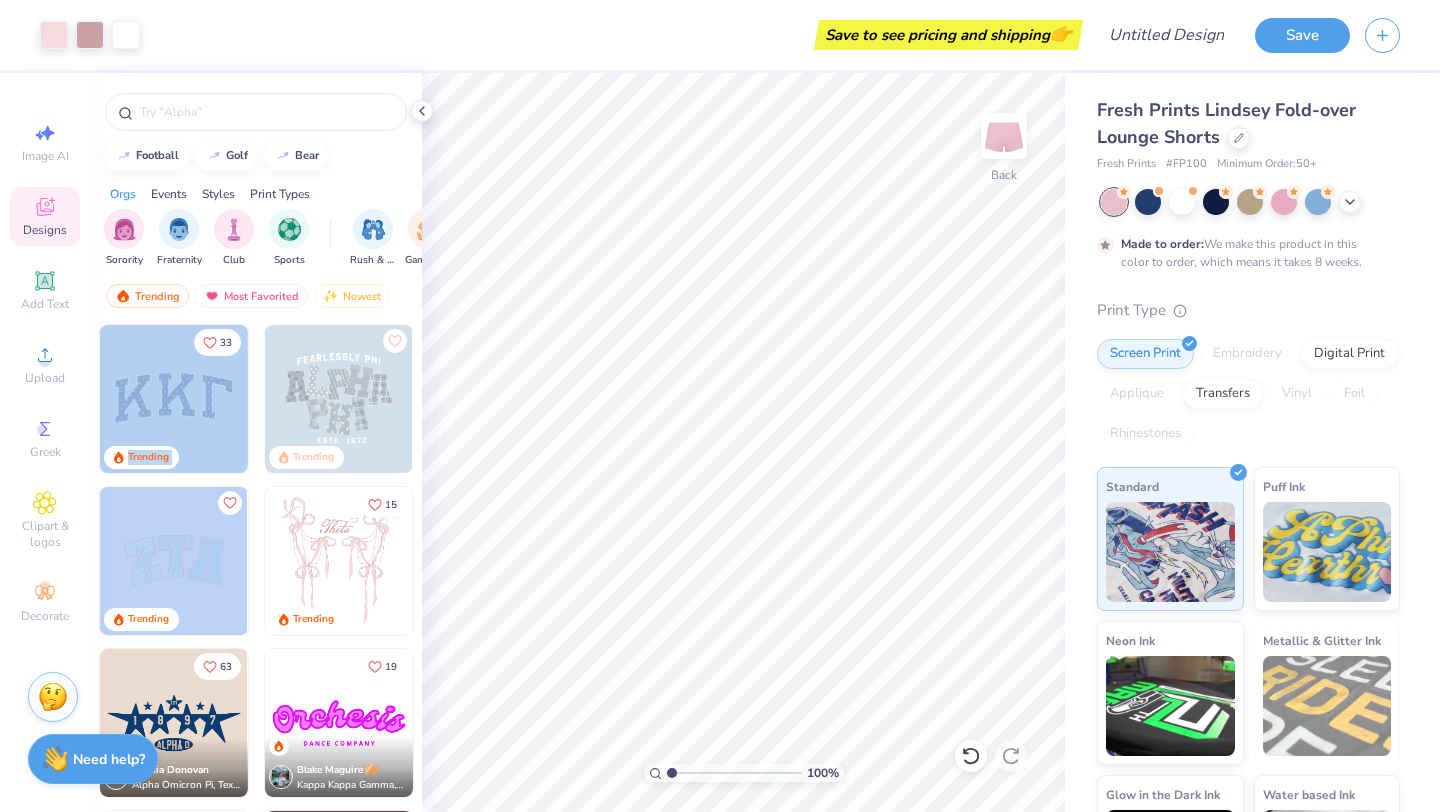 drag, startPoint x: 403, startPoint y: 322, endPoint x: 390, endPoint y: 429, distance: 107.78683 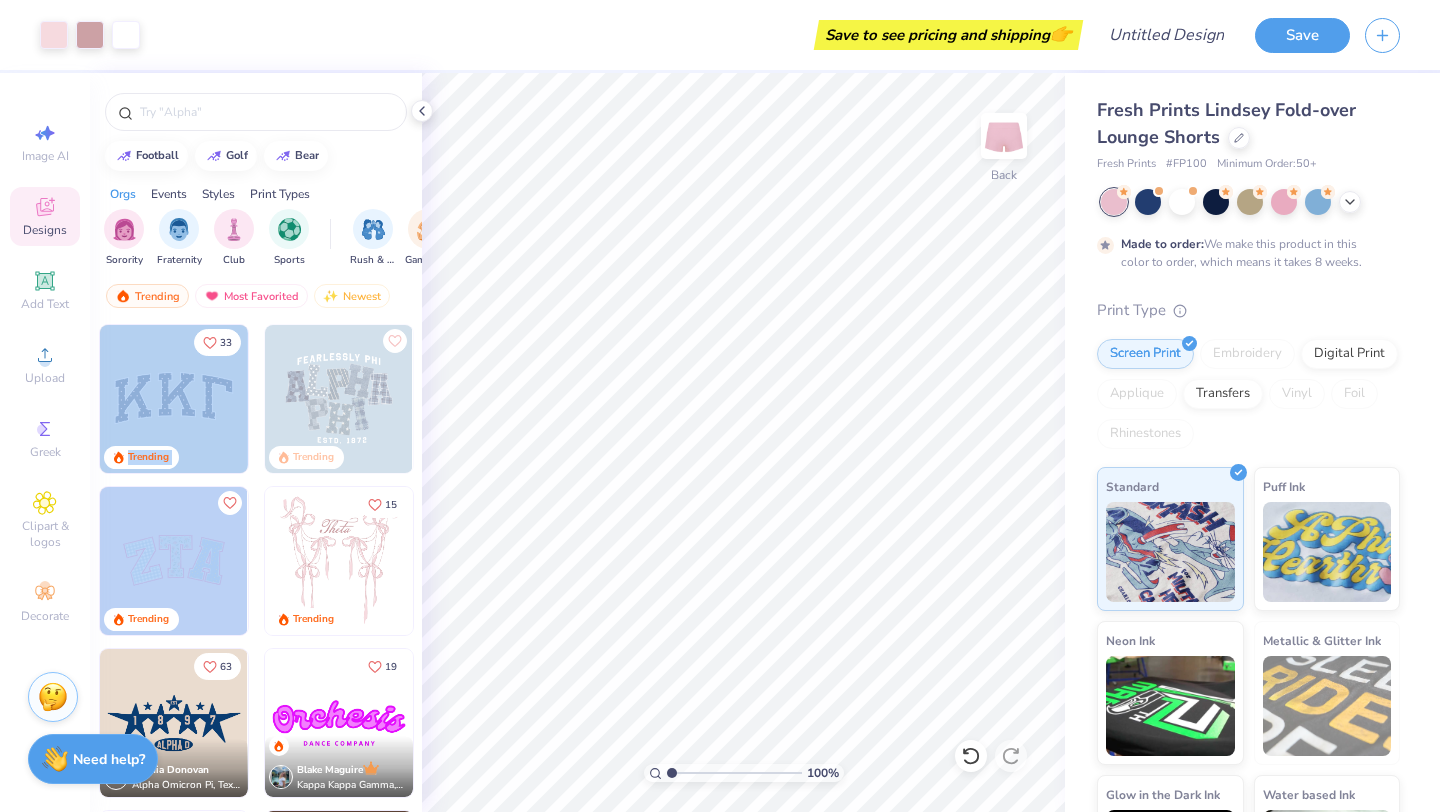 click on "football golf bear Orgs Events Styles Print Types Sorority Fraternity Club Sports Rush & Bid Game Day Parent's Weekend PR & General Philanthropy Big Little Reveal Retreat Date Parties & Socials Spring Break Greek Week Graduation Formal & Semi Holidays Founder’s Day Classic Minimalist Varsity Y2K Typography Cartoons Handdrawn Grunge 60s & 70s 80s & 90s Embroidery Screen Print Applique Digital Print Patches Vinyl Transfers Trending Most Favorited Newest 33 Trending Trending Trending 15 Trending 63 Sophia Donovan Alpha Omicron Pi, Texas A&M University 19 Blake Maguire Kappa Kappa Gamma, University of Virginia 14 Trending 11 Gavin Wallace Sigma Alpha Epsilon, University of Colorado Boulder 18 Trending 19 Trending" at bounding box center [256, 479] 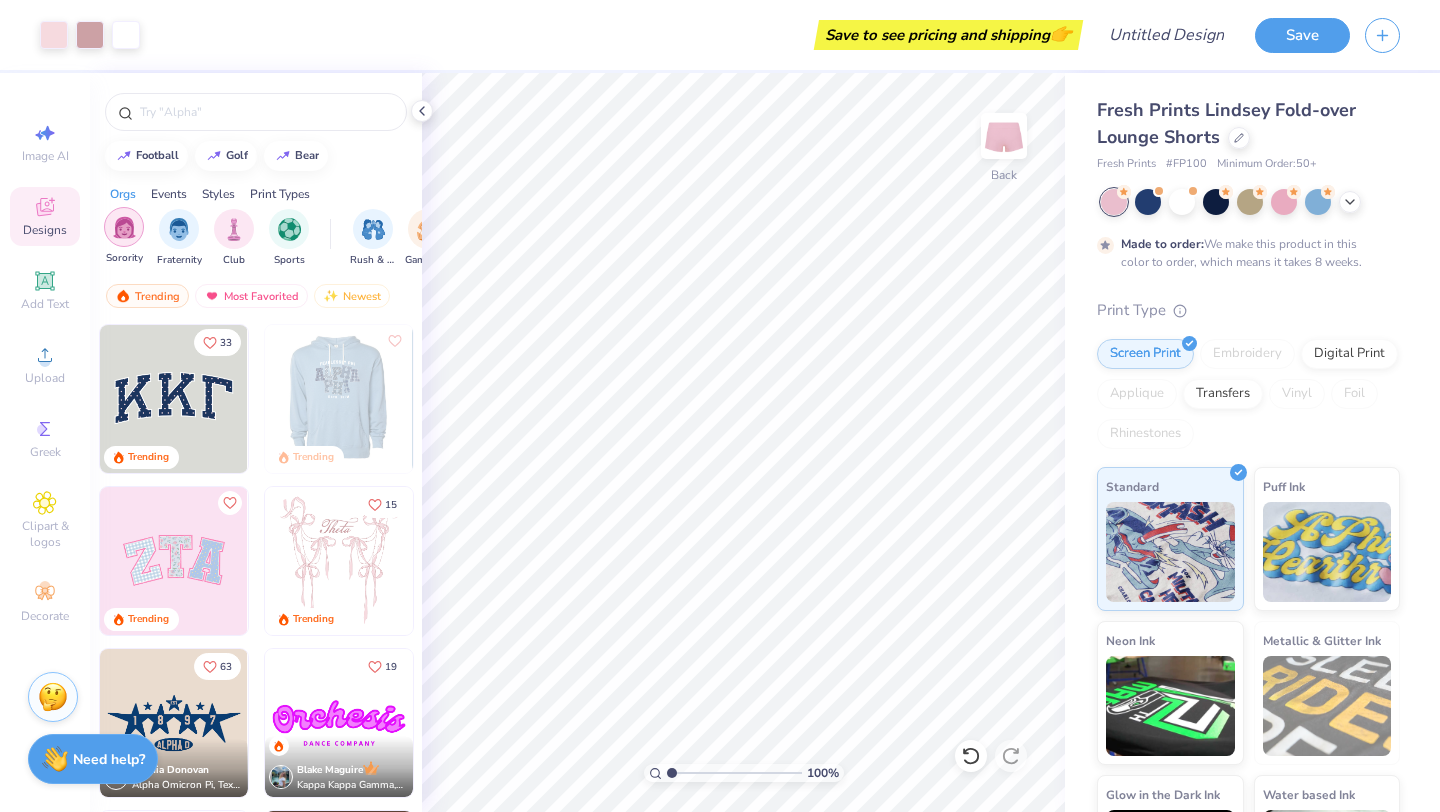 click at bounding box center (124, 227) 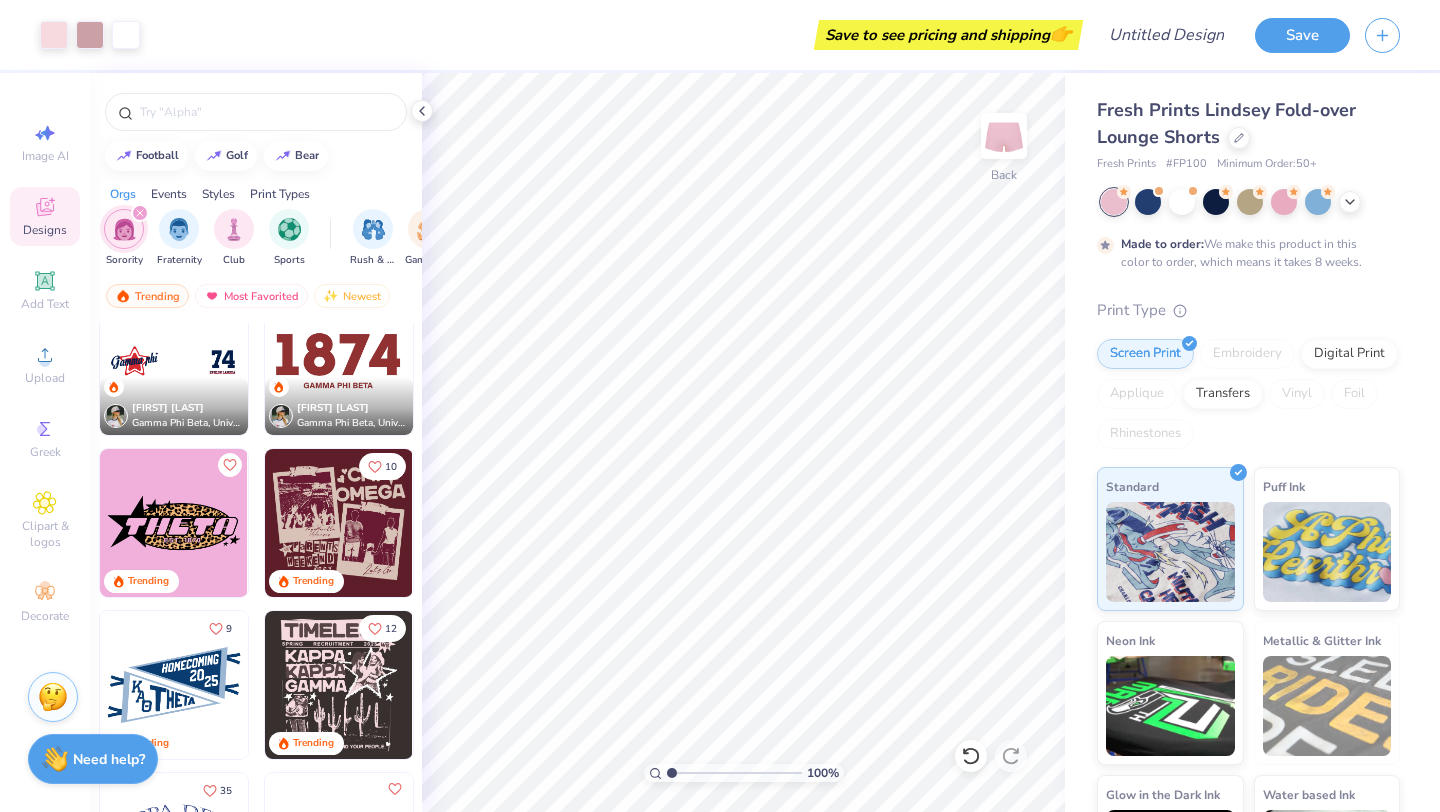 scroll, scrollTop: 2320, scrollLeft: 0, axis: vertical 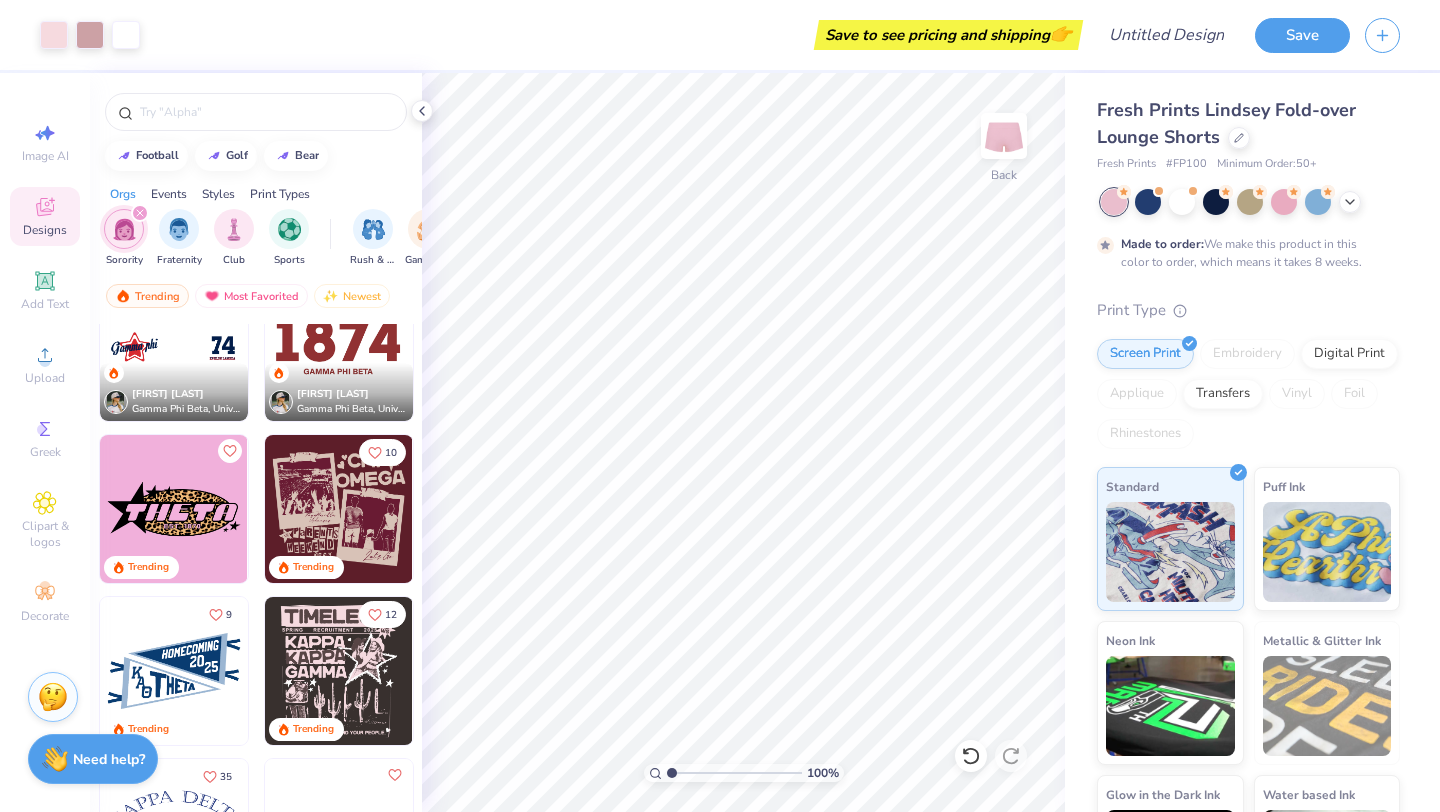 click at bounding box center (174, 509) 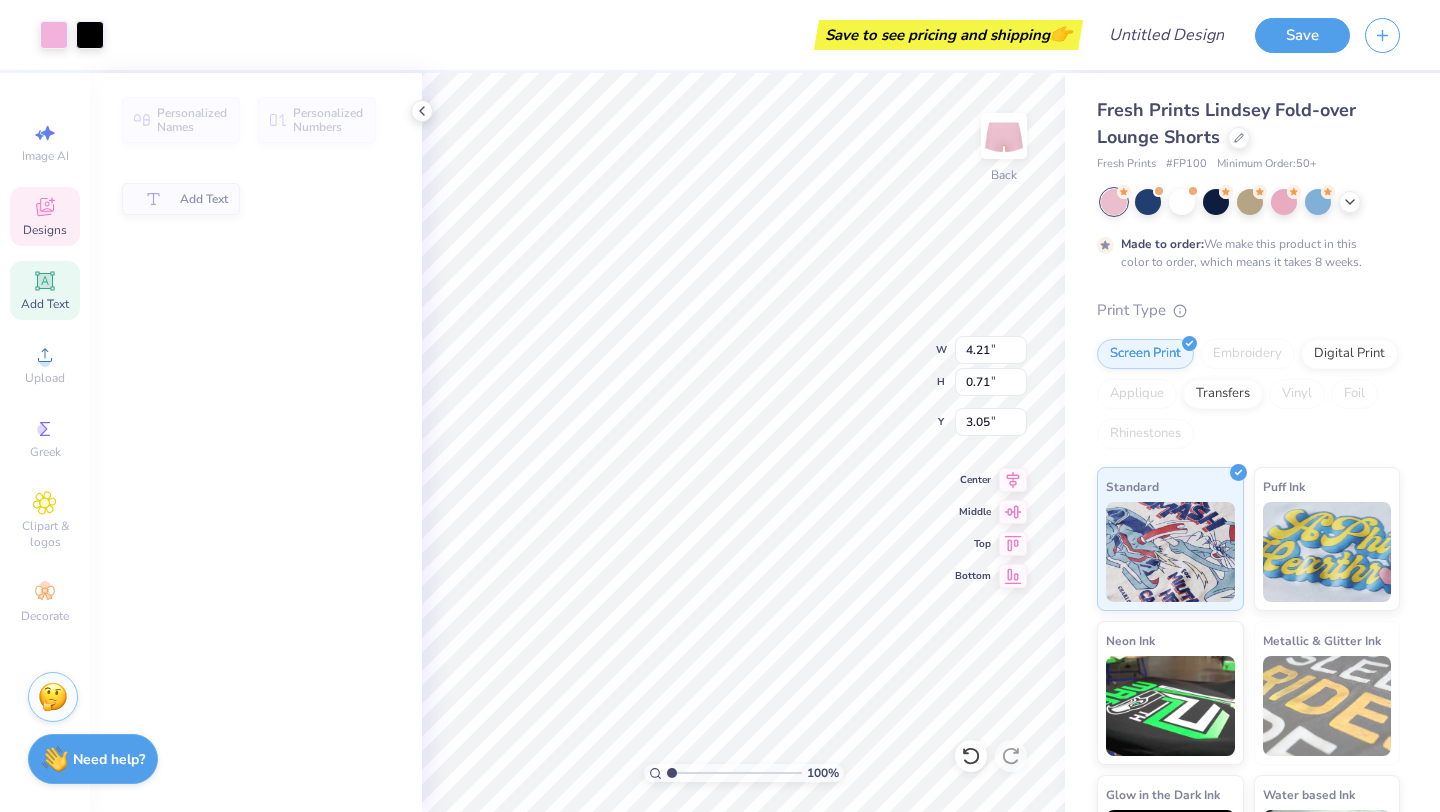 type on "4.21" 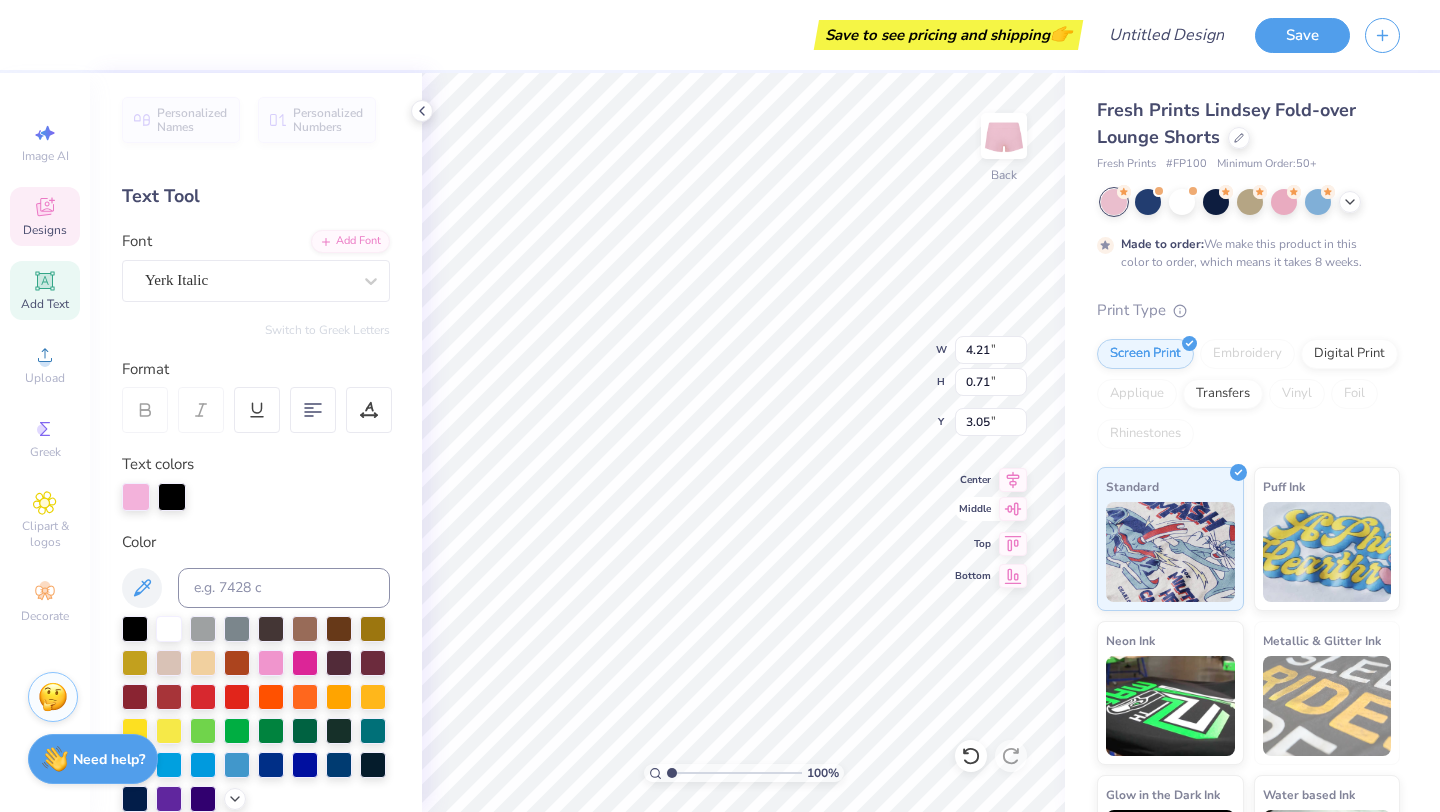 click on "100  % Back W 4.21 4.21 " H 0.71 0.71 " Y 3.05 3.05 " Center Middle Top Bottom" at bounding box center (743, 442) 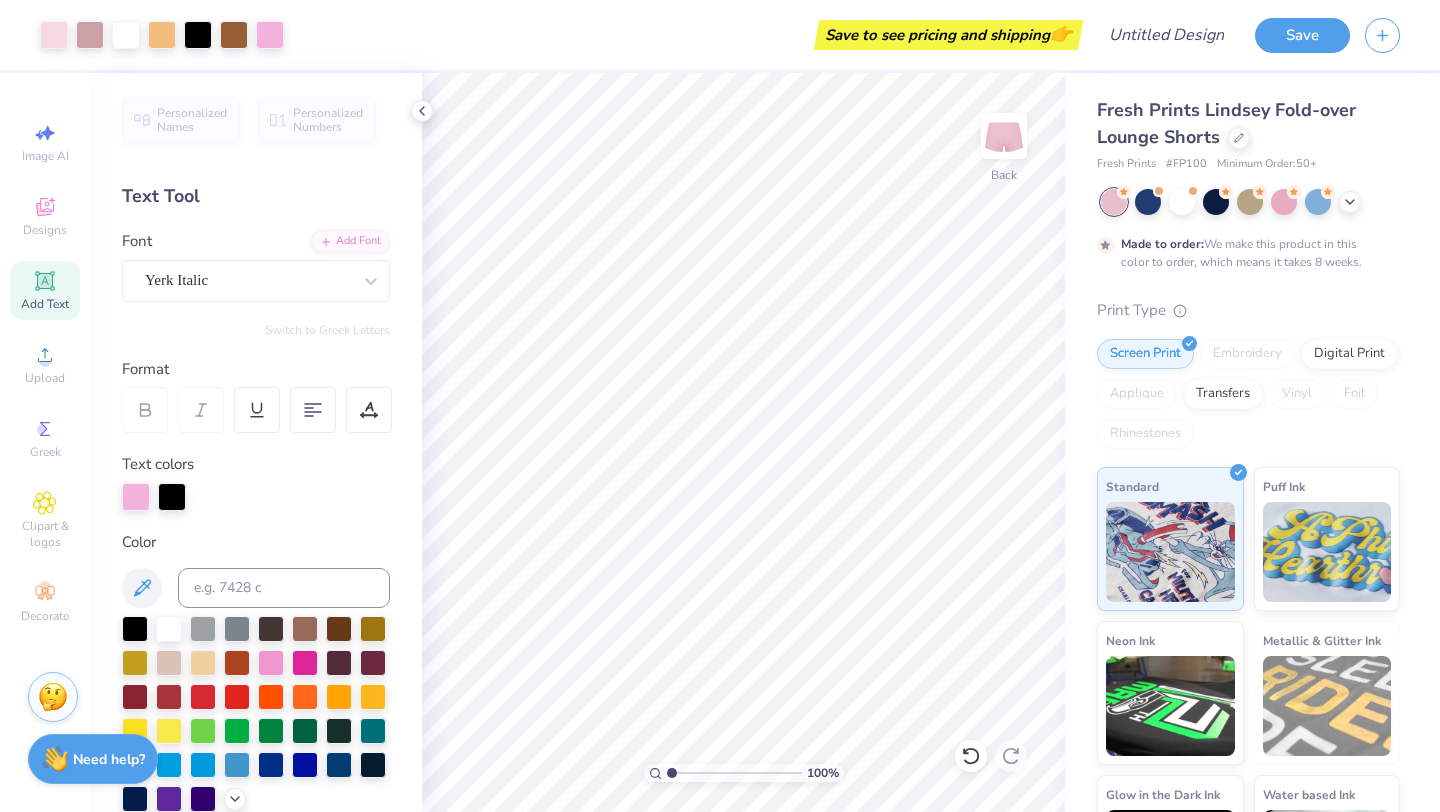 click on "100  % Back" at bounding box center (743, 442) 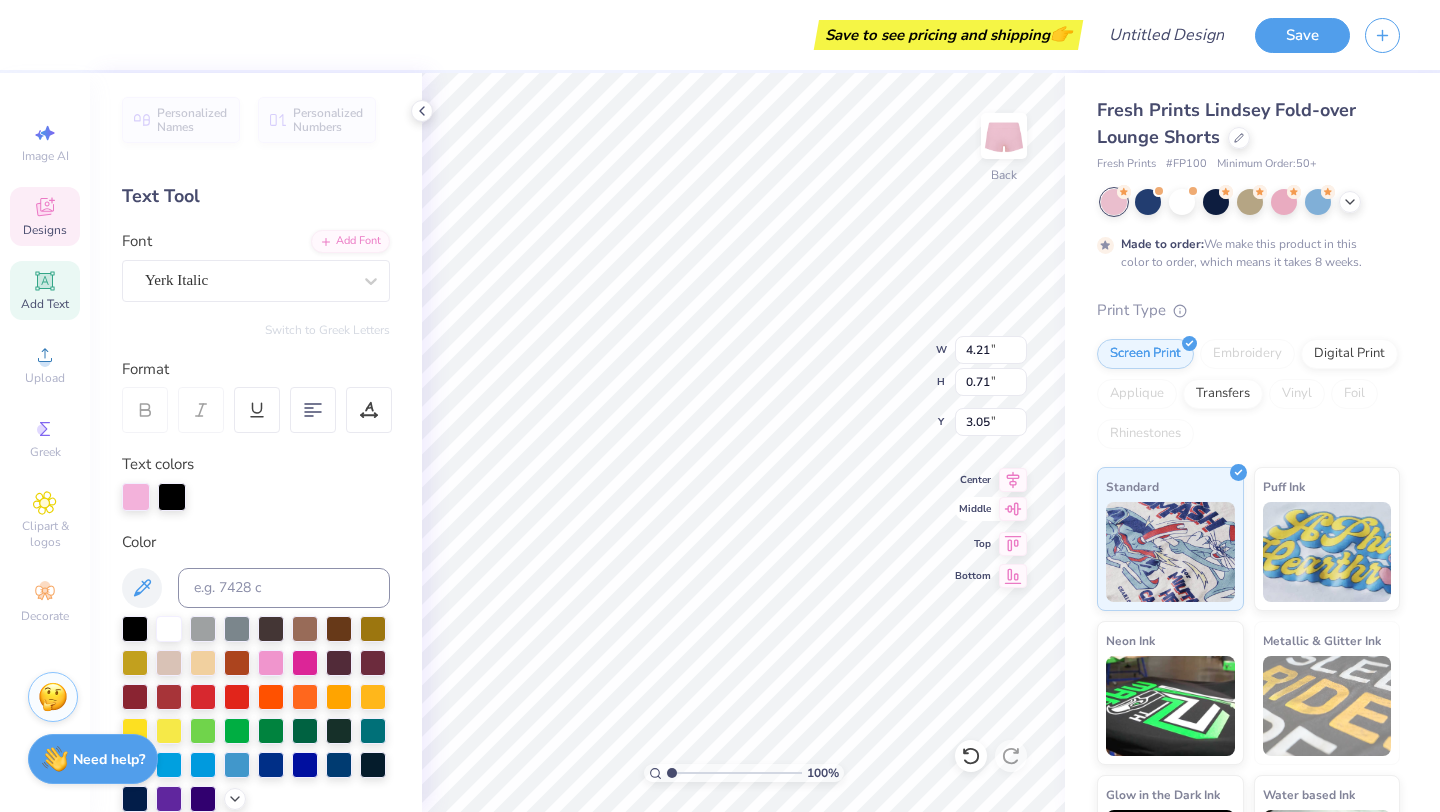 scroll, scrollTop: 0, scrollLeft: 1, axis: horizontal 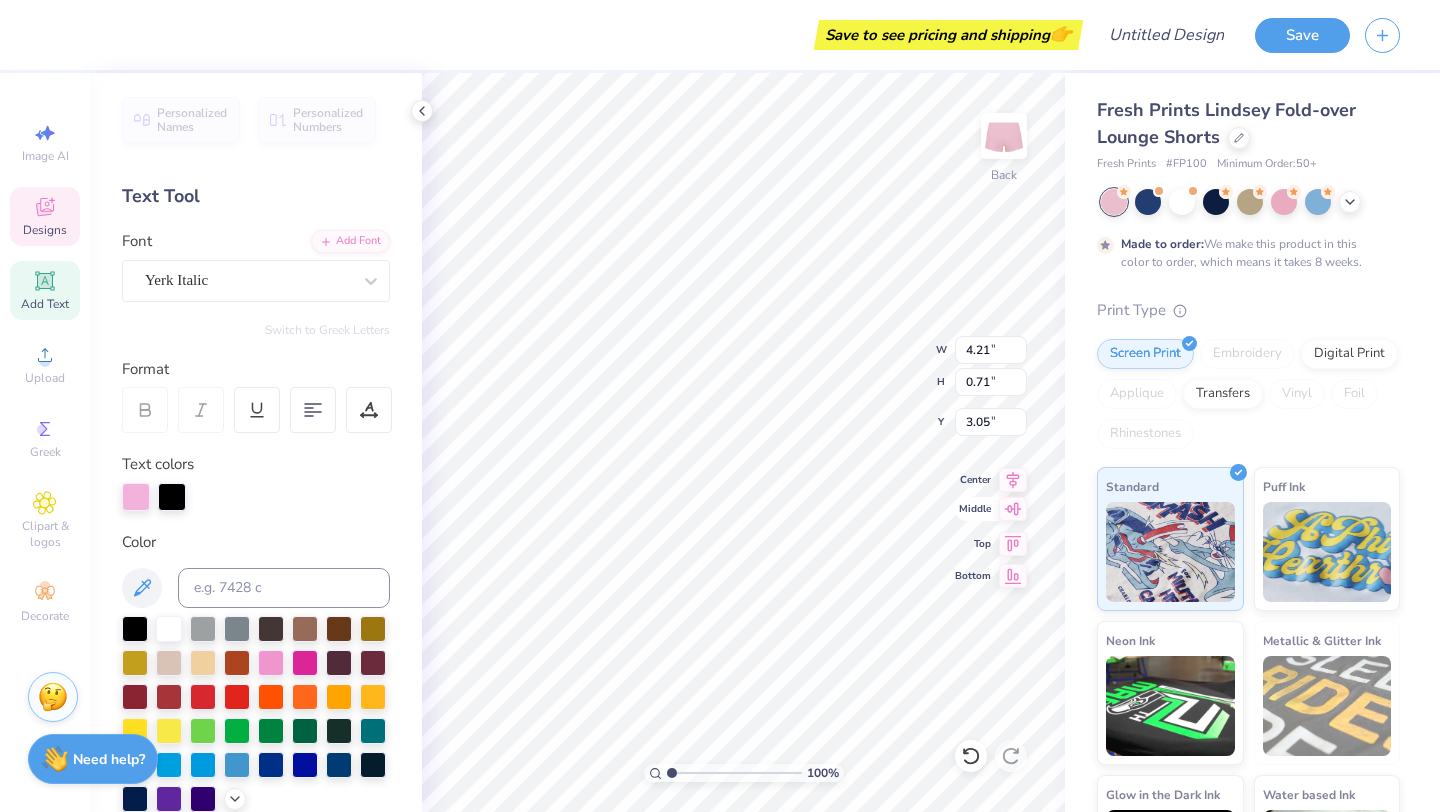 type on "THETA
PHI" 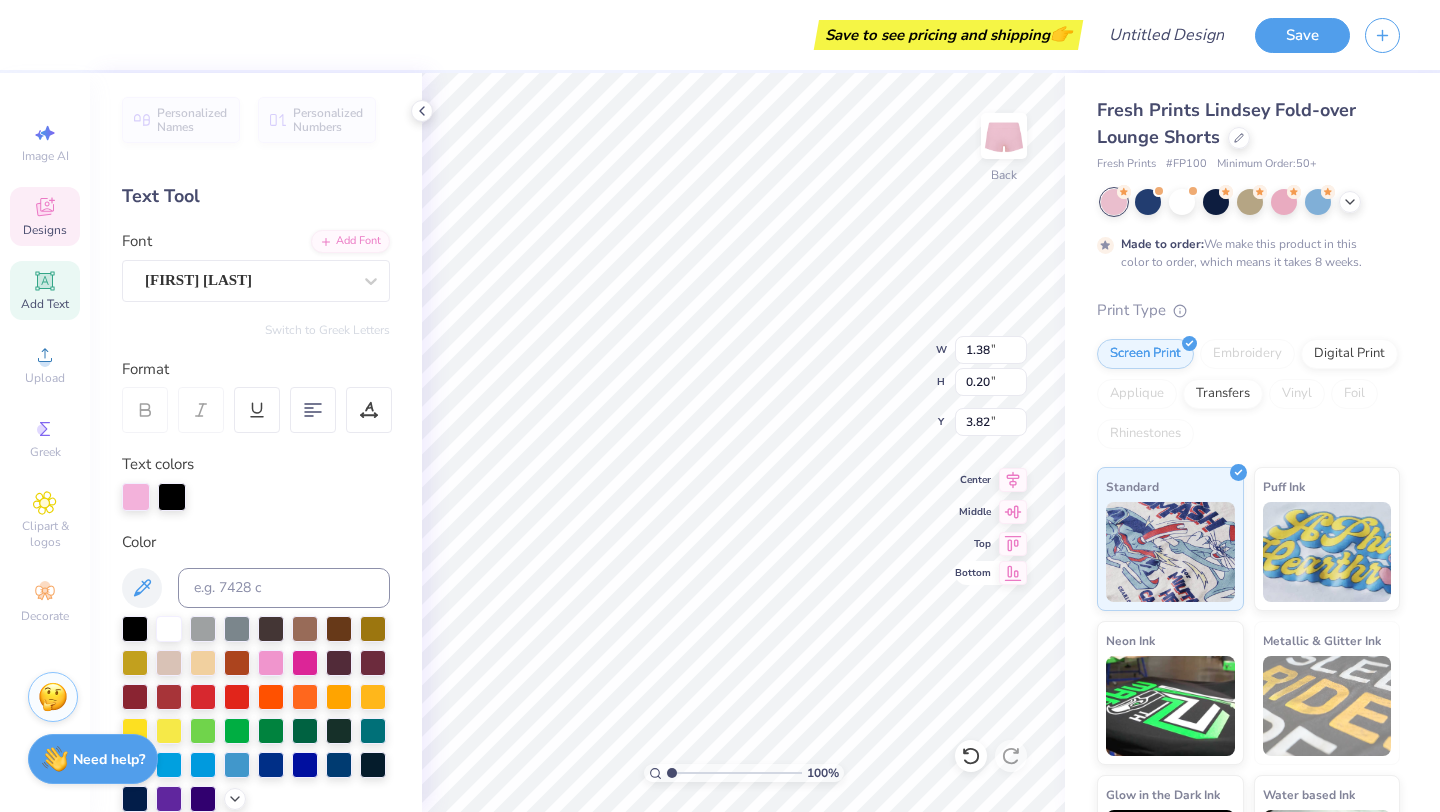 type on "1.38" 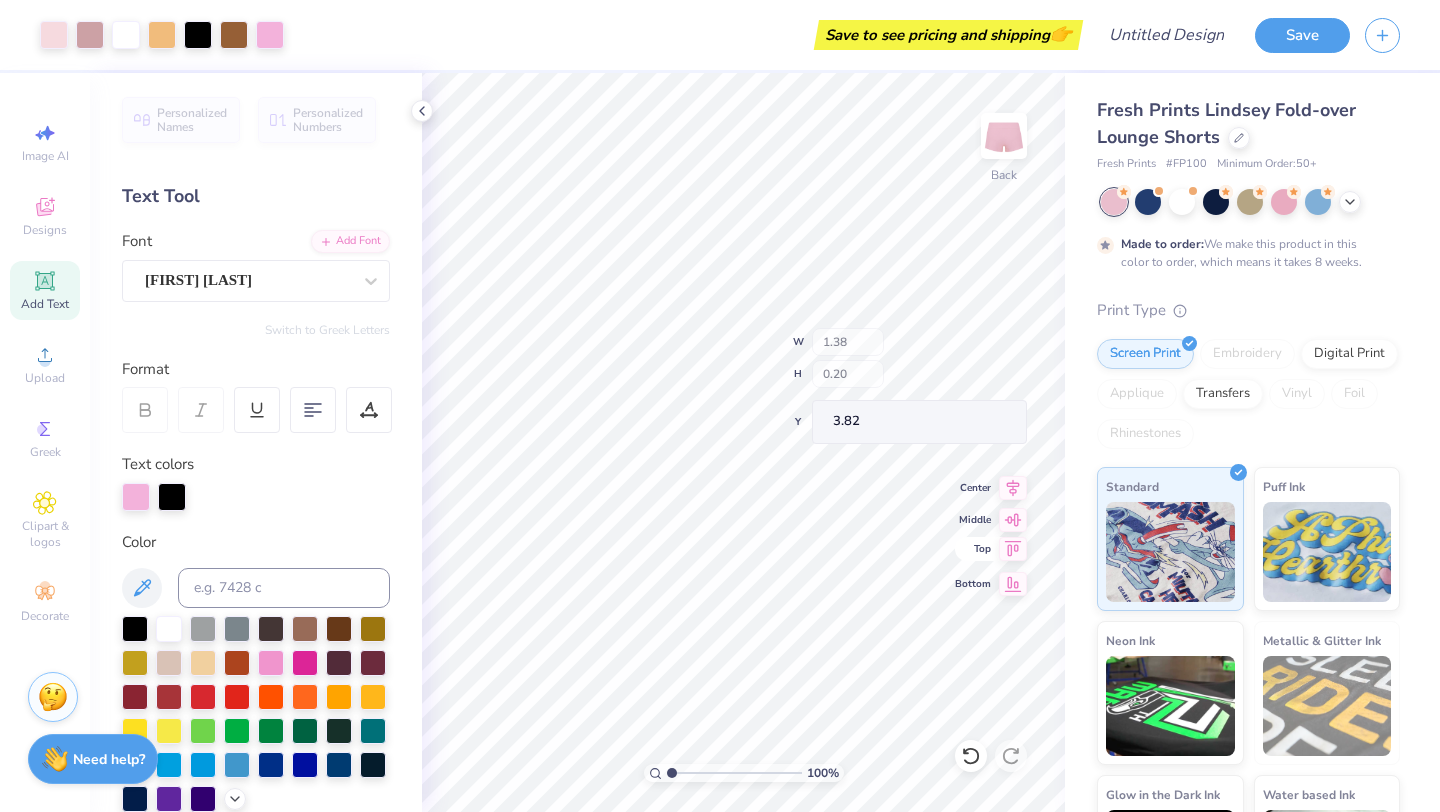 type on "4.16" 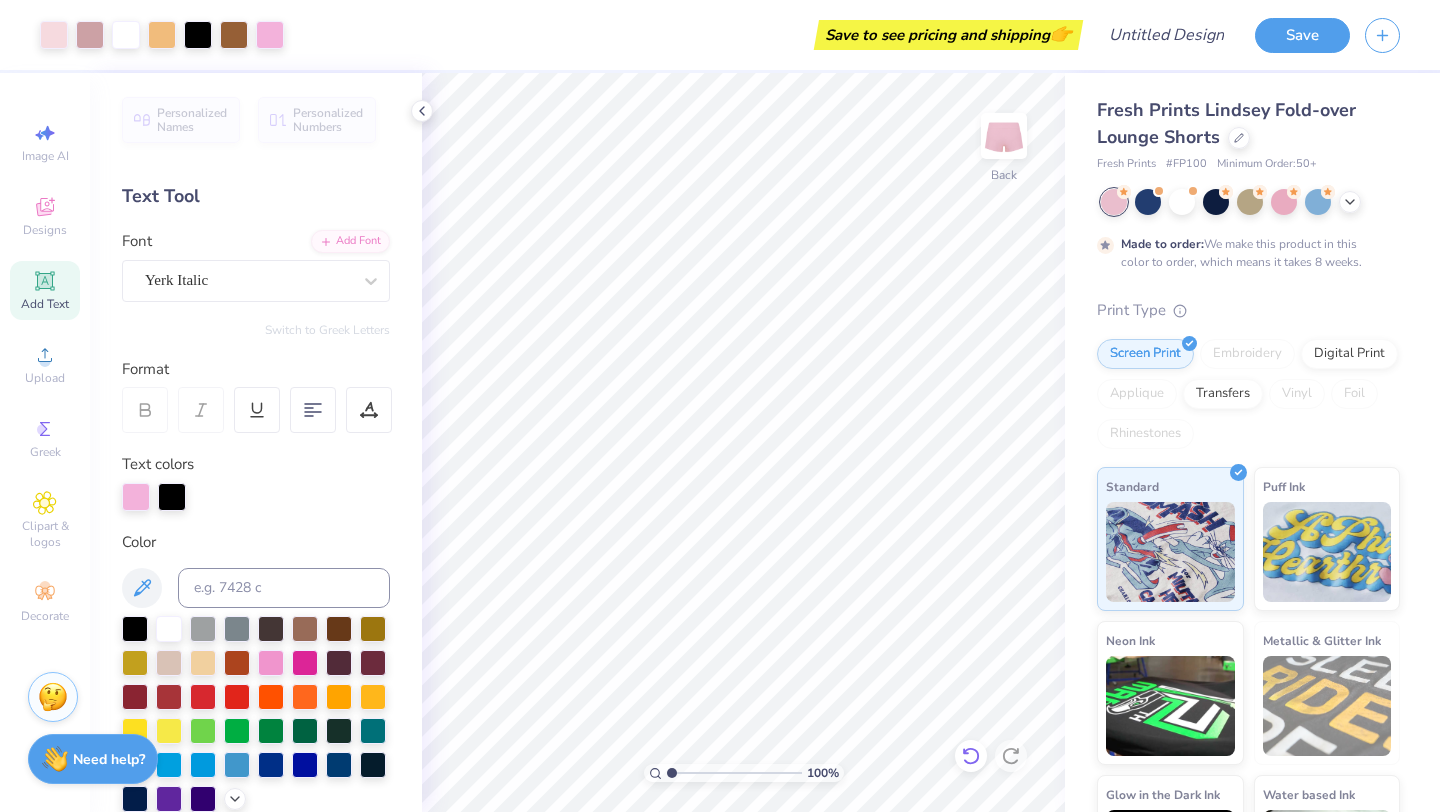 click 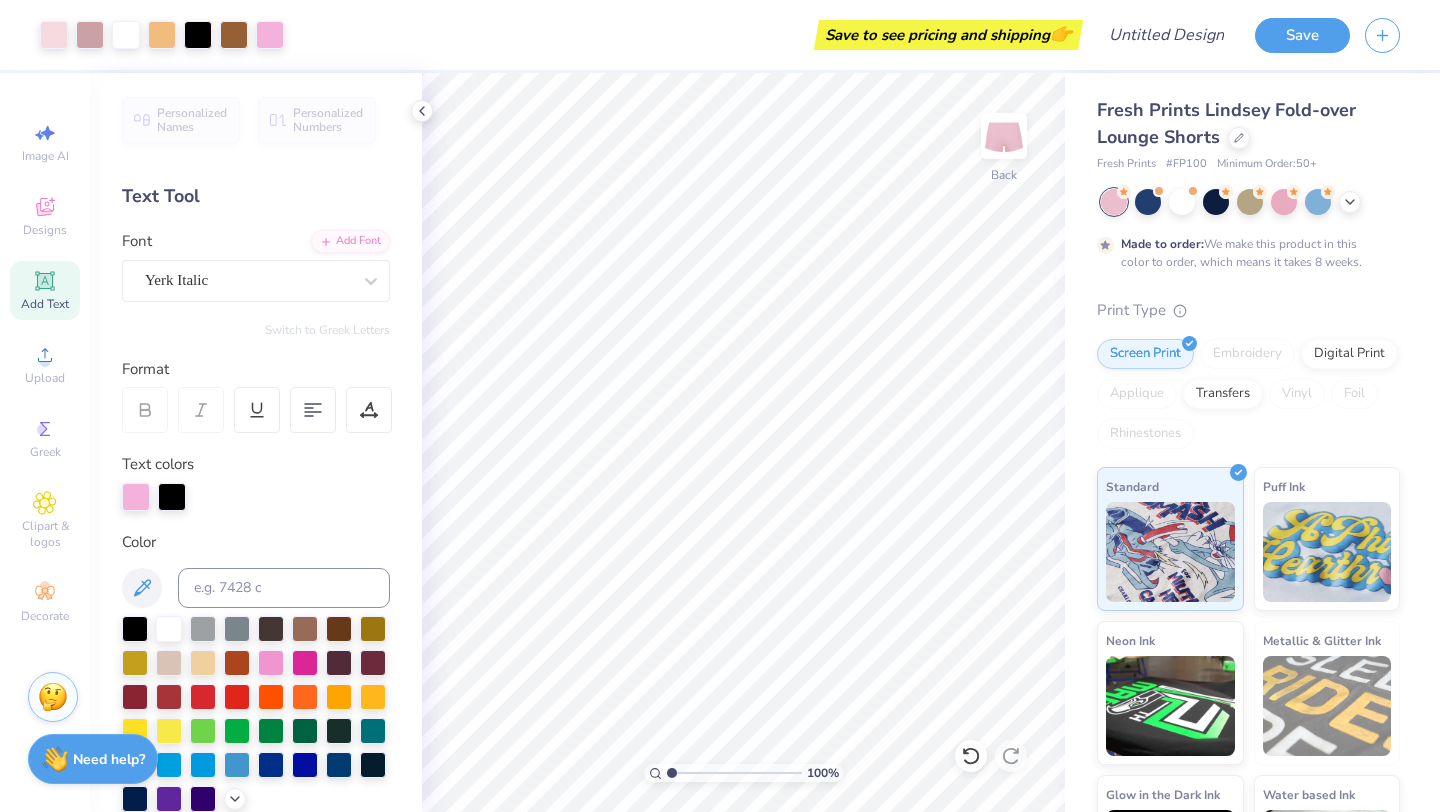 click 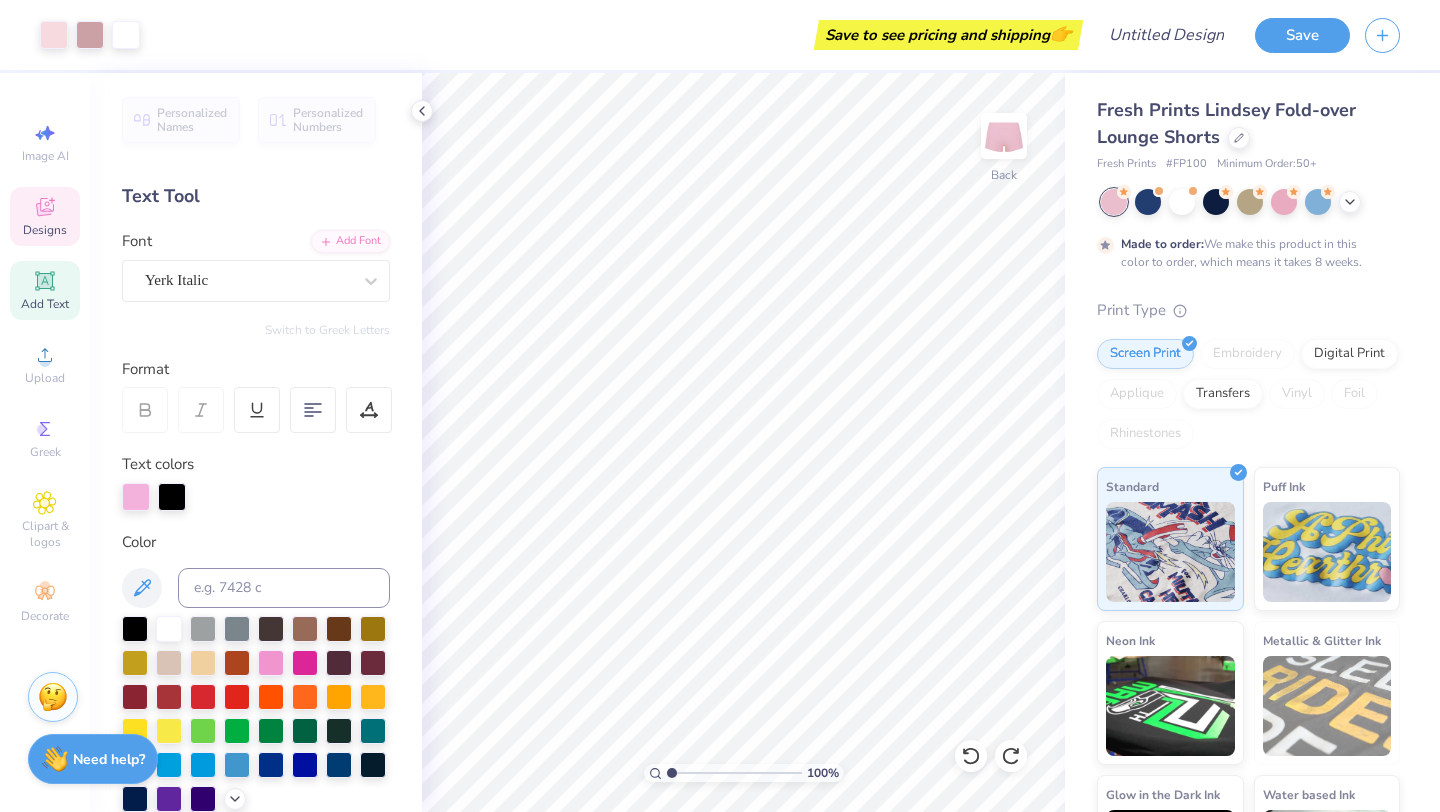 click 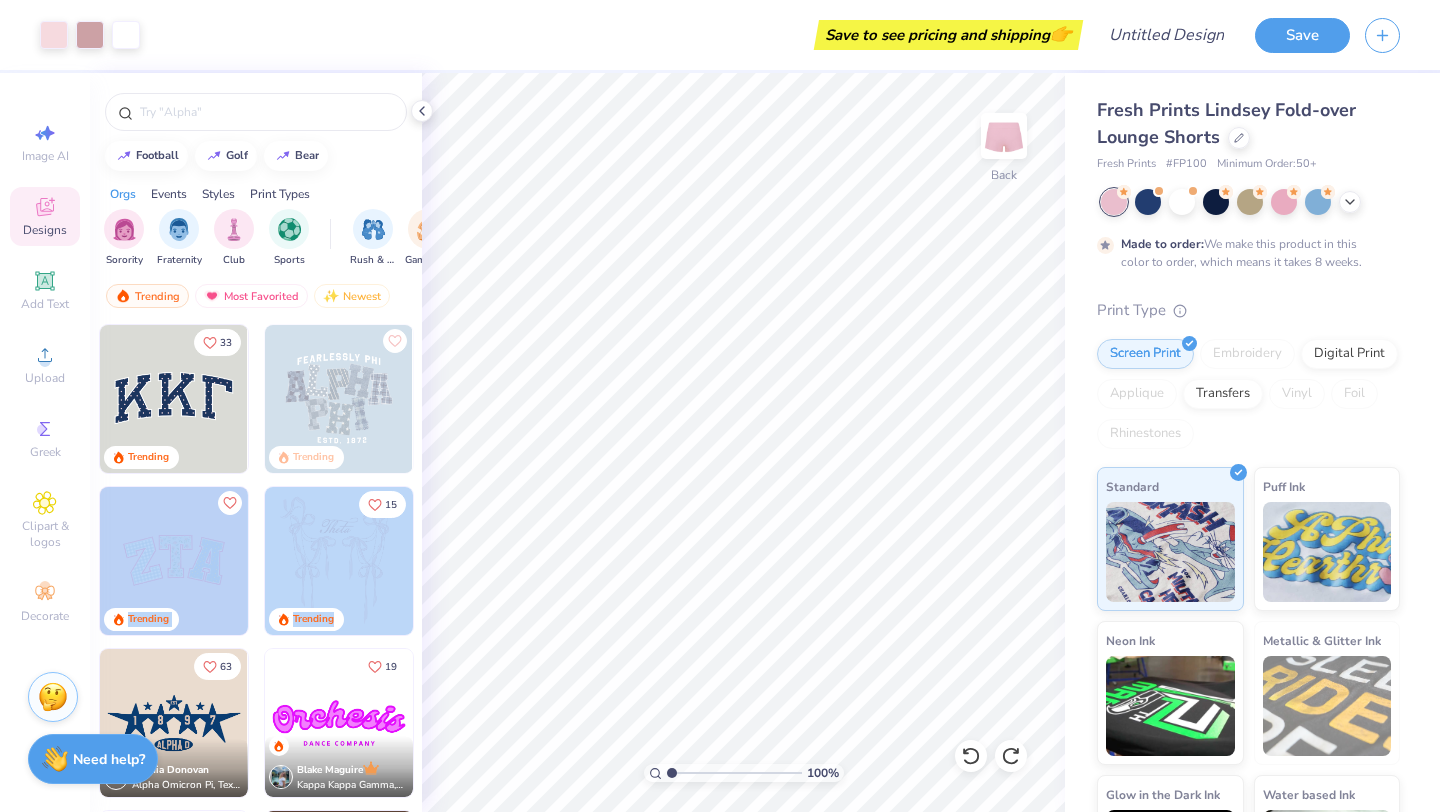 drag, startPoint x: 355, startPoint y: 479, endPoint x: 325, endPoint y: 633, distance: 156.89487 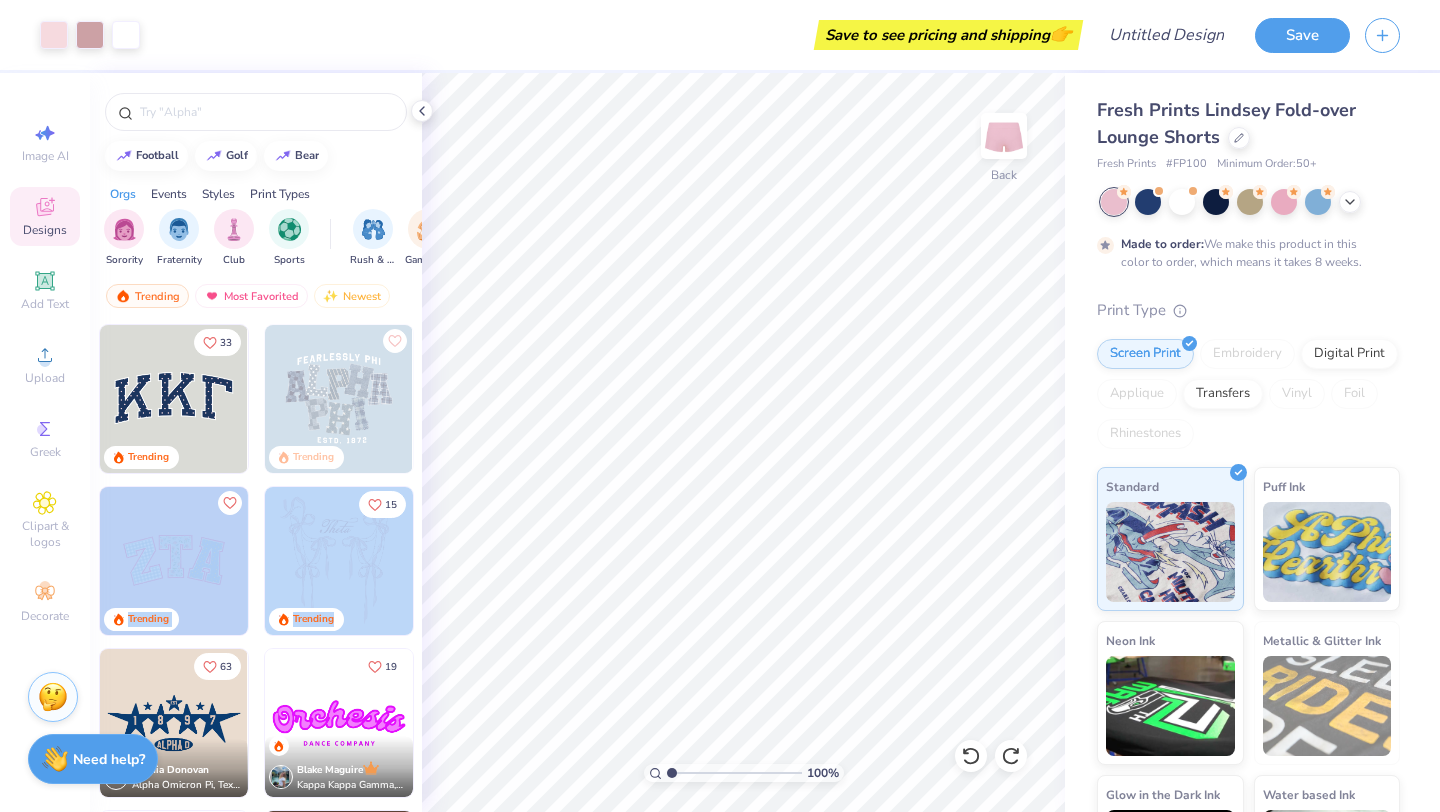 click on "33 Trending Trending Trending 15 Trending 63 Sophia Donovan Alpha Omicron Pi, Texas A&M University 19 Blake Maguire Kappa Kappa Gamma, University of Virginia 14 Trending 11 Gavin Wallace Sigma Alpha Epsilon, University of Colorado Boulder 18 Trending 19 Trending" at bounding box center (256, 1612) 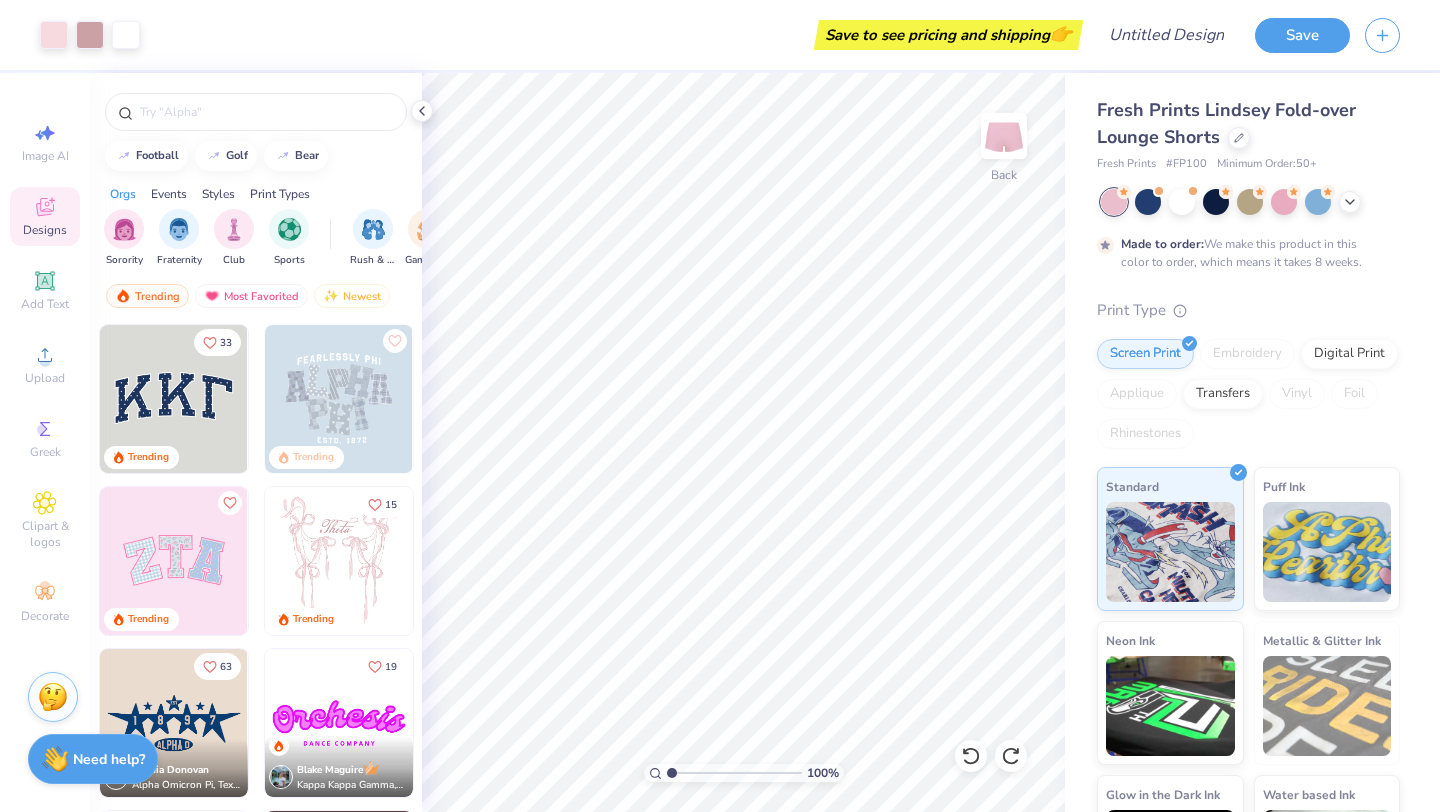 click on "Sorority Fraternity Club Sports" at bounding box center [217, 238] 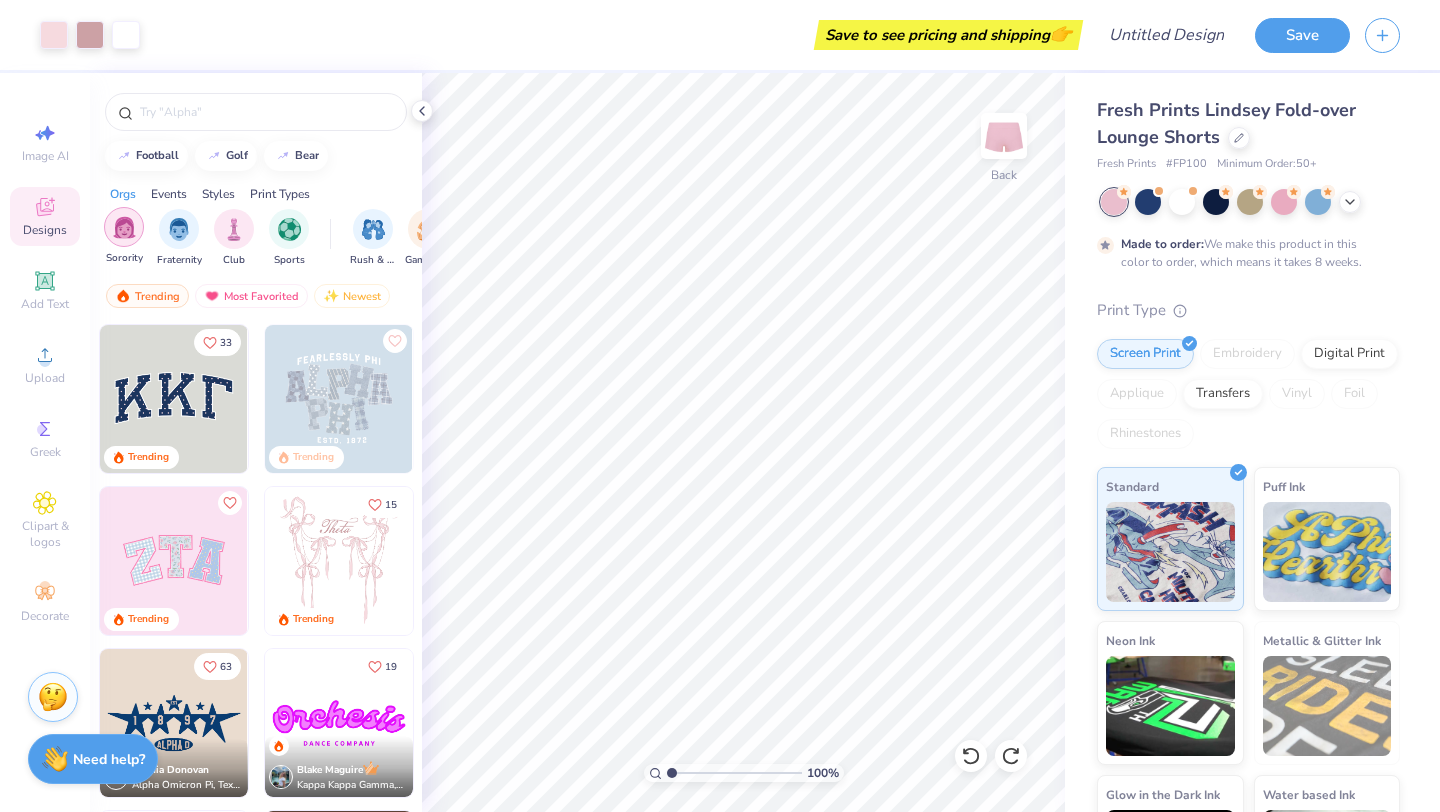 click at bounding box center [124, 227] 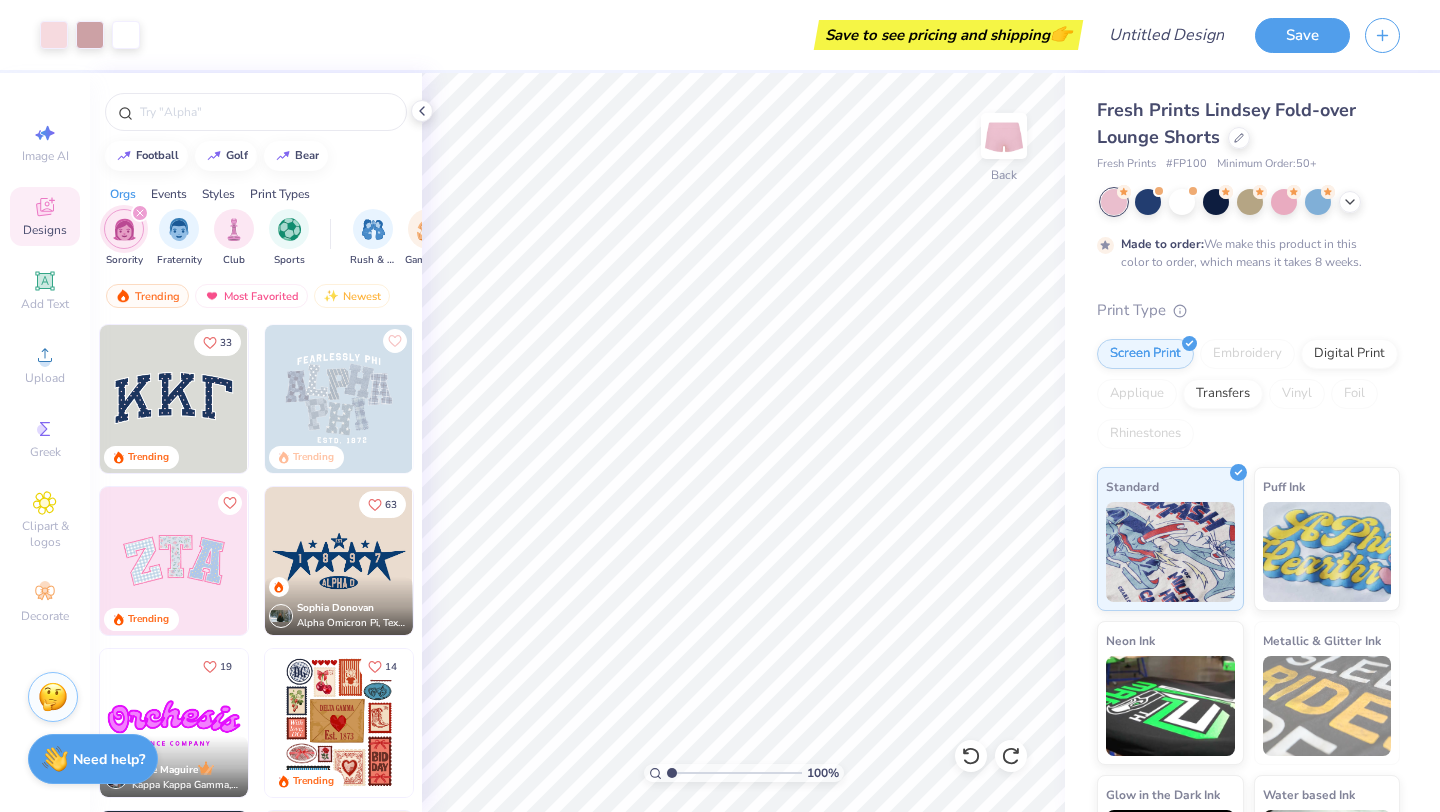 click on "Trending Most Favorited Newest" at bounding box center [256, 301] 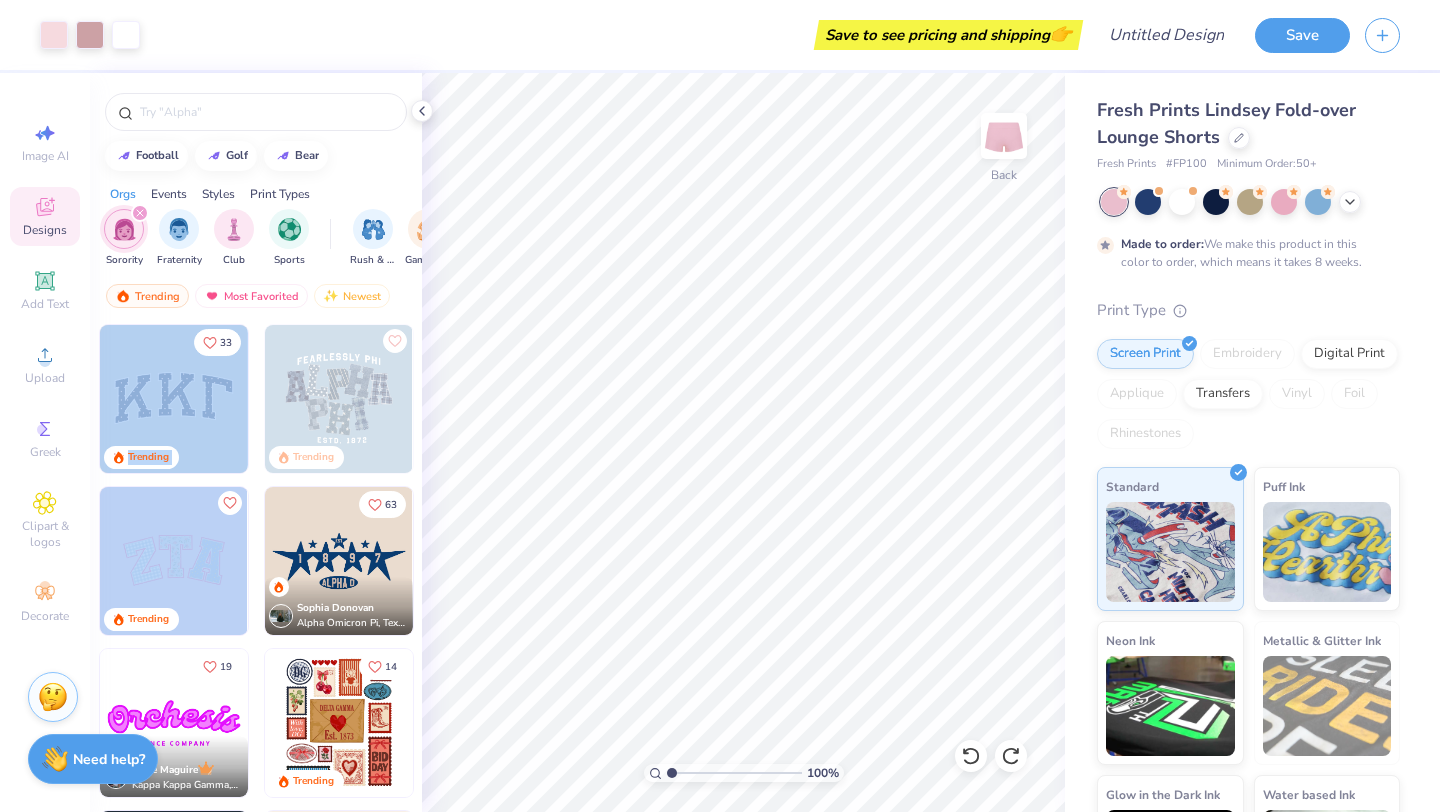 drag, startPoint x: 403, startPoint y: 315, endPoint x: 373, endPoint y: 439, distance: 127.57743 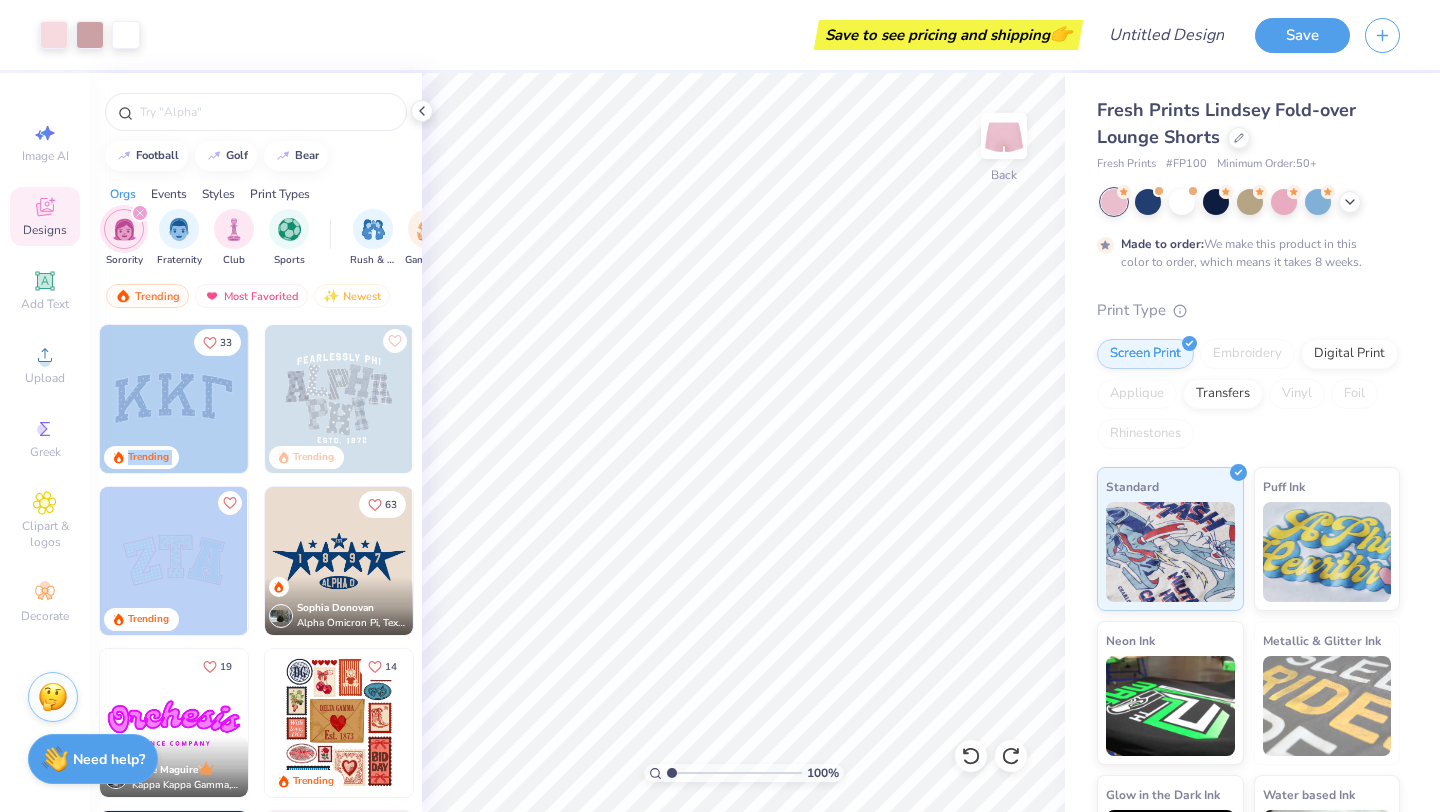 click on "football golf bear Orgs Events Styles Print Types Sorority Fraternity Club Sports Rush & Bid Game Day Parent's Weekend PR & General Philanthropy Big Little Reveal Retreat Date Parties & Socials Spring Break Greek Week Graduation Formal & Semi Holidays Founder’s Day Classic Minimalist Varsity Y2K Typography Cartoons Handdrawn Grunge 60s & 70s 80s & 90s Embroidery Screen Print Applique Digital Print Patches Vinyl Transfers Trending Most Favorited Newest 33 Trending Trending Trending 63 Sophia Donovan Alpha Omicron Pi, Texas A&M University 19 Blake Maguire Kappa Kappa Gamma, University of Virginia 14 Trending 18 Trending 19 Trending 10 Trending 17 Trending" at bounding box center [256, 479] 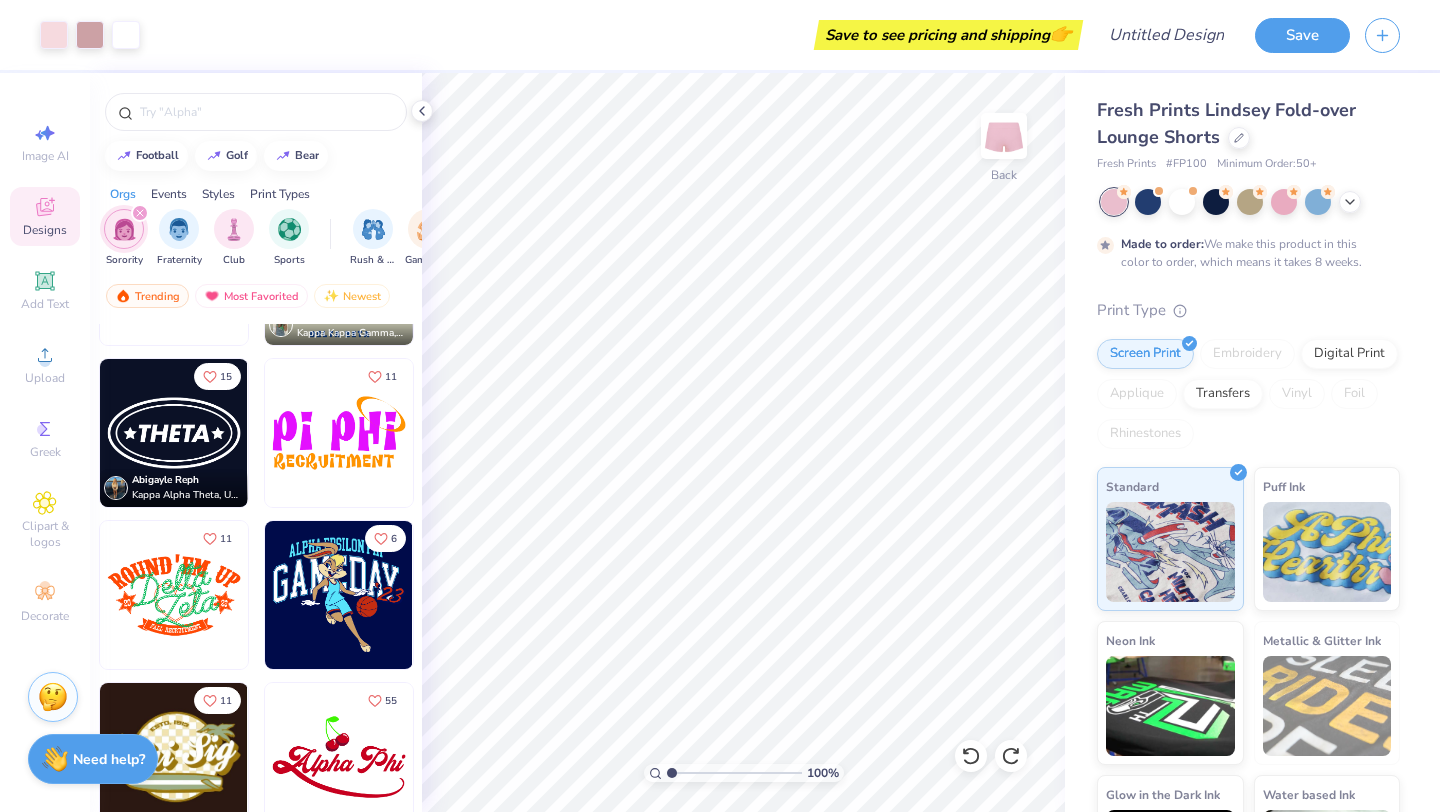 scroll, scrollTop: 10356, scrollLeft: 0, axis: vertical 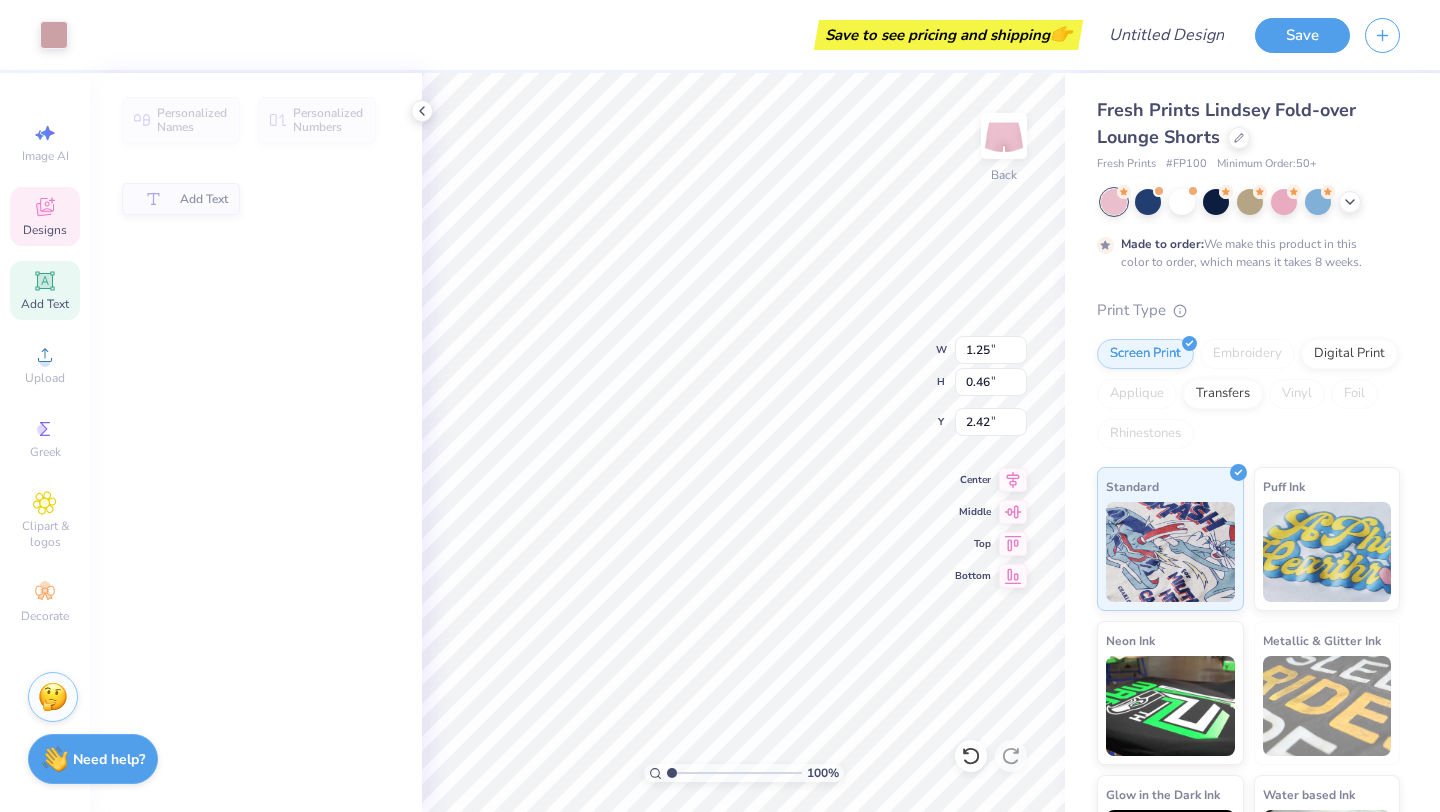 type on "1.25" 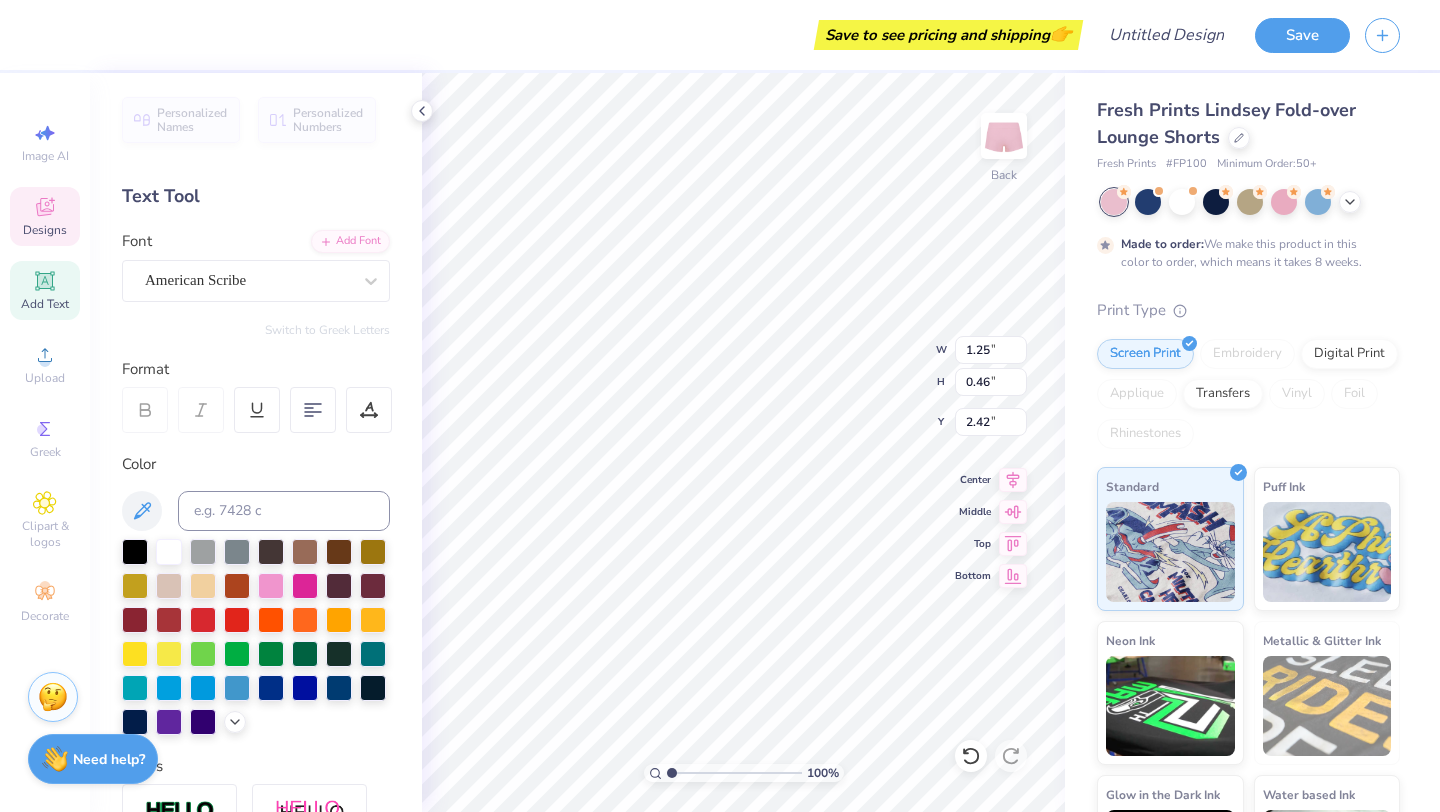 scroll, scrollTop: 0, scrollLeft: 1, axis: horizontal 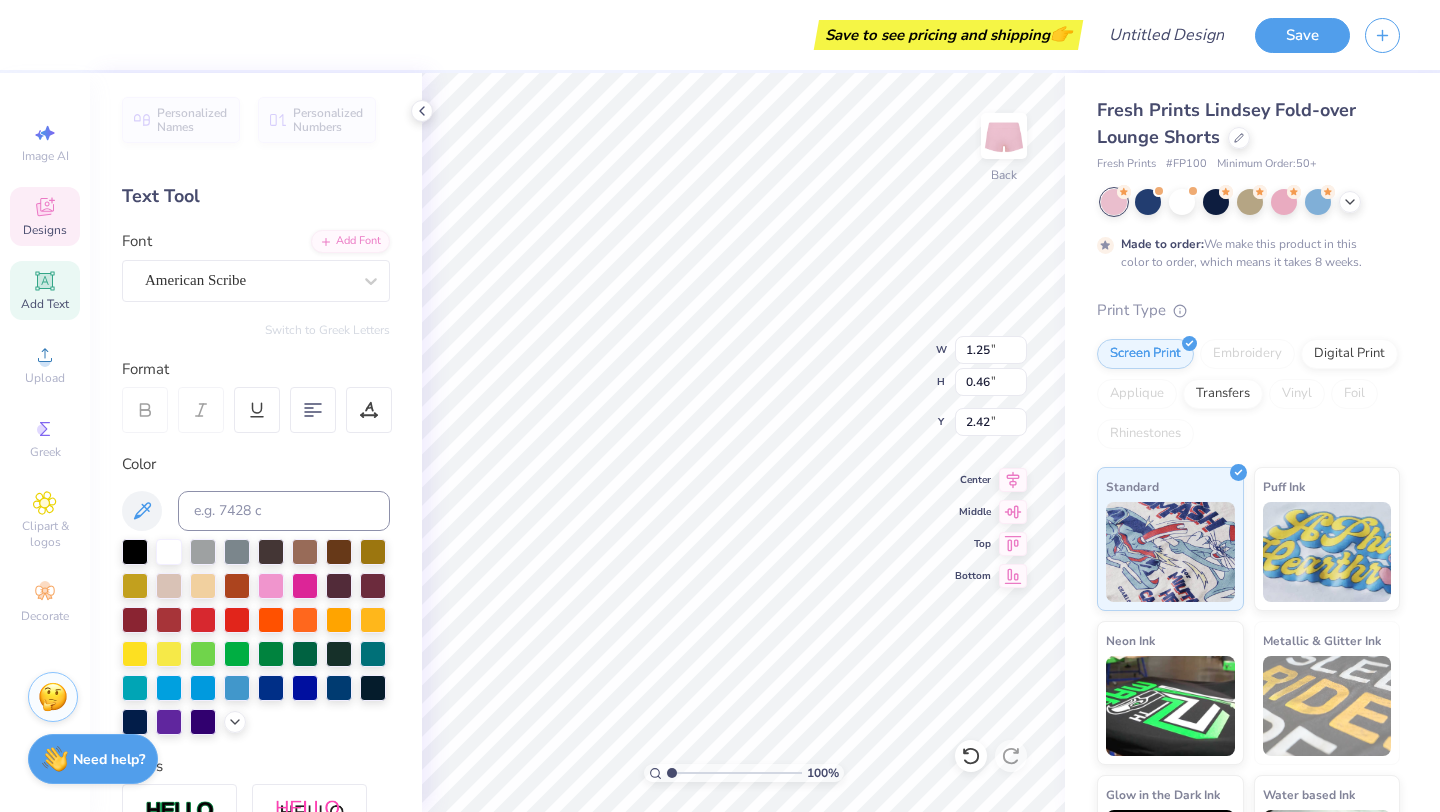 type on "Theta Phi" 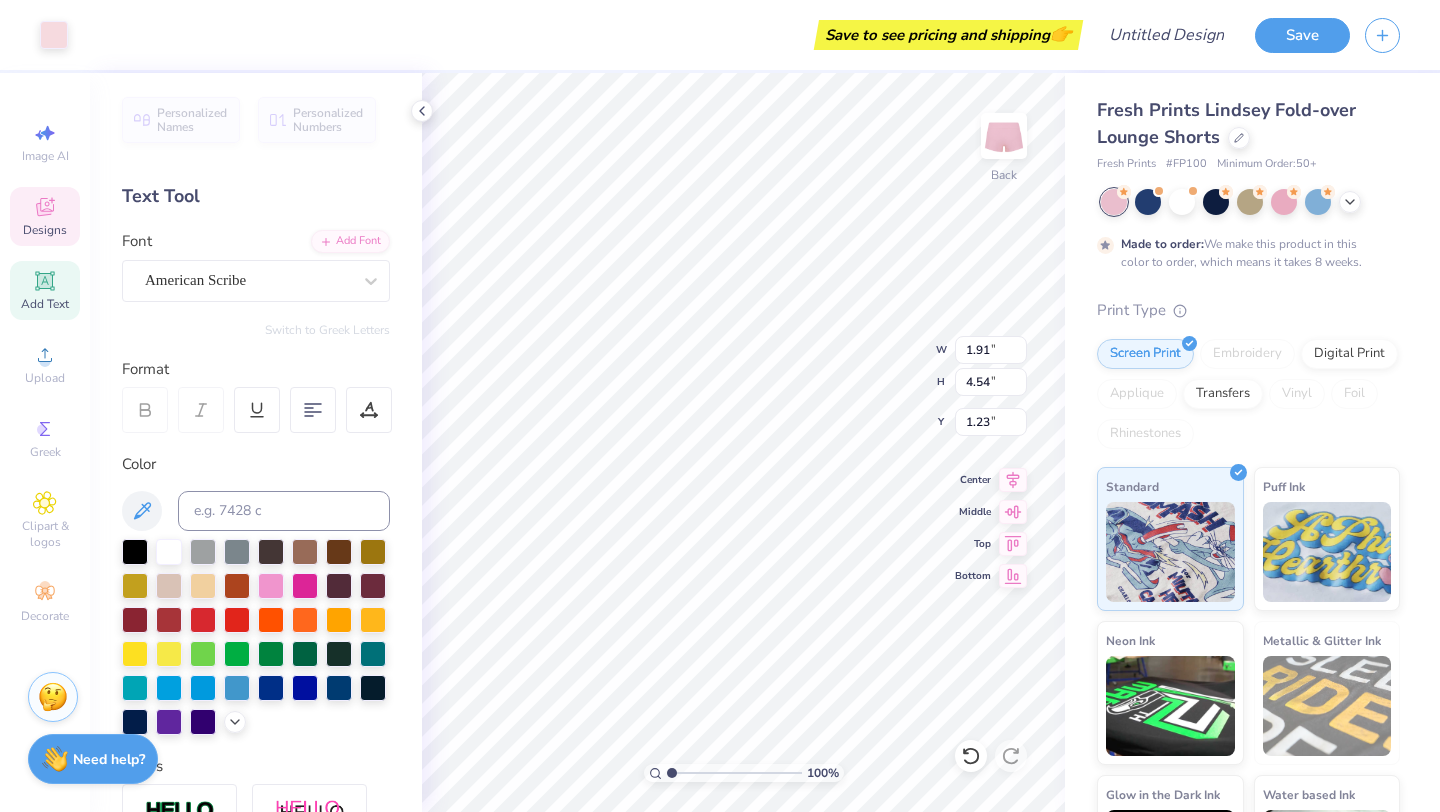 type on "1.91" 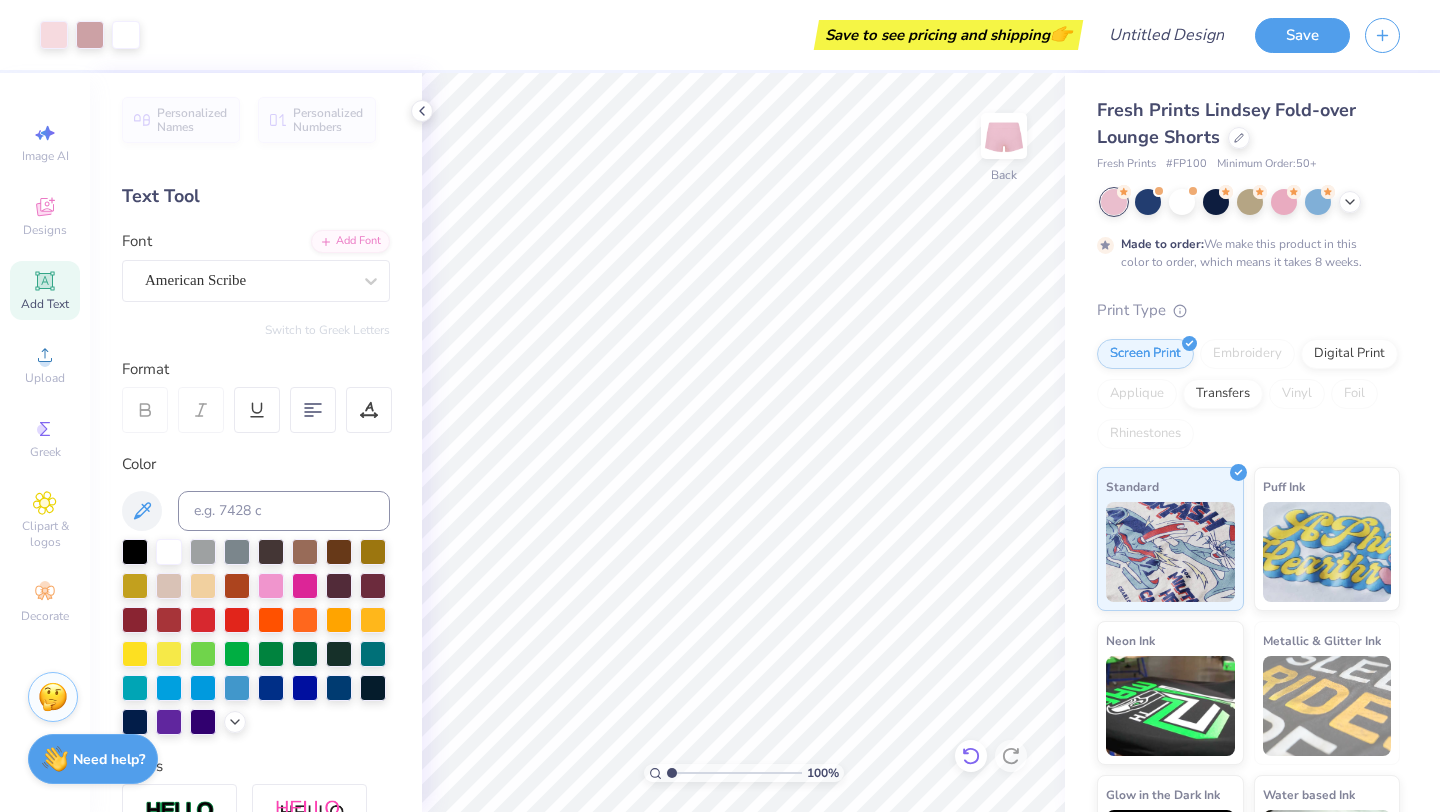 click 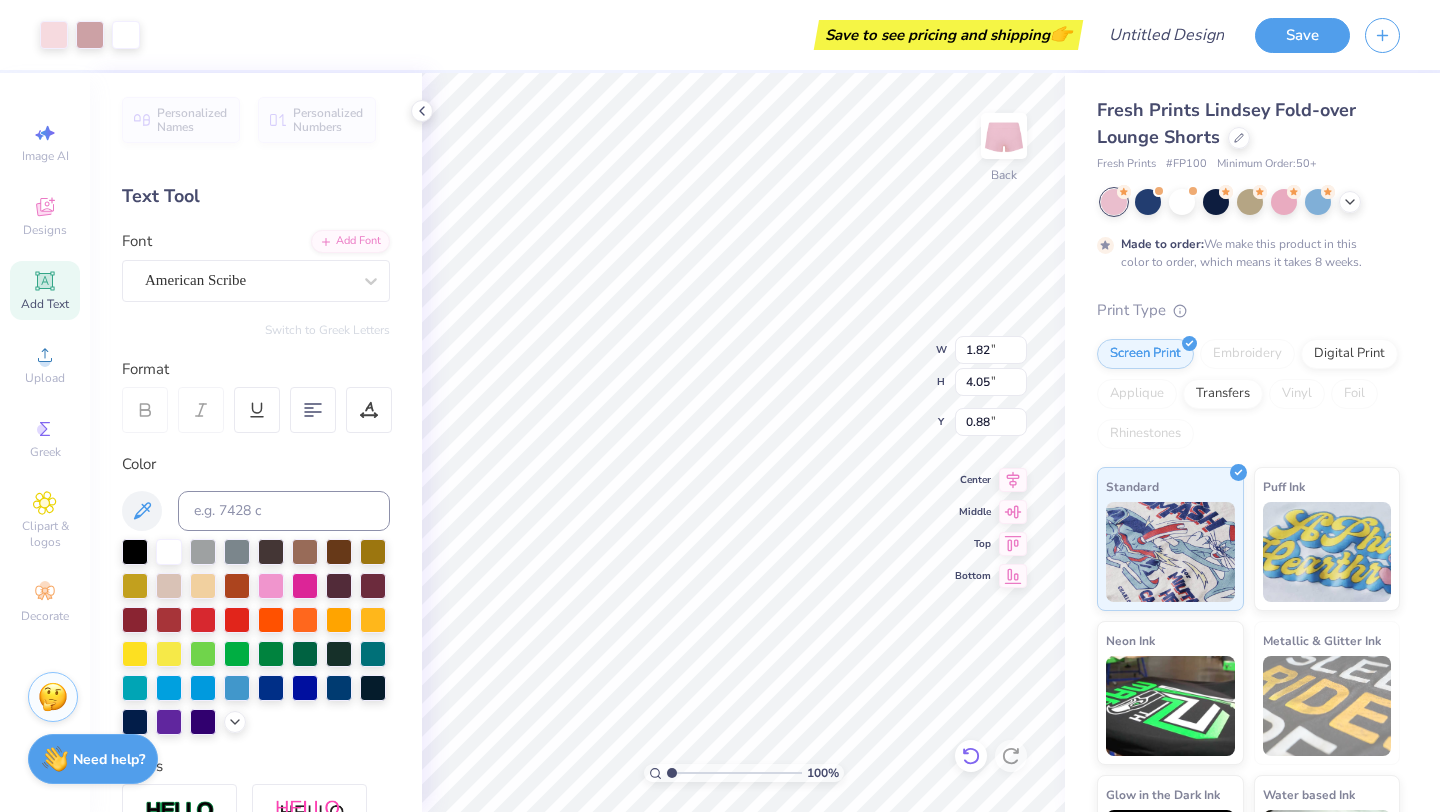 type on "0.88" 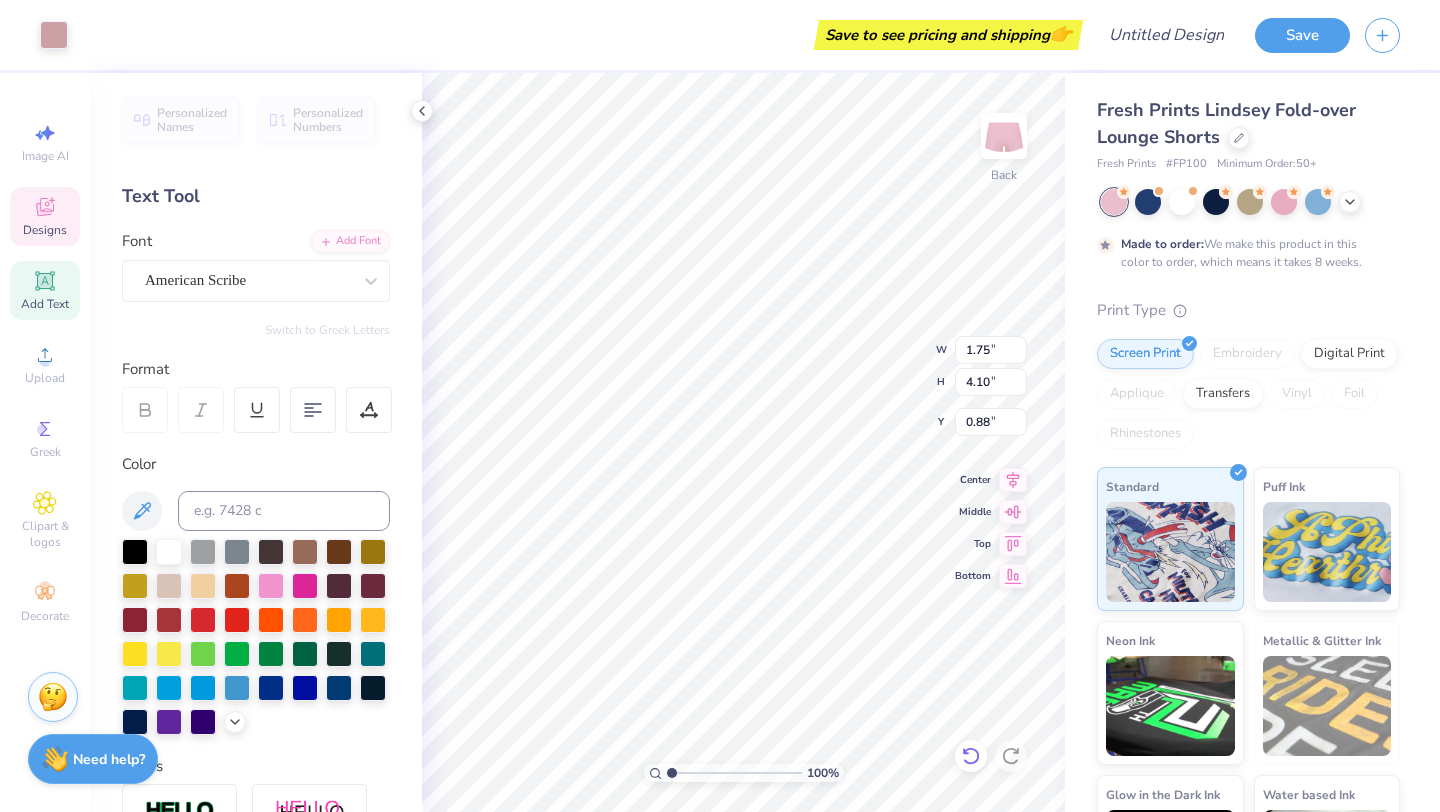 type on "1.75" 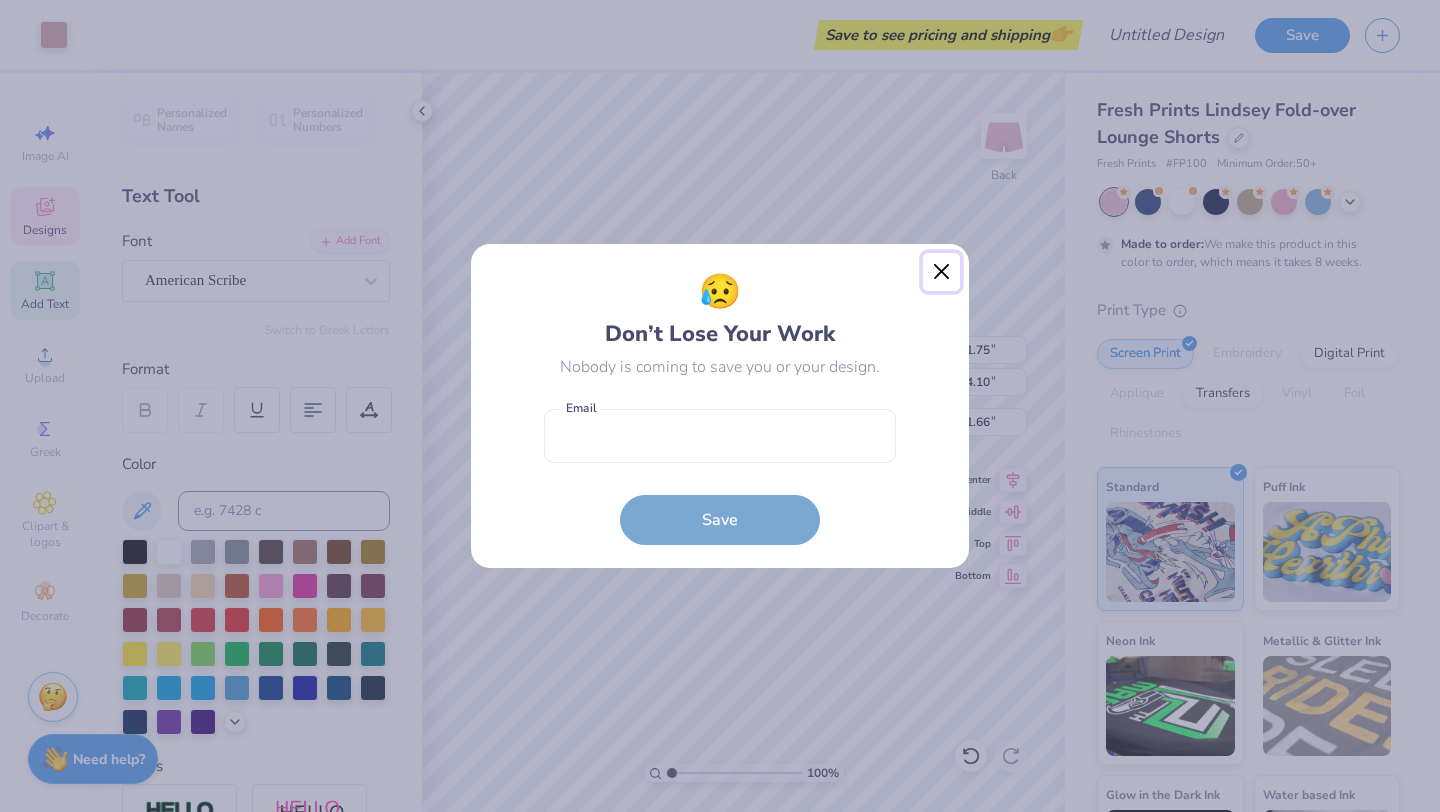 click at bounding box center (942, 272) 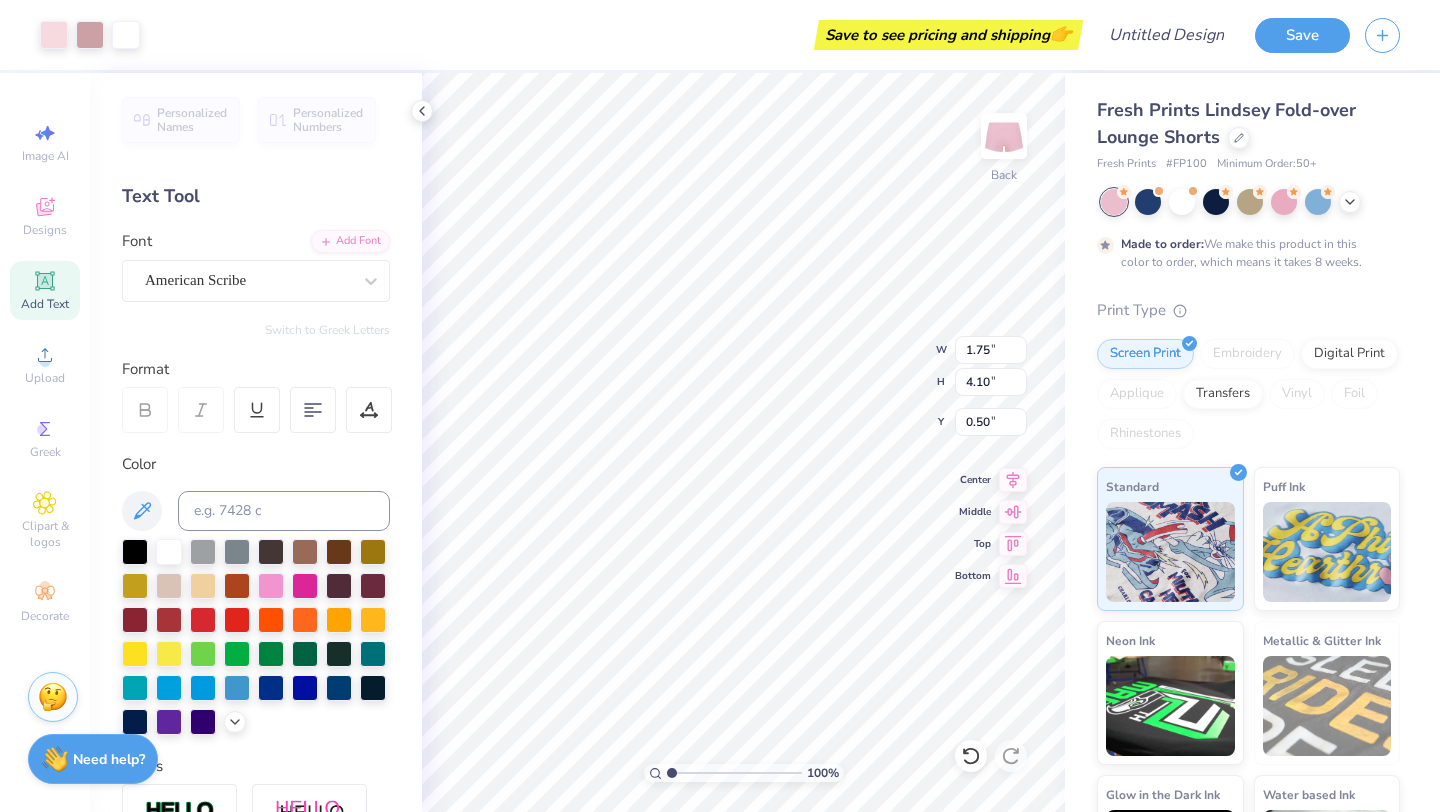 type on "0.50" 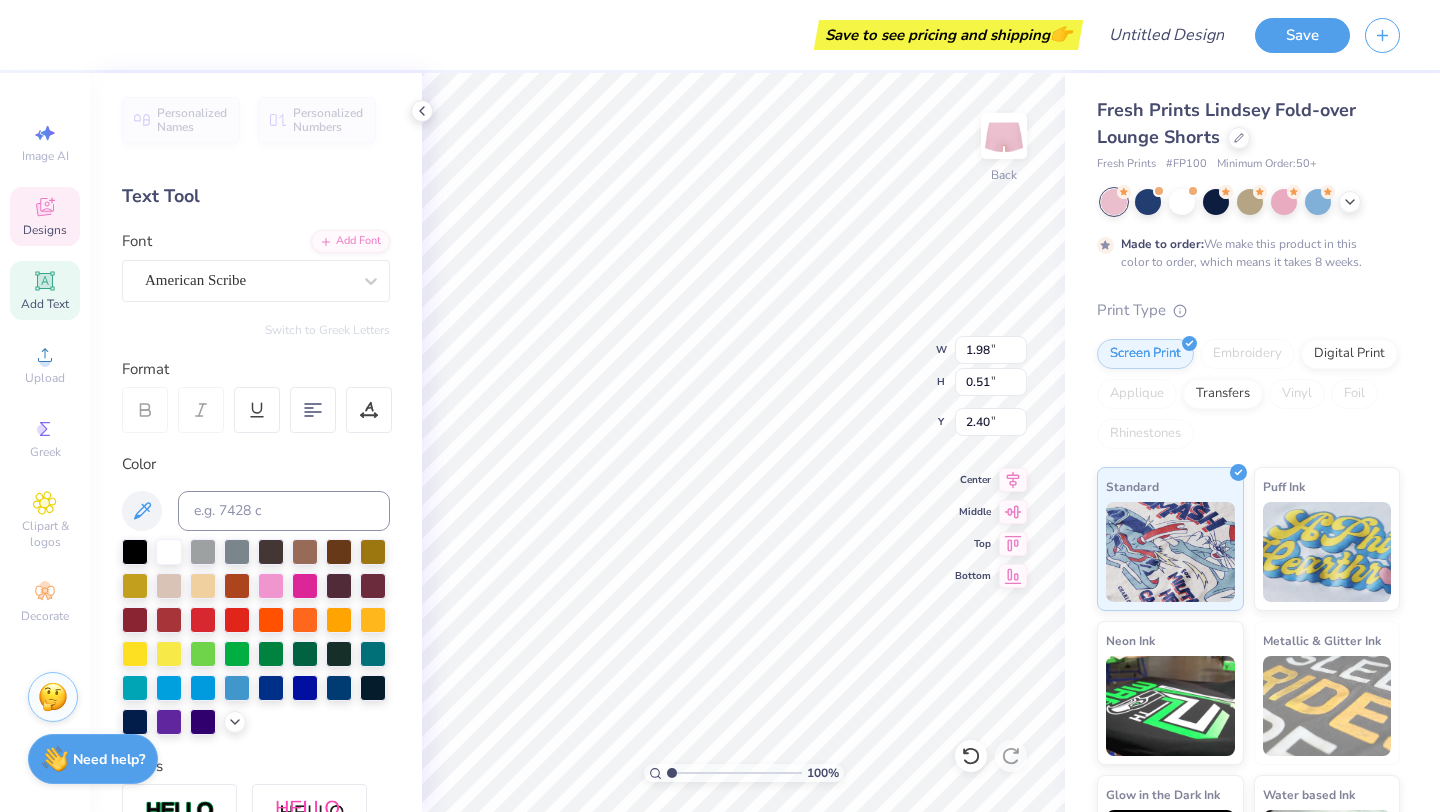 type on "1.20" 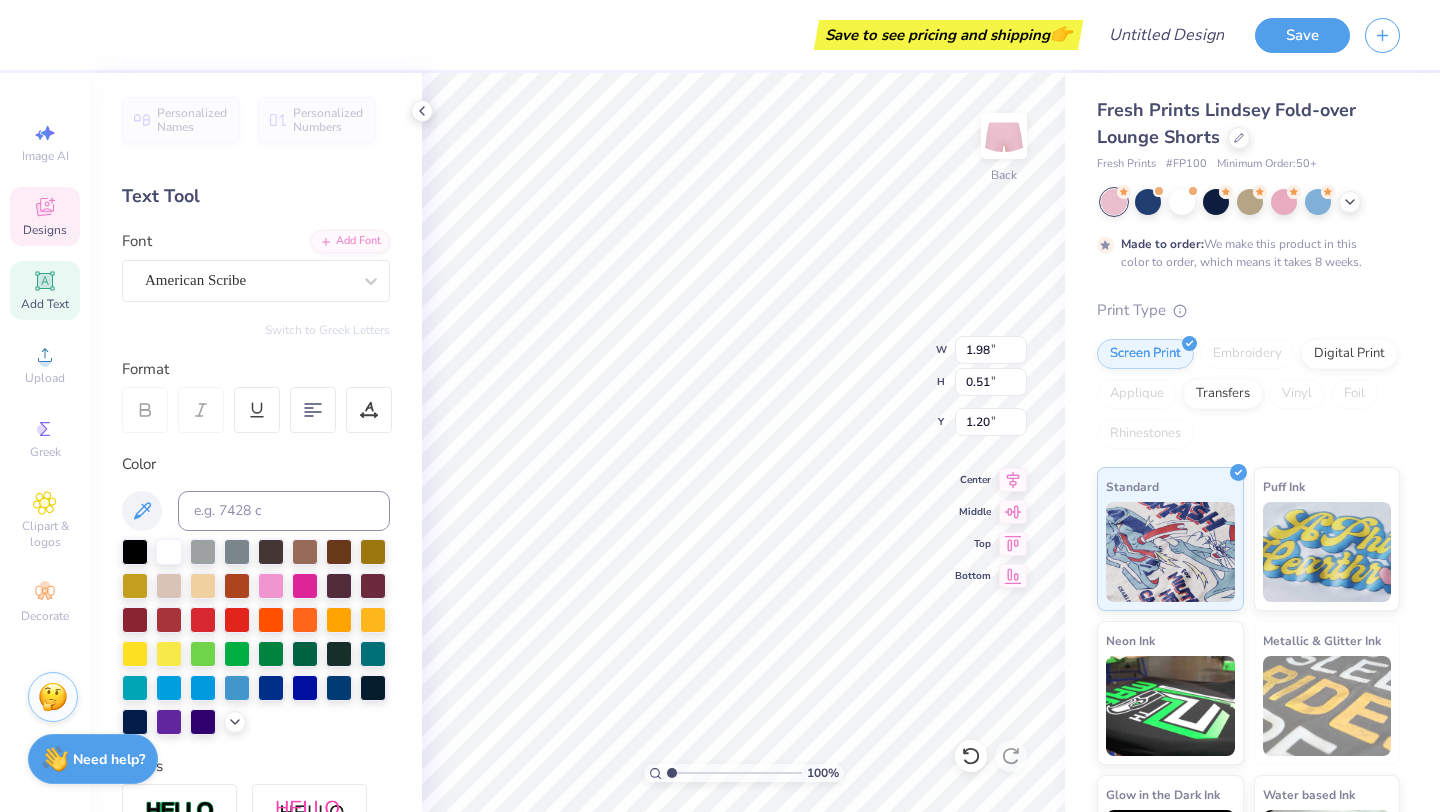 type on "1.82" 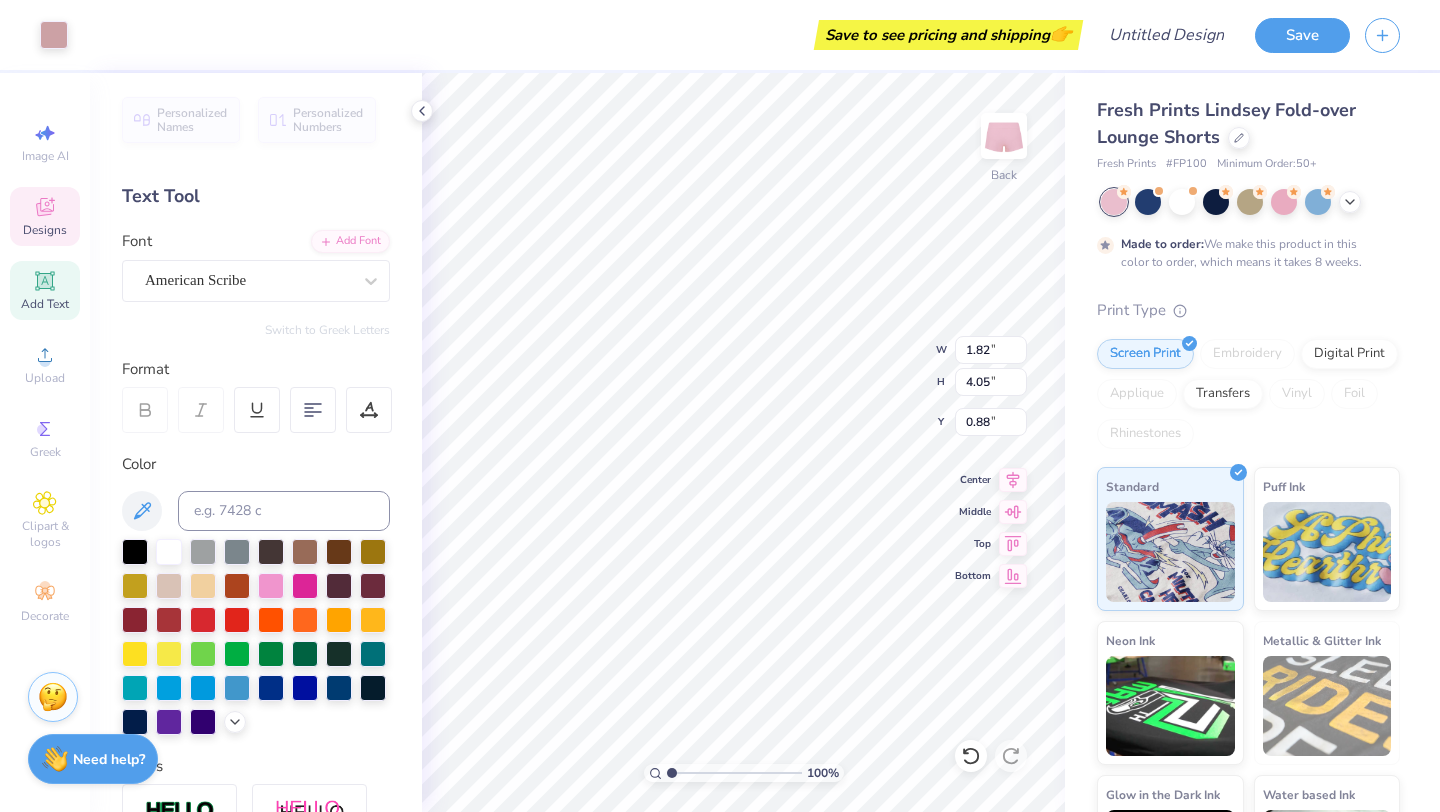type on "0.50" 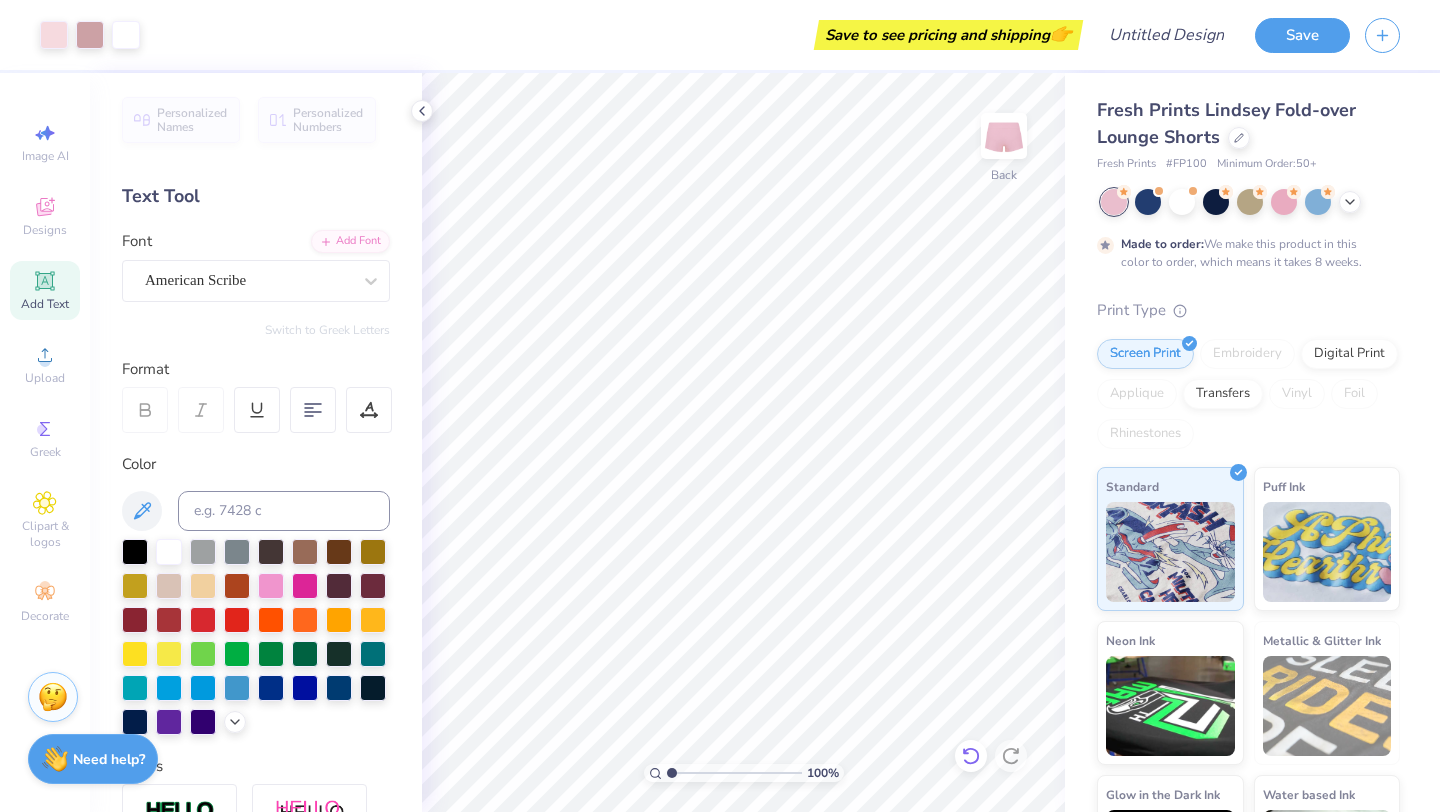 click at bounding box center (971, 756) 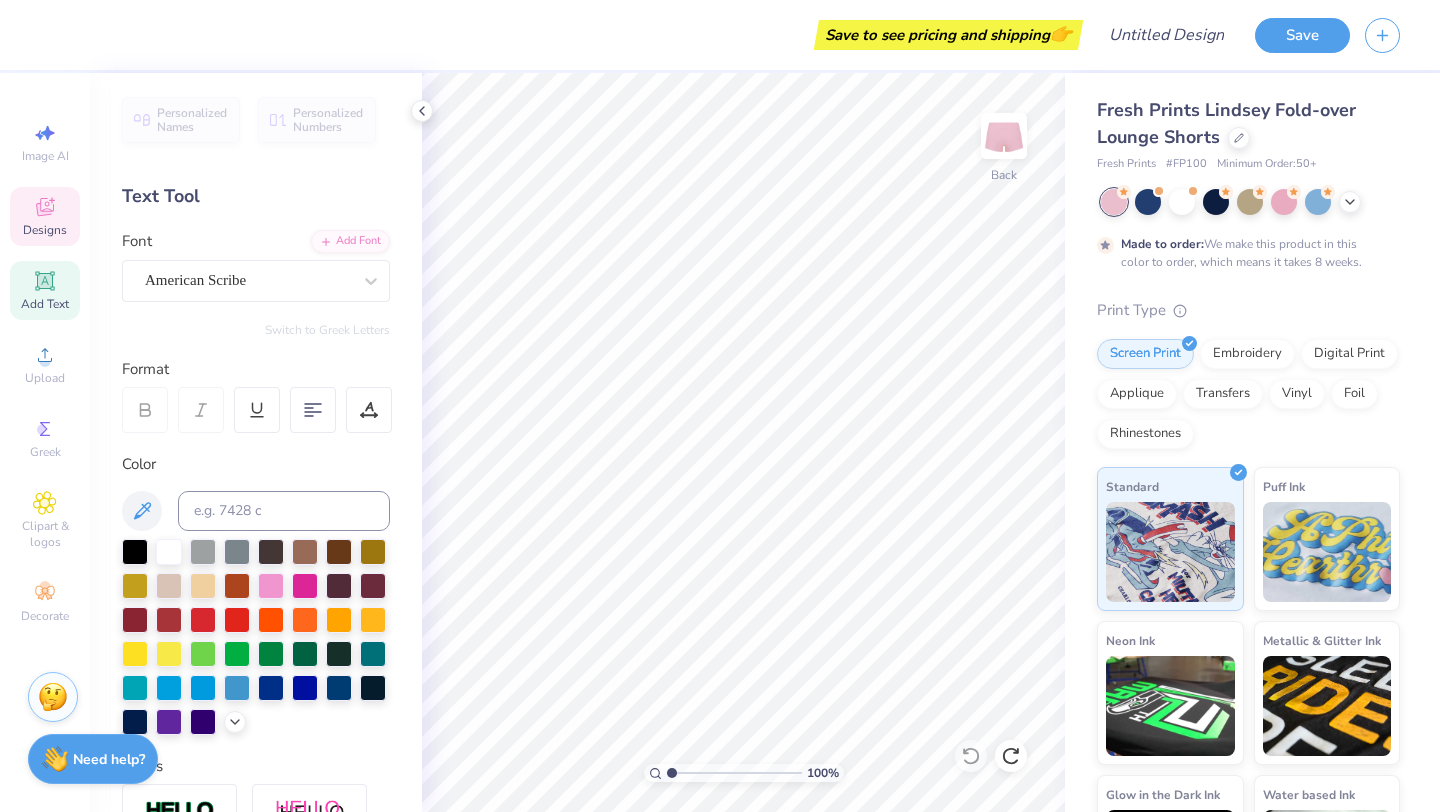 click on "Designs" at bounding box center (45, 230) 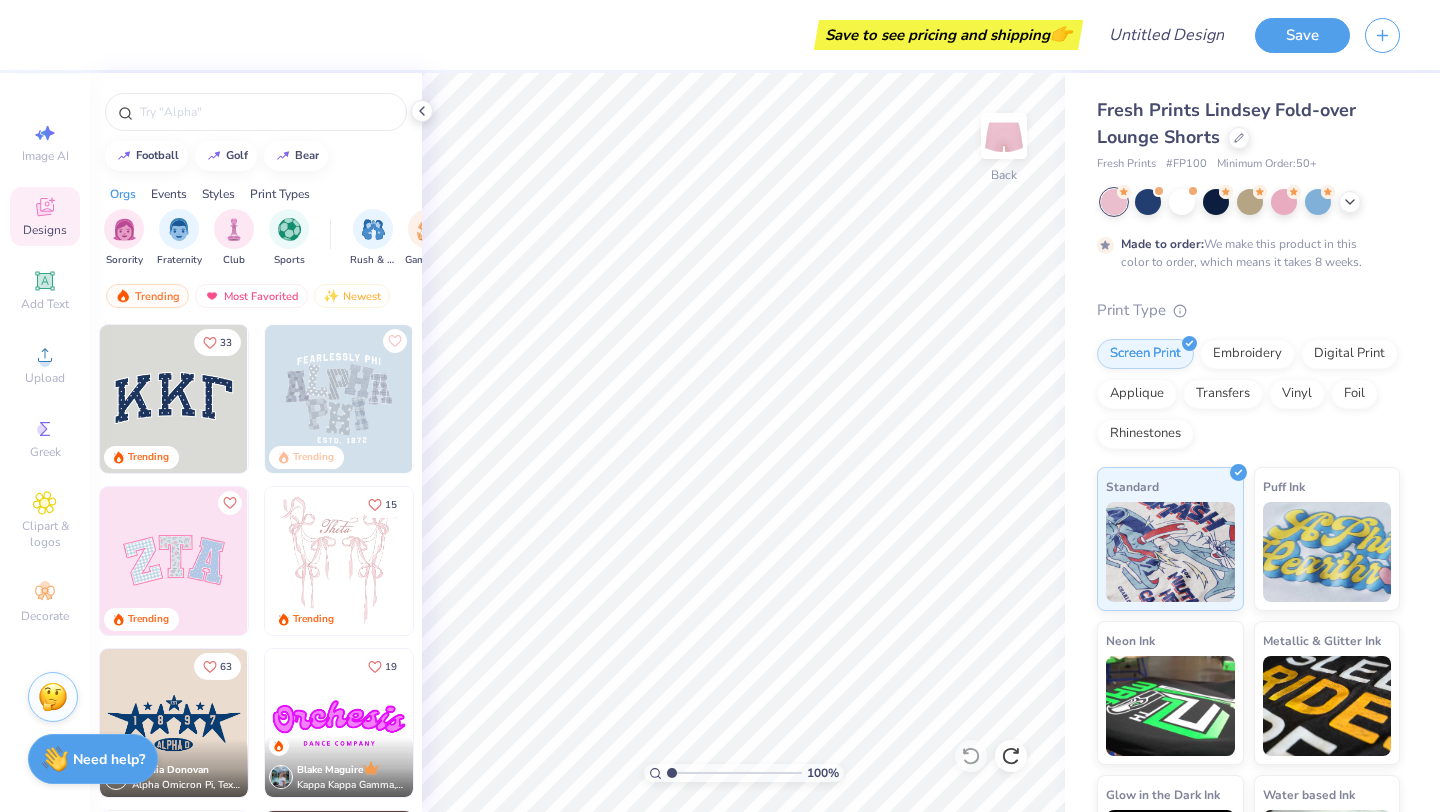 click at bounding box center [339, 561] 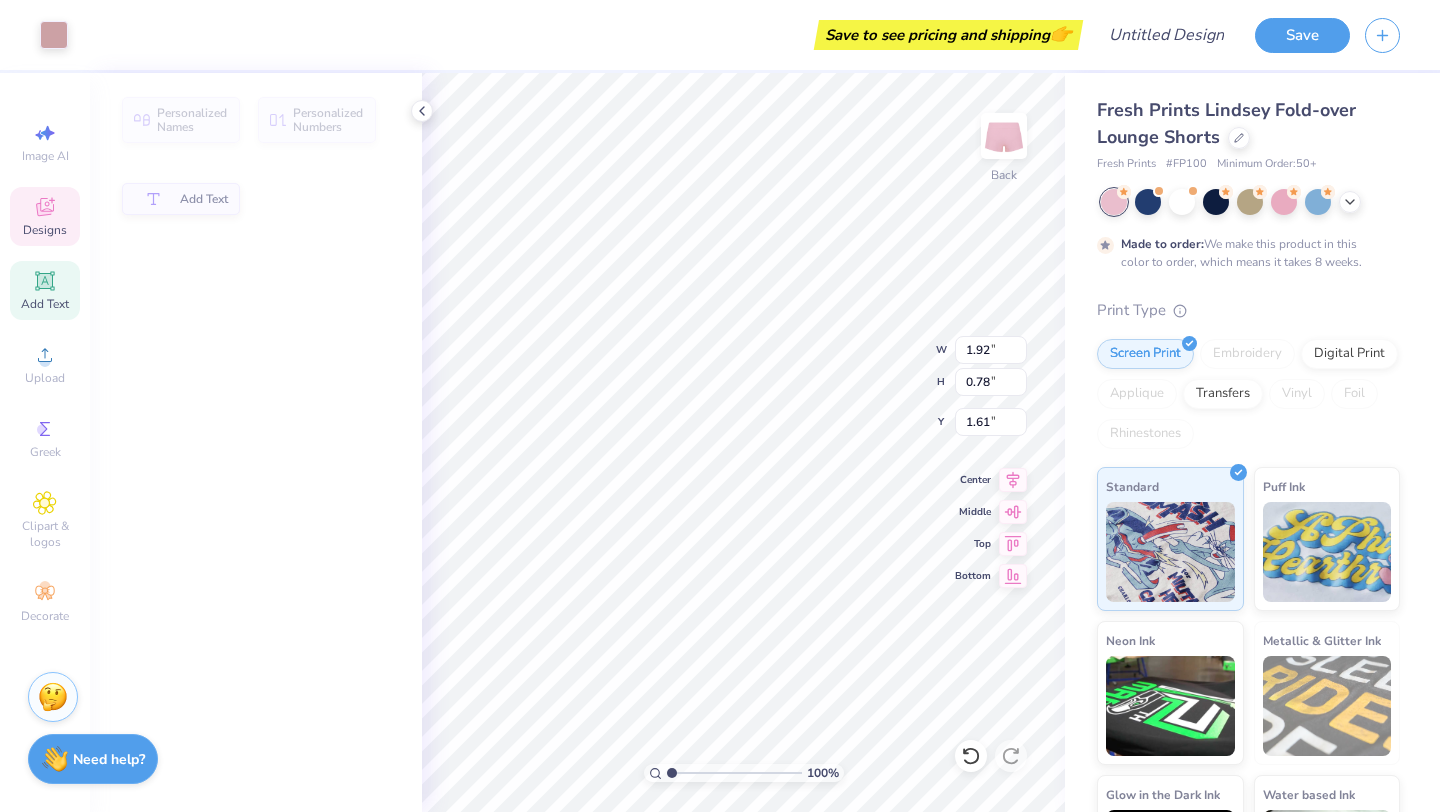 type on "1.92" 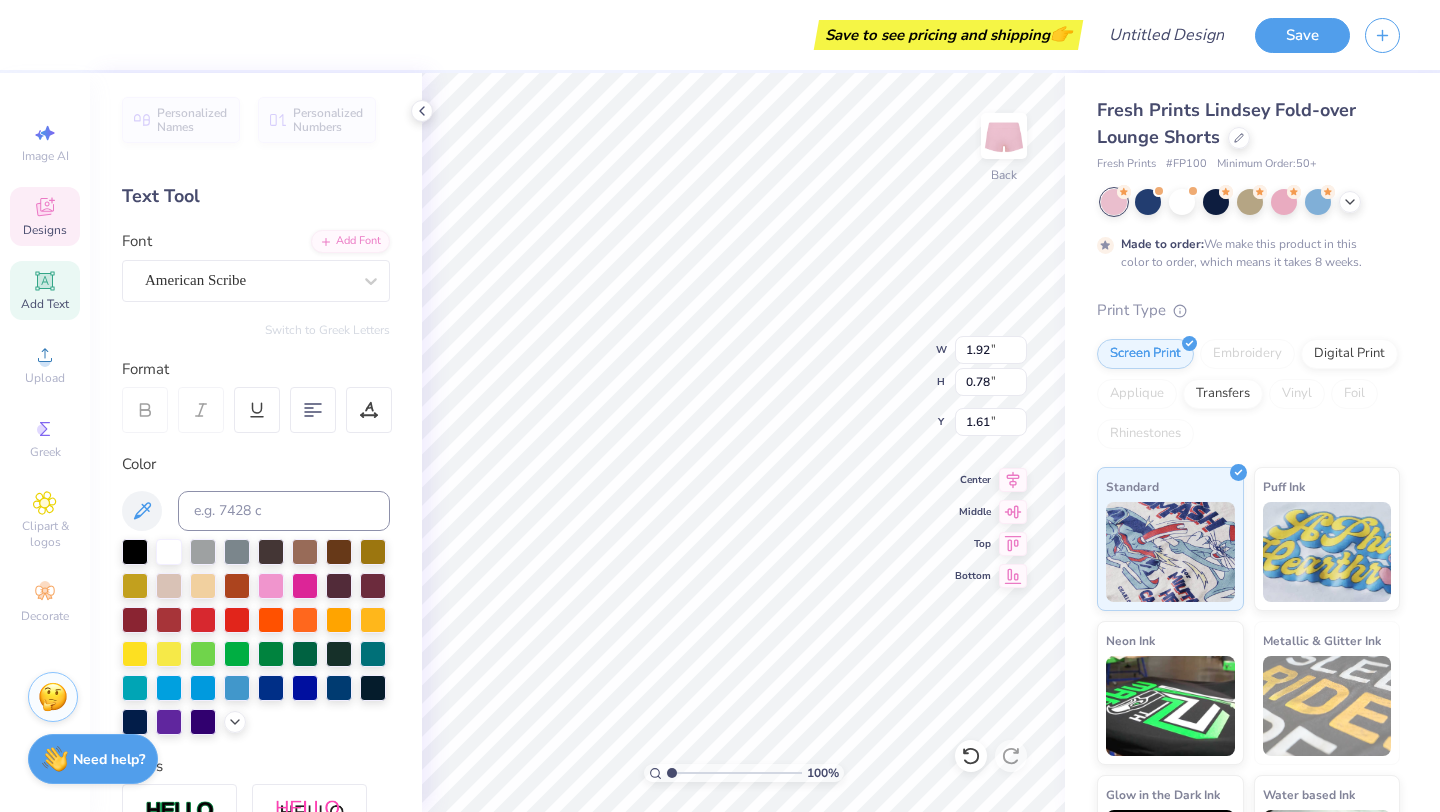 scroll, scrollTop: 0, scrollLeft: 1, axis: horizontal 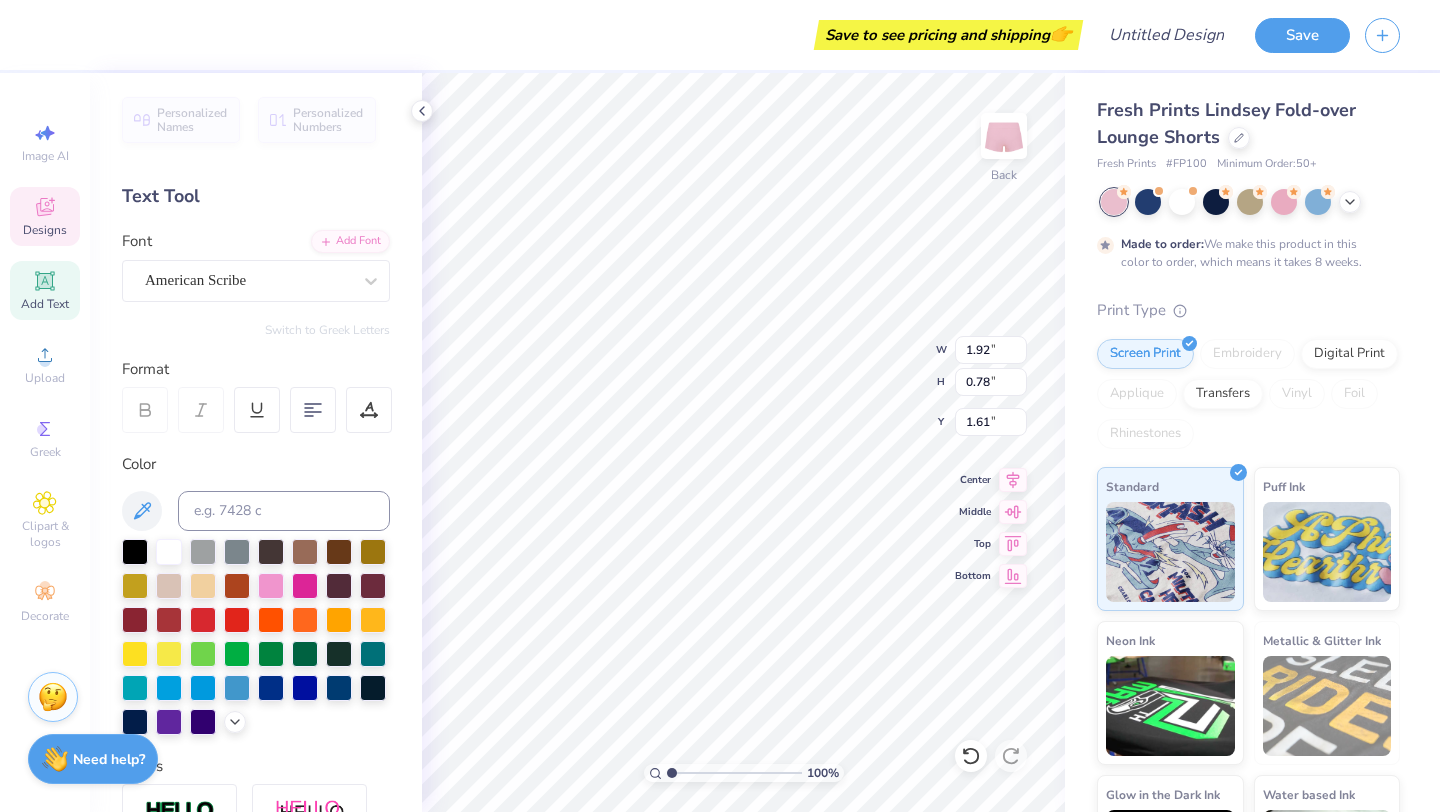 type on "Theta Phi" 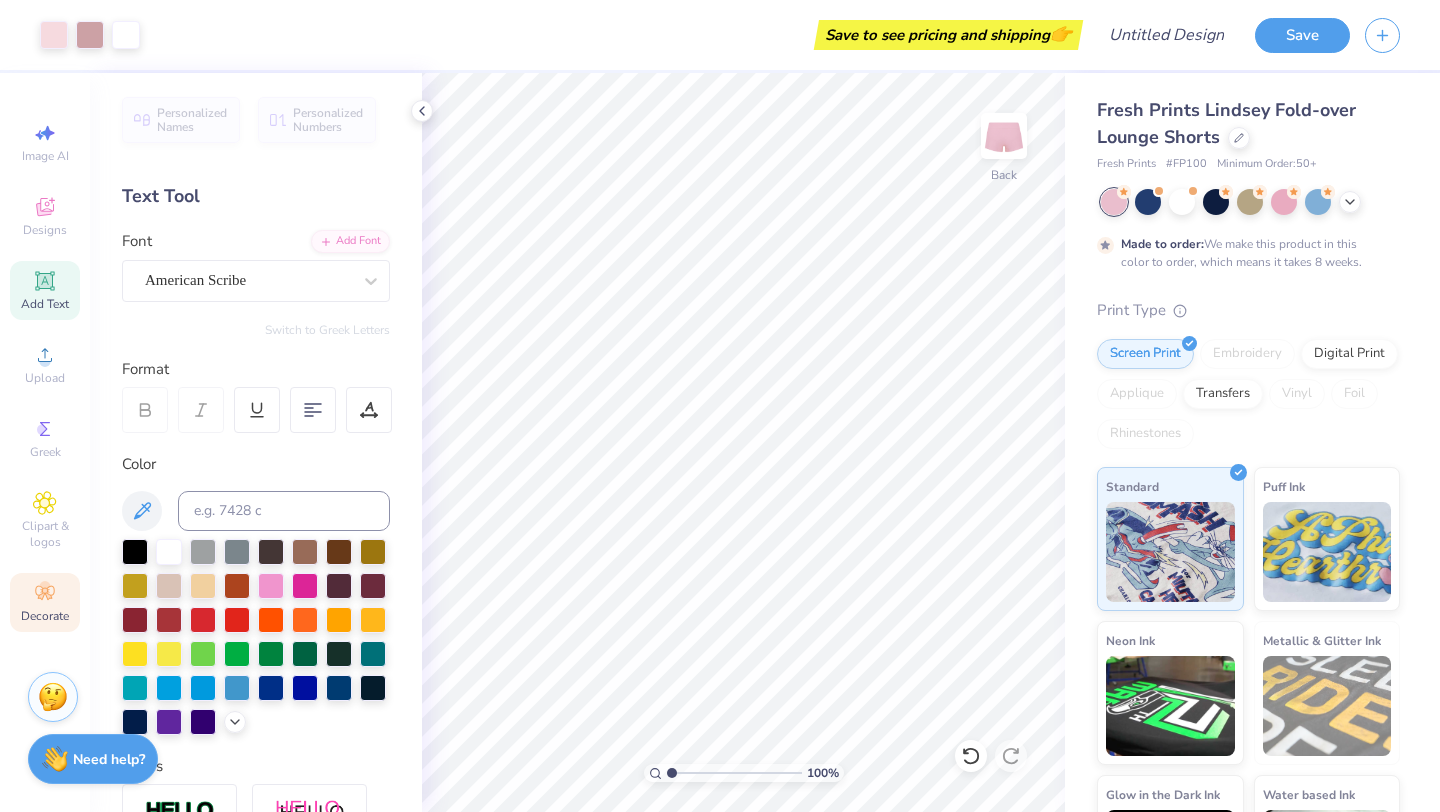 click 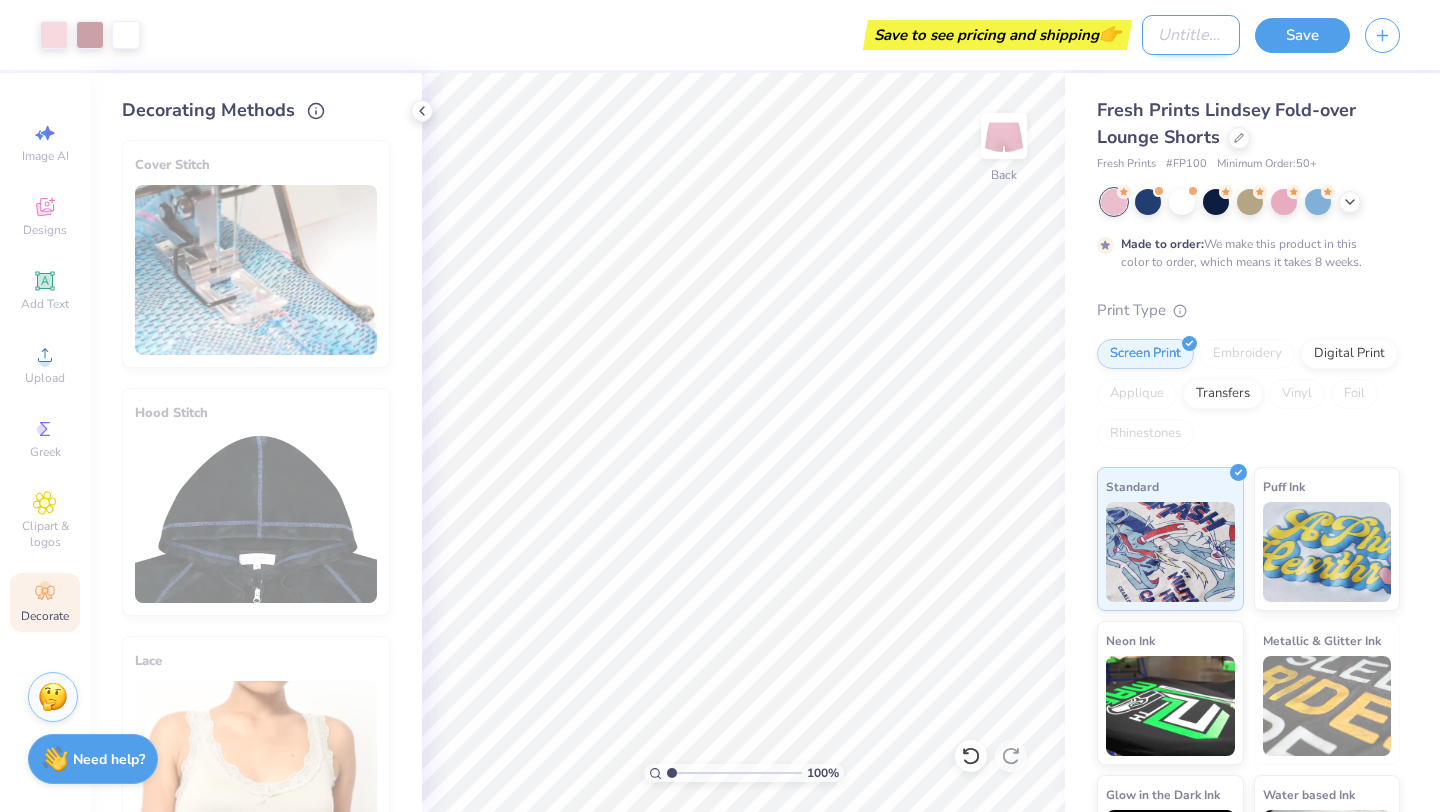 click on "Design Title" at bounding box center (1191, 35) 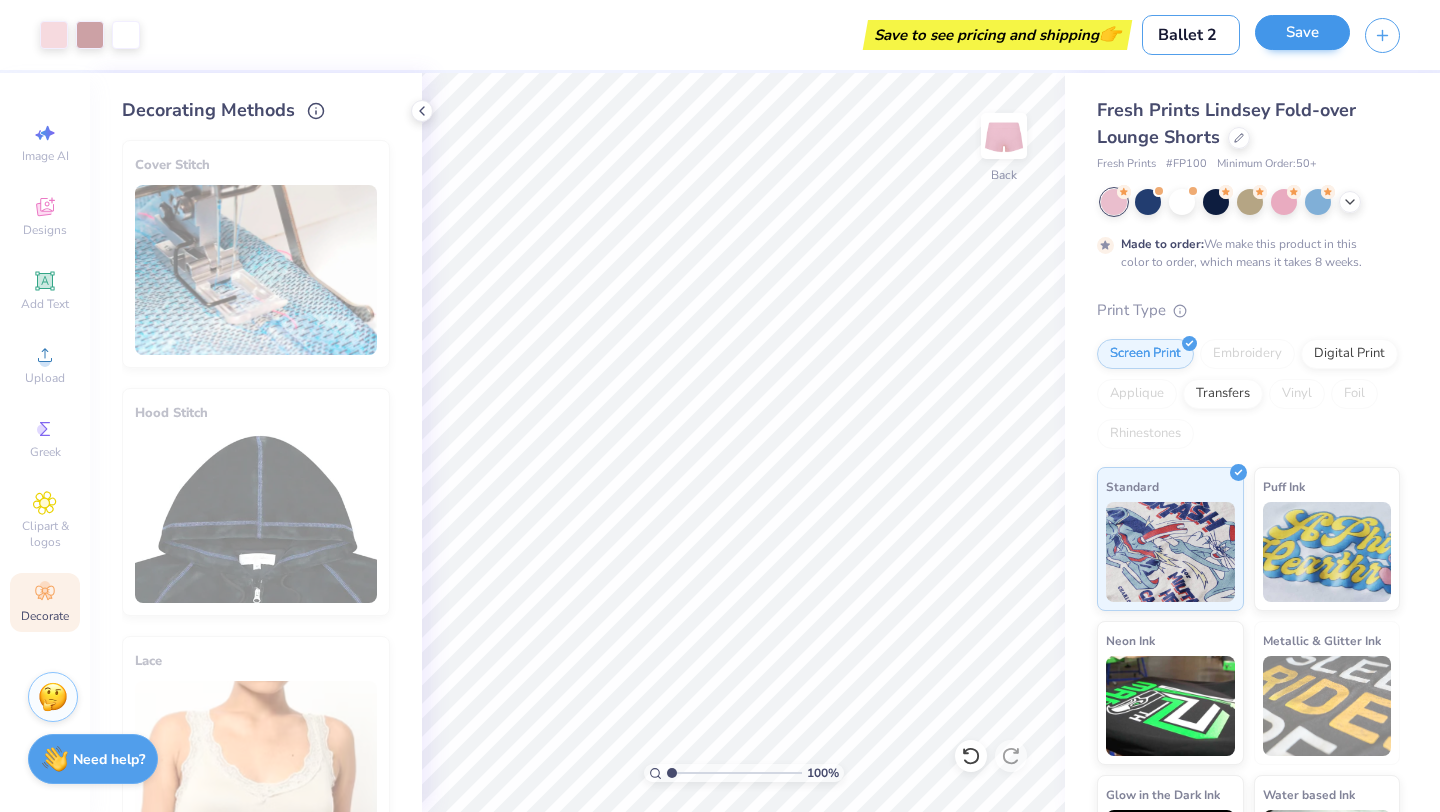type on "Ballet 2" 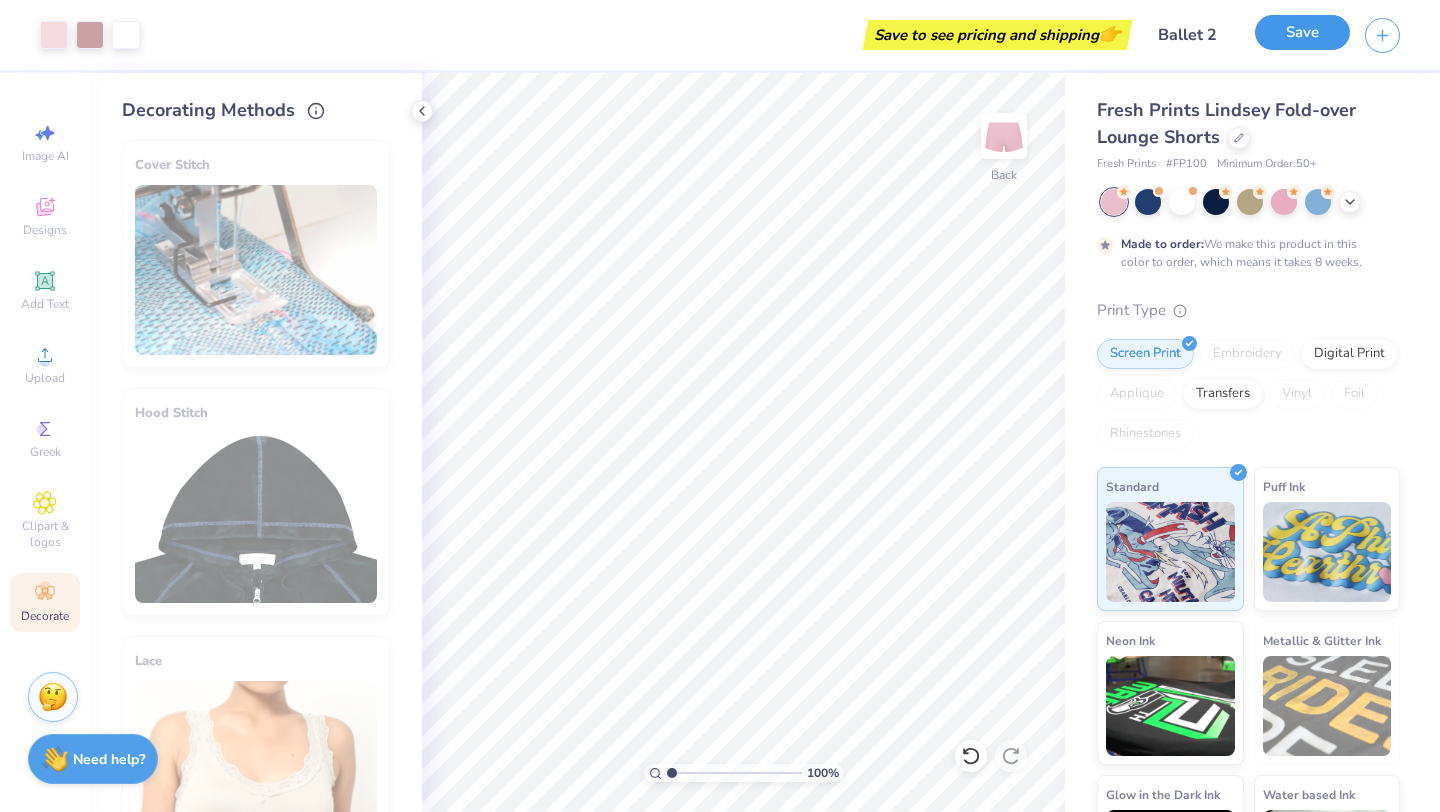 click on "Save" at bounding box center [1302, 32] 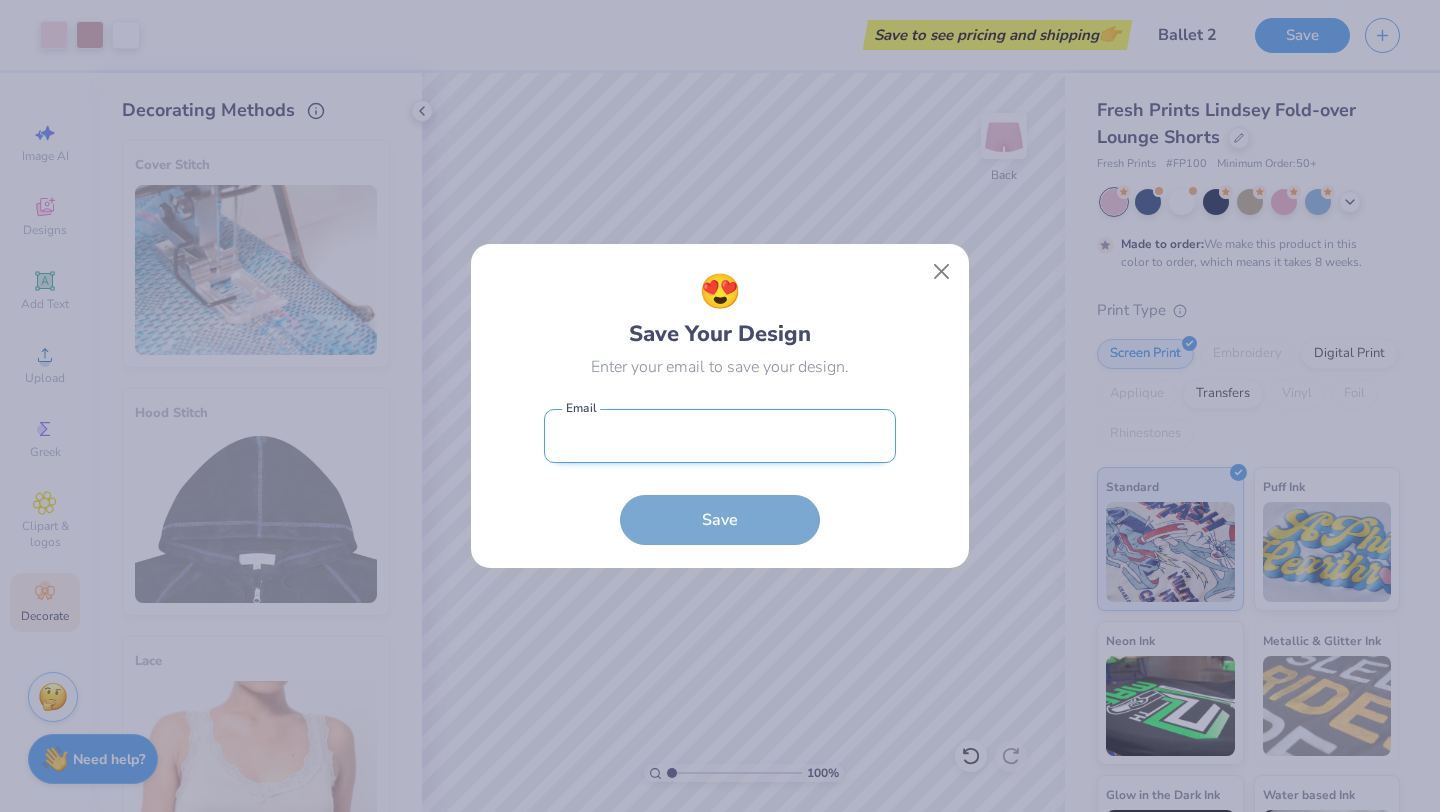 click at bounding box center [720, 436] 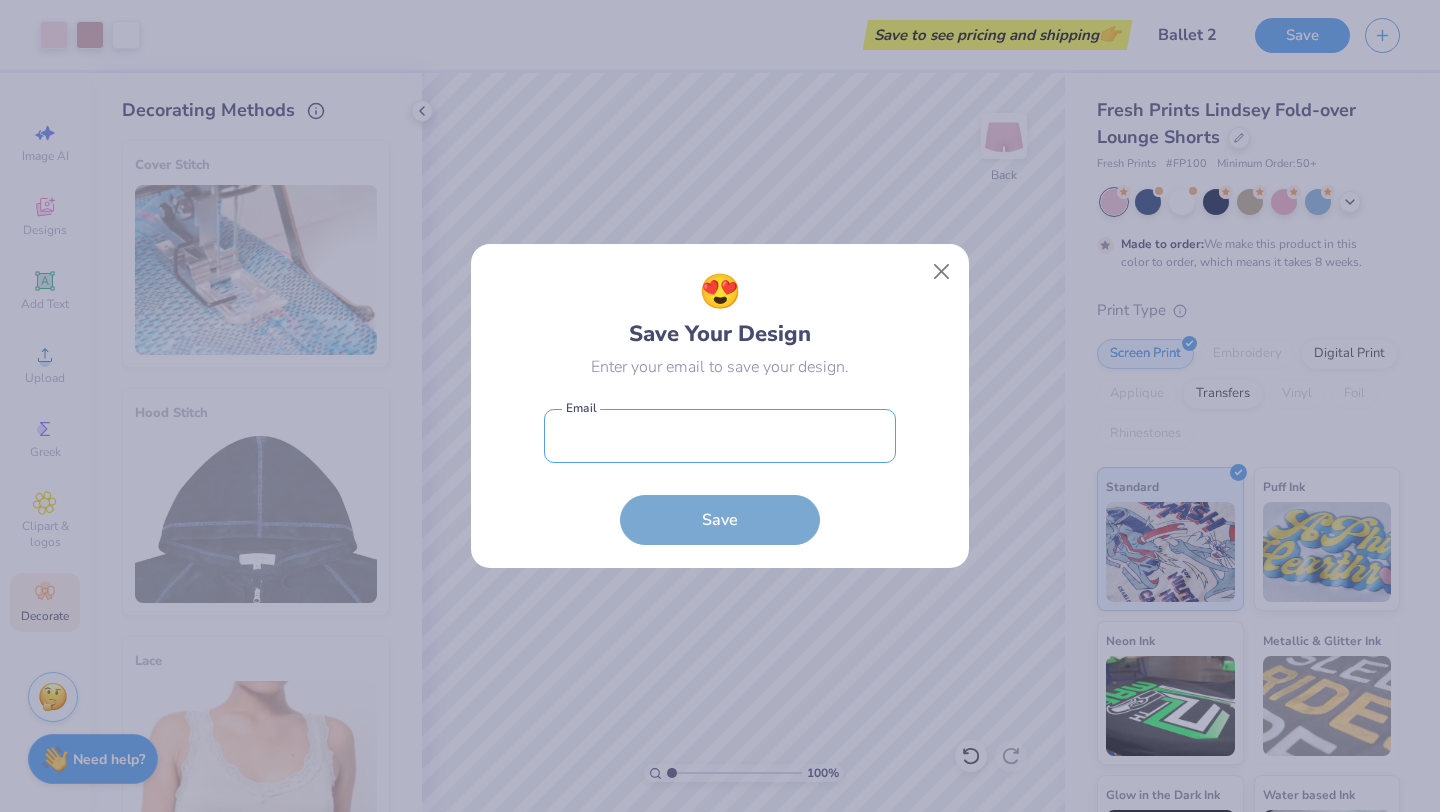 type on "[EMAIL]" 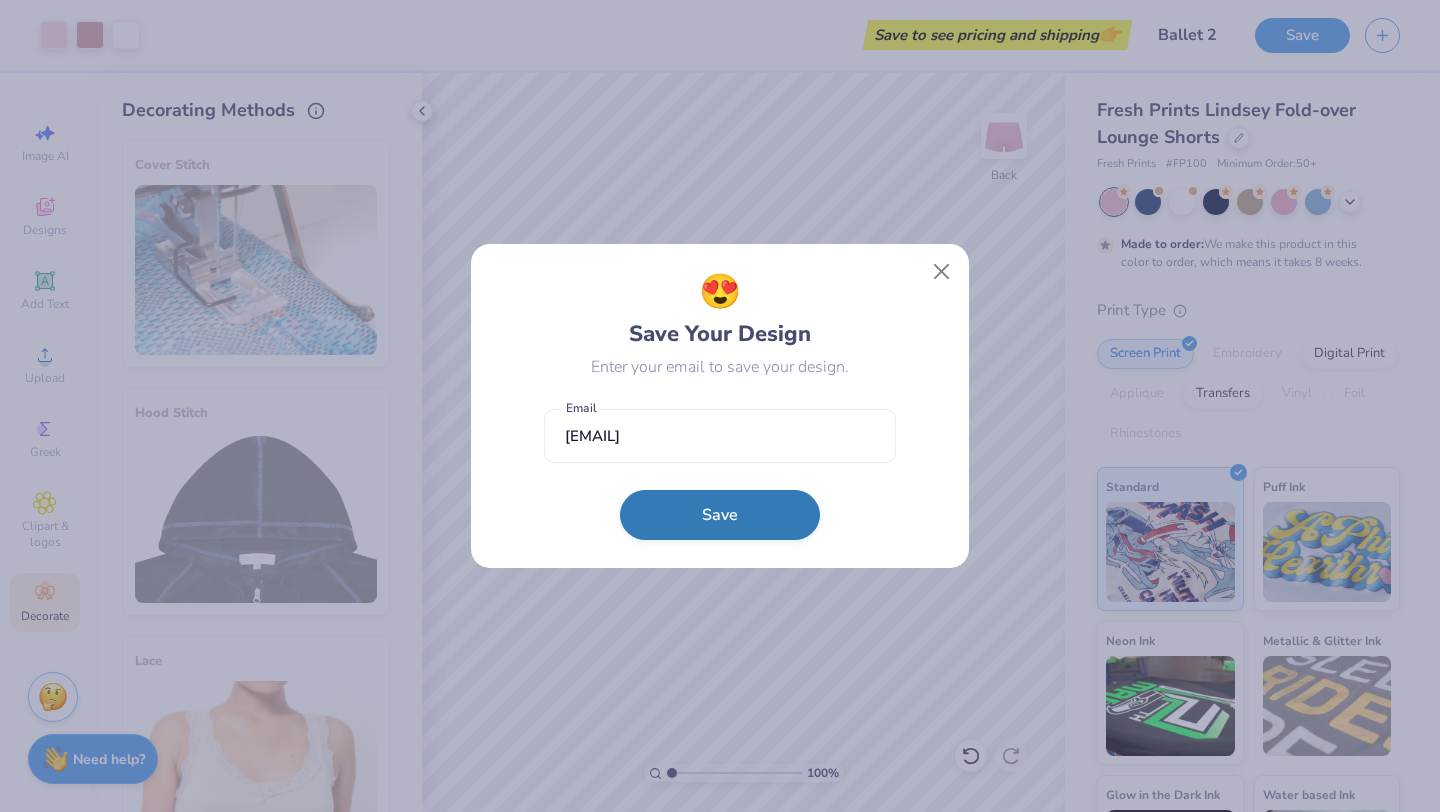 click on "Save" at bounding box center (720, 515) 